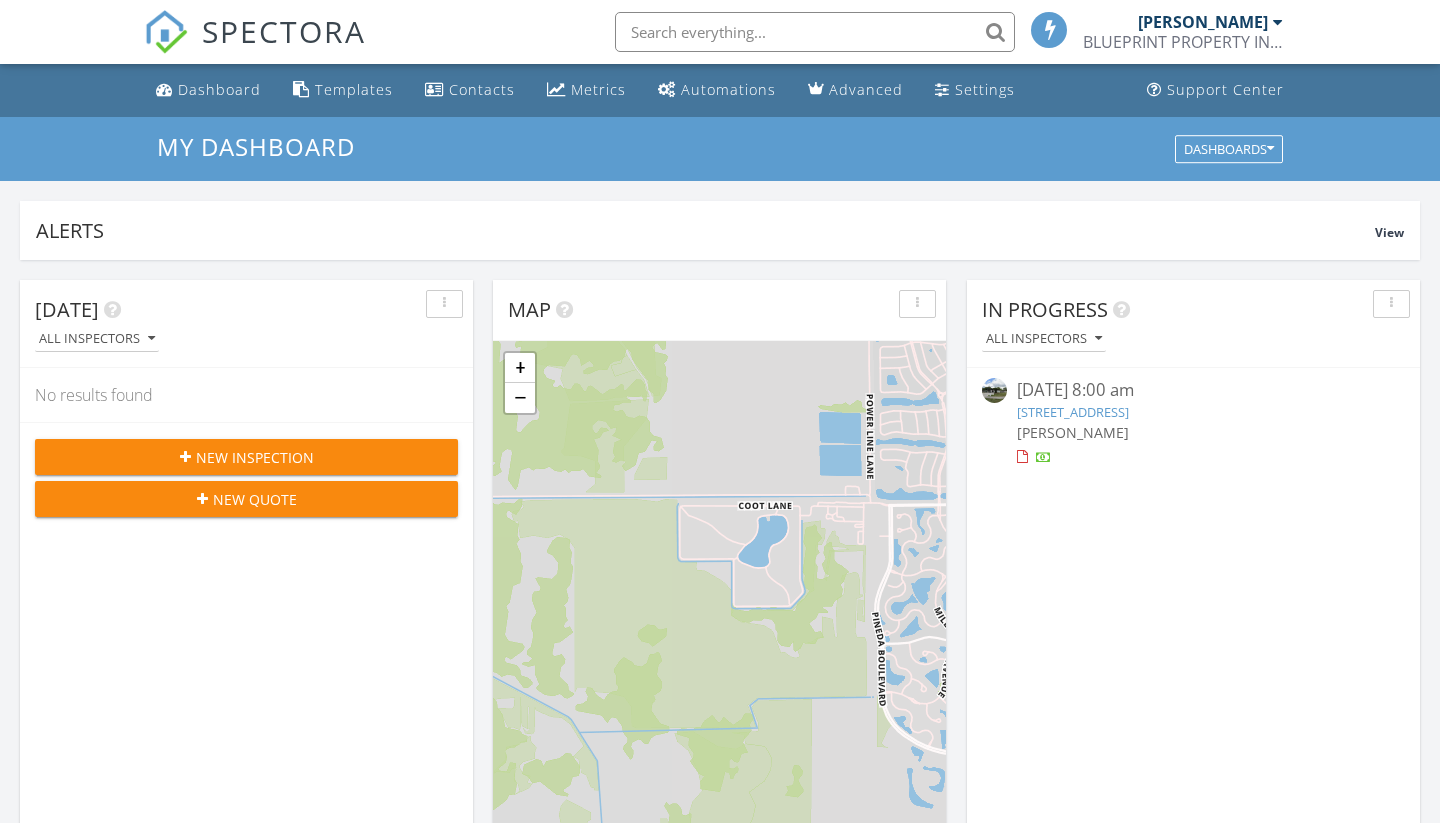scroll, scrollTop: 0, scrollLeft: 0, axis: both 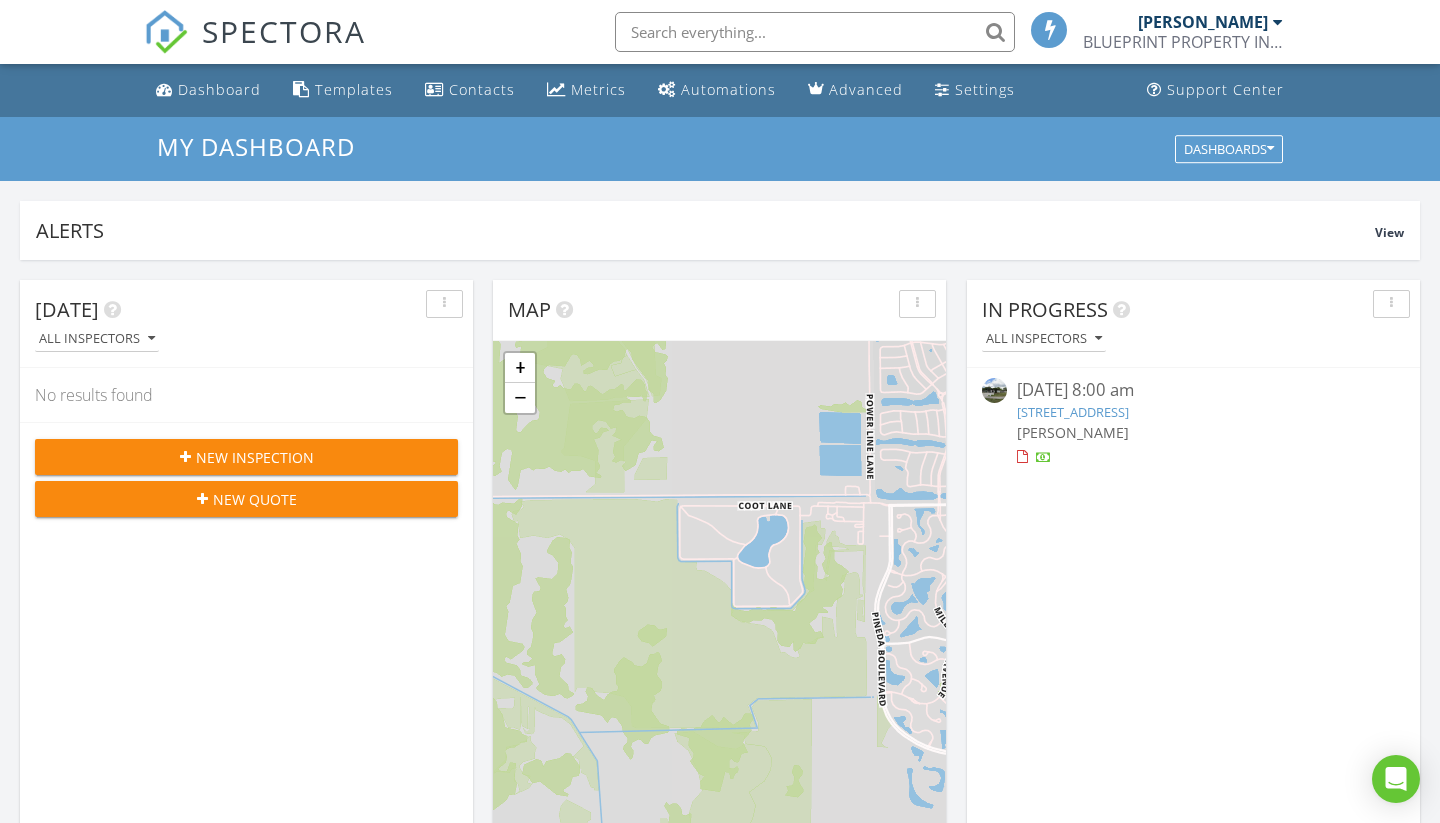 click on "New Quote" at bounding box center (246, 499) 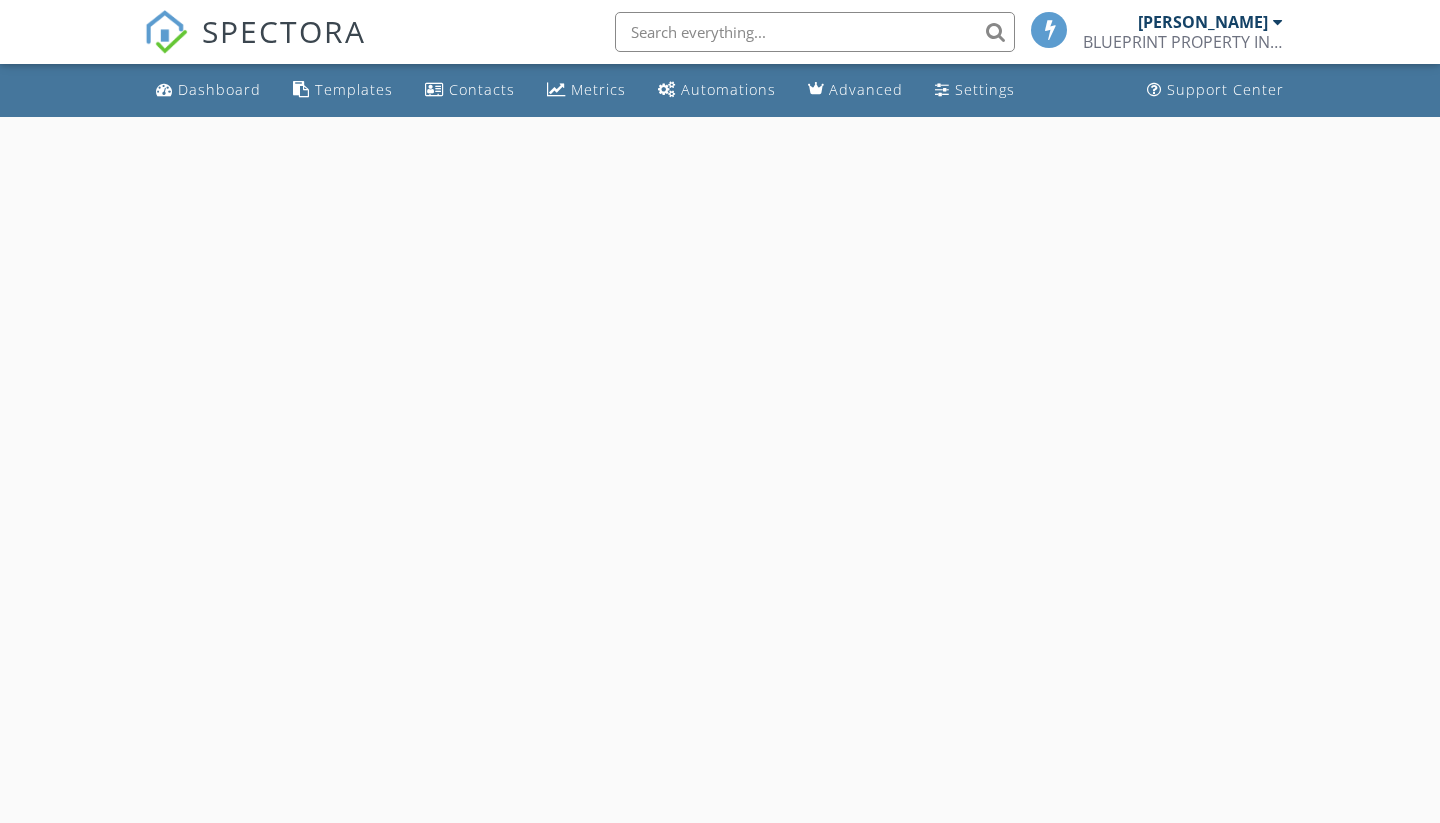 scroll, scrollTop: 0, scrollLeft: 0, axis: both 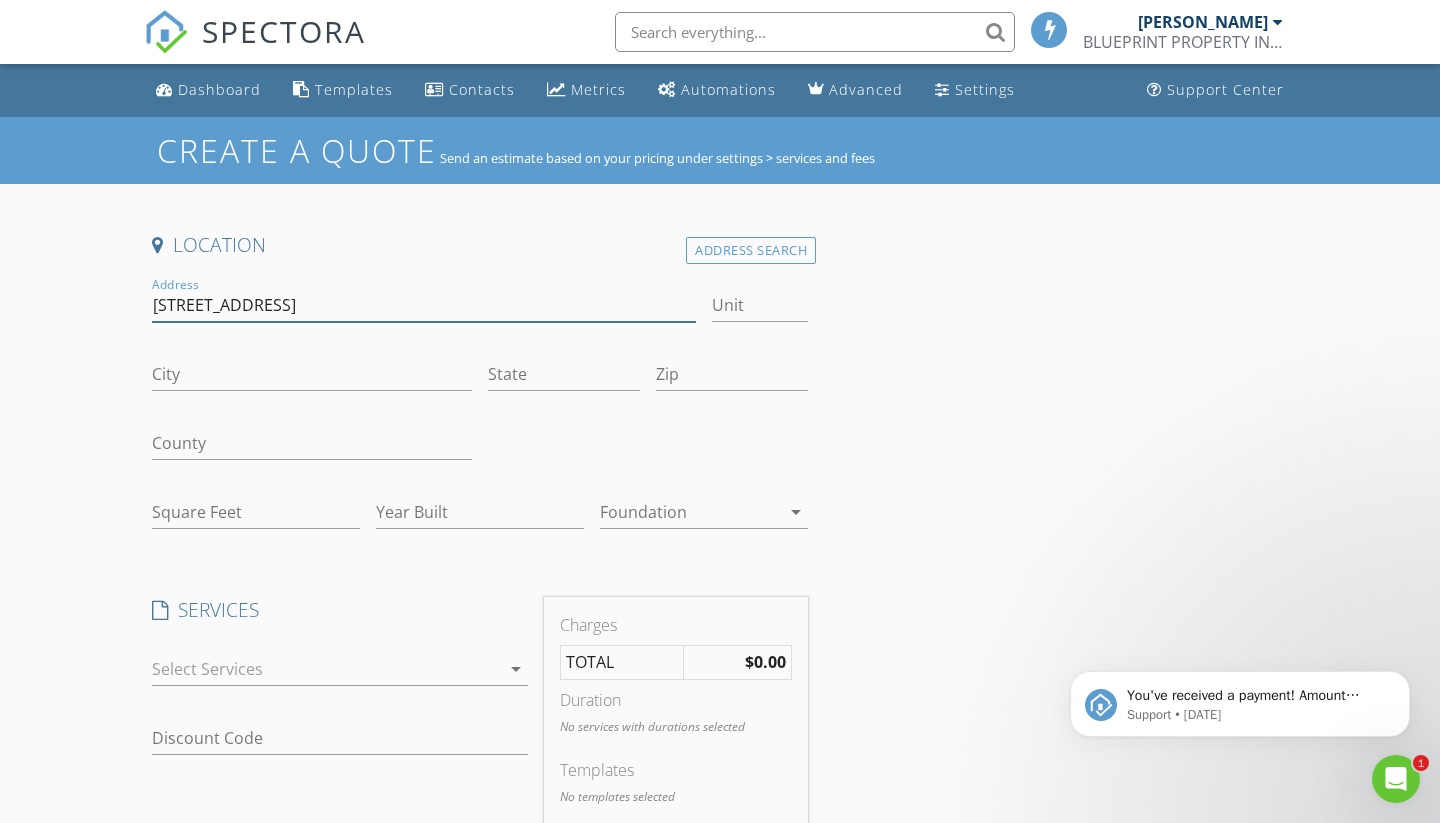 type on "1961 Academy Street" 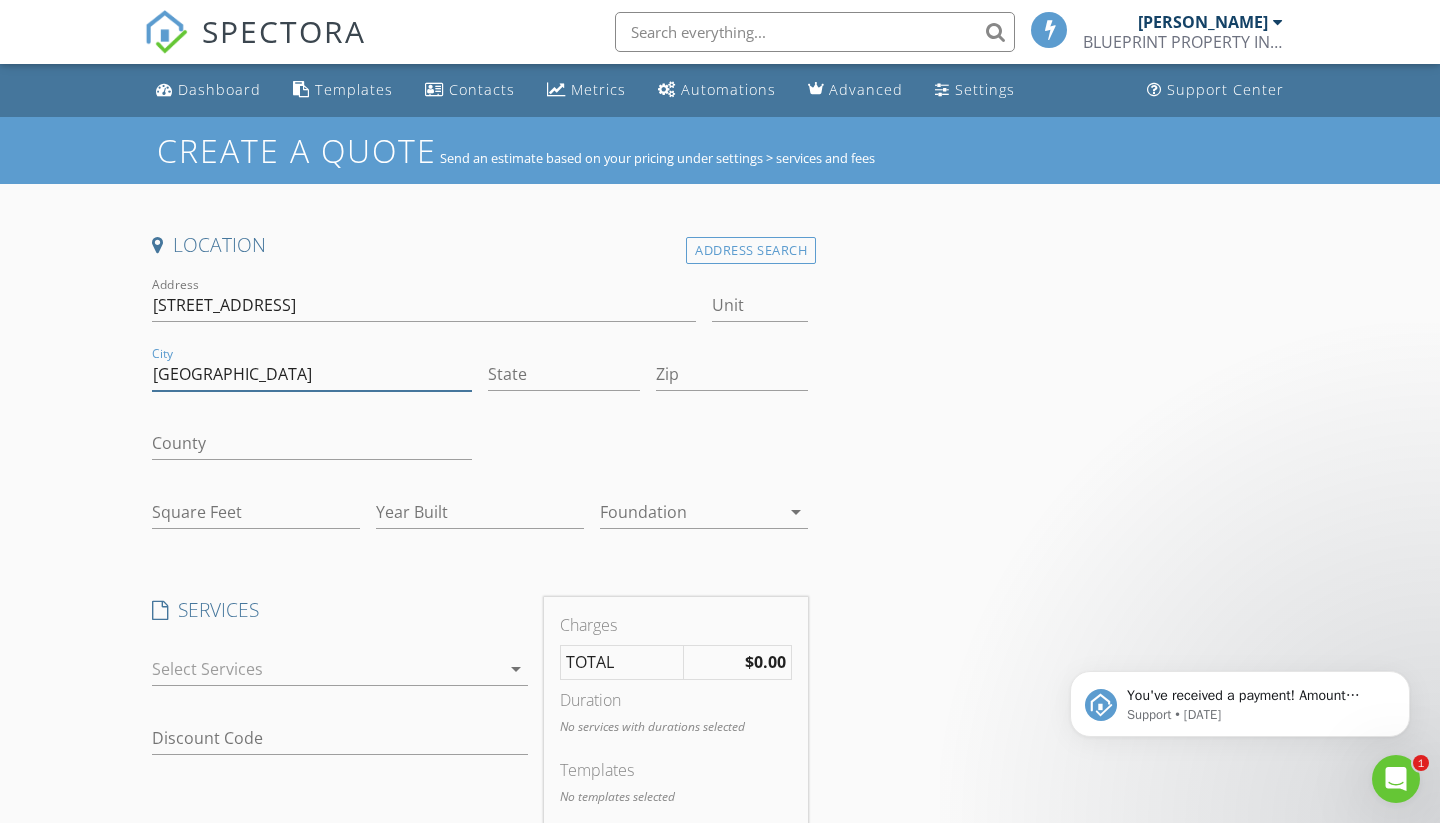 type on "Palm Bay" 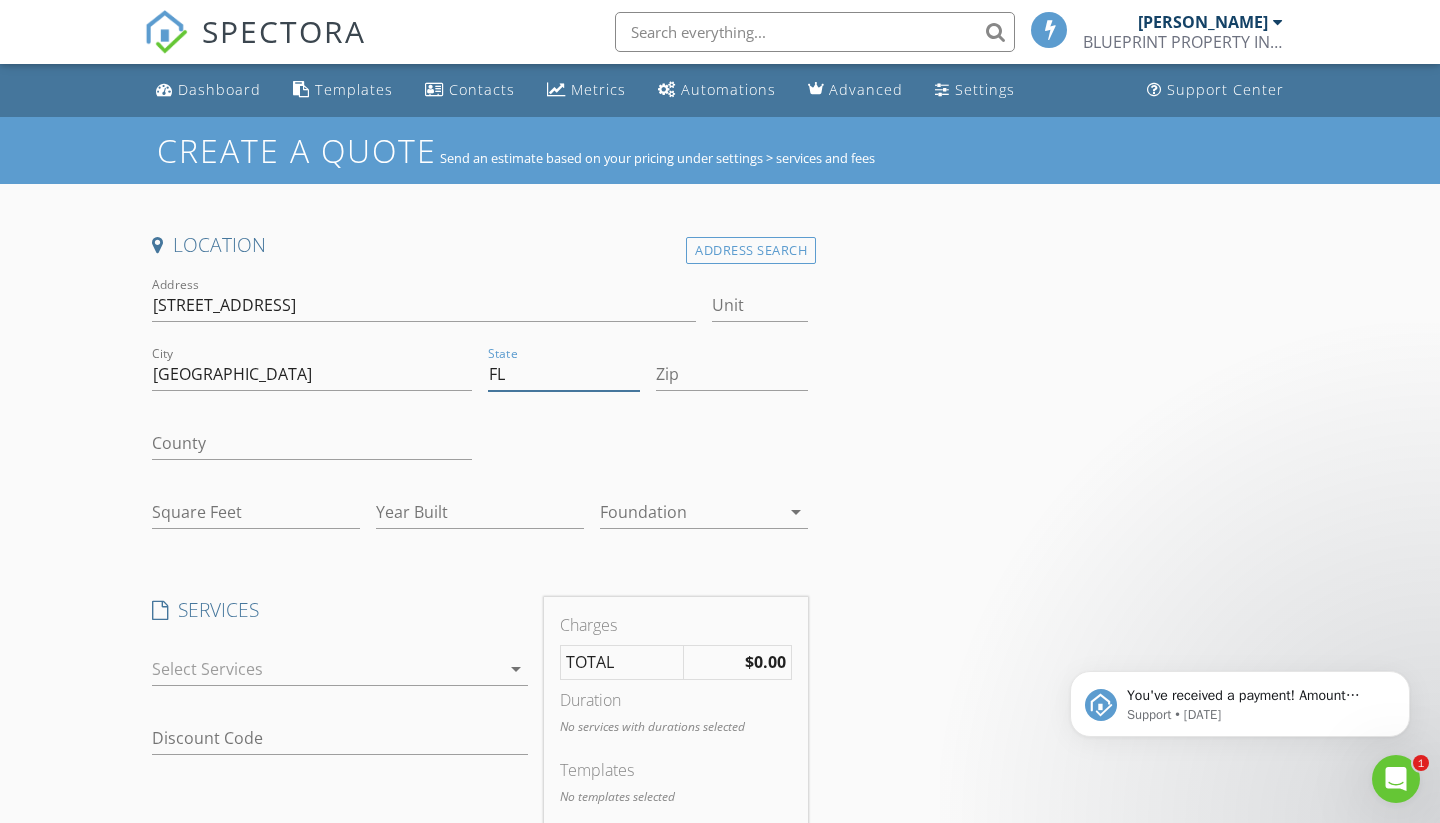 type on "FL" 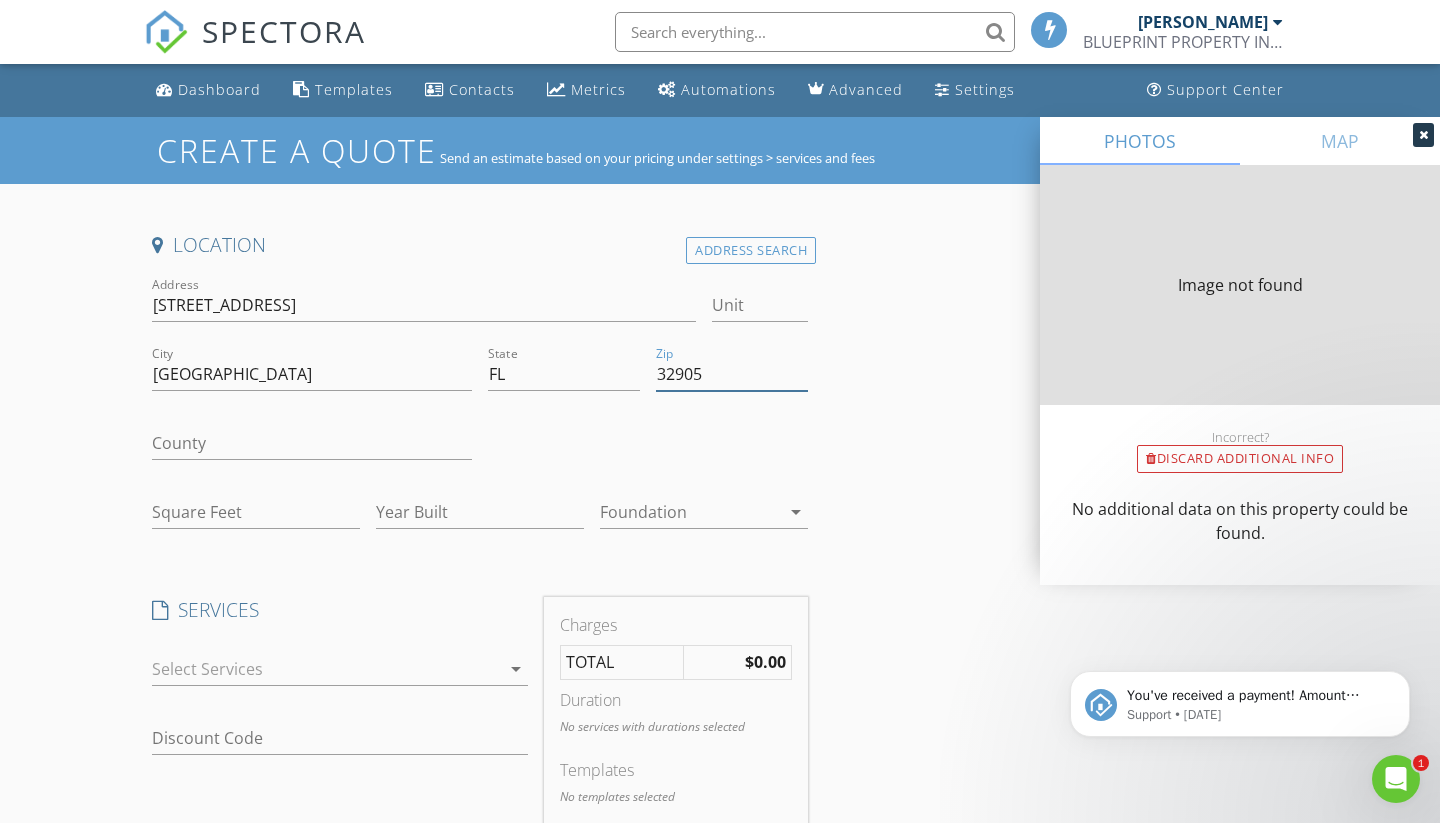 type on "32905" 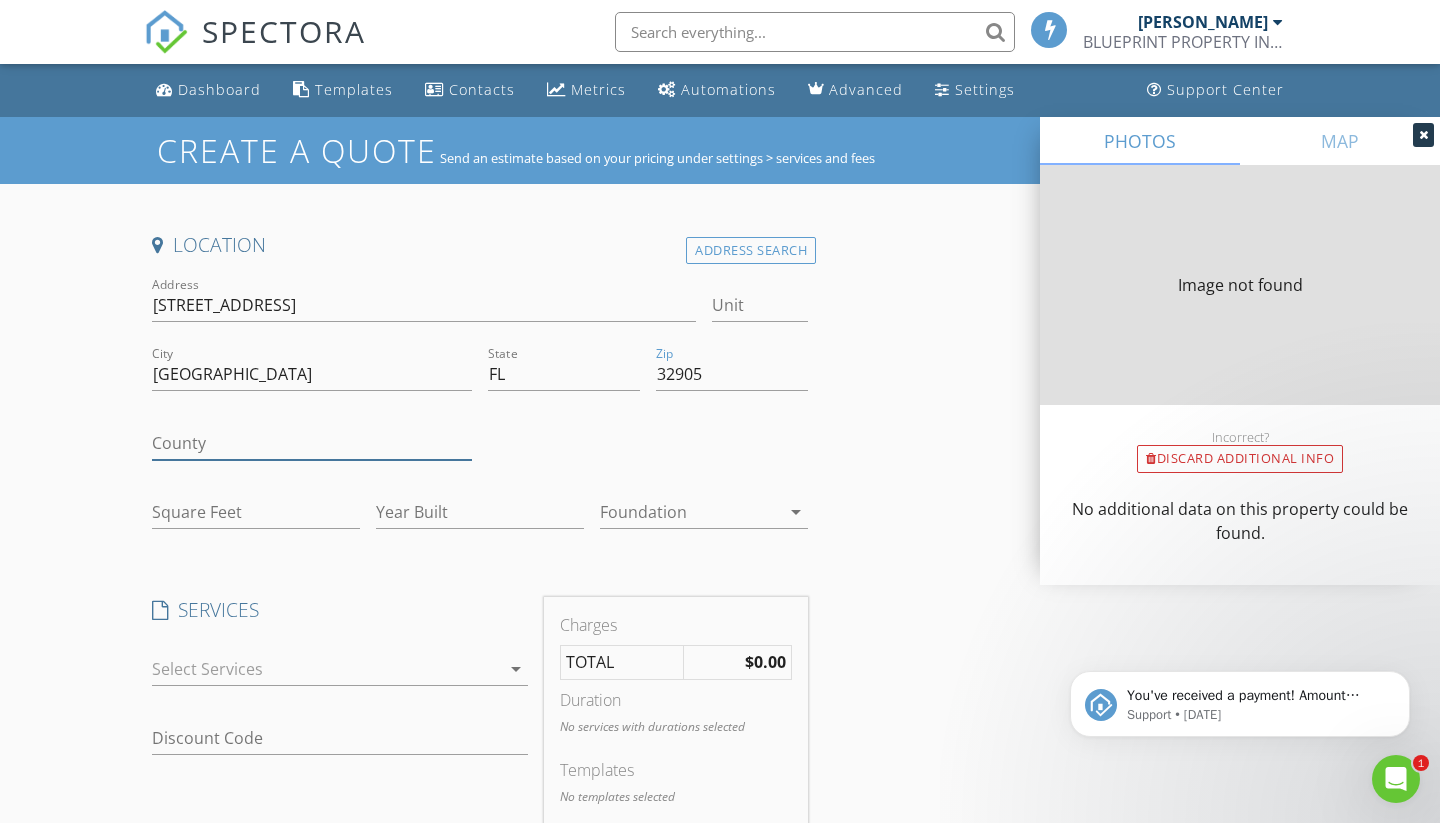type on "1665" 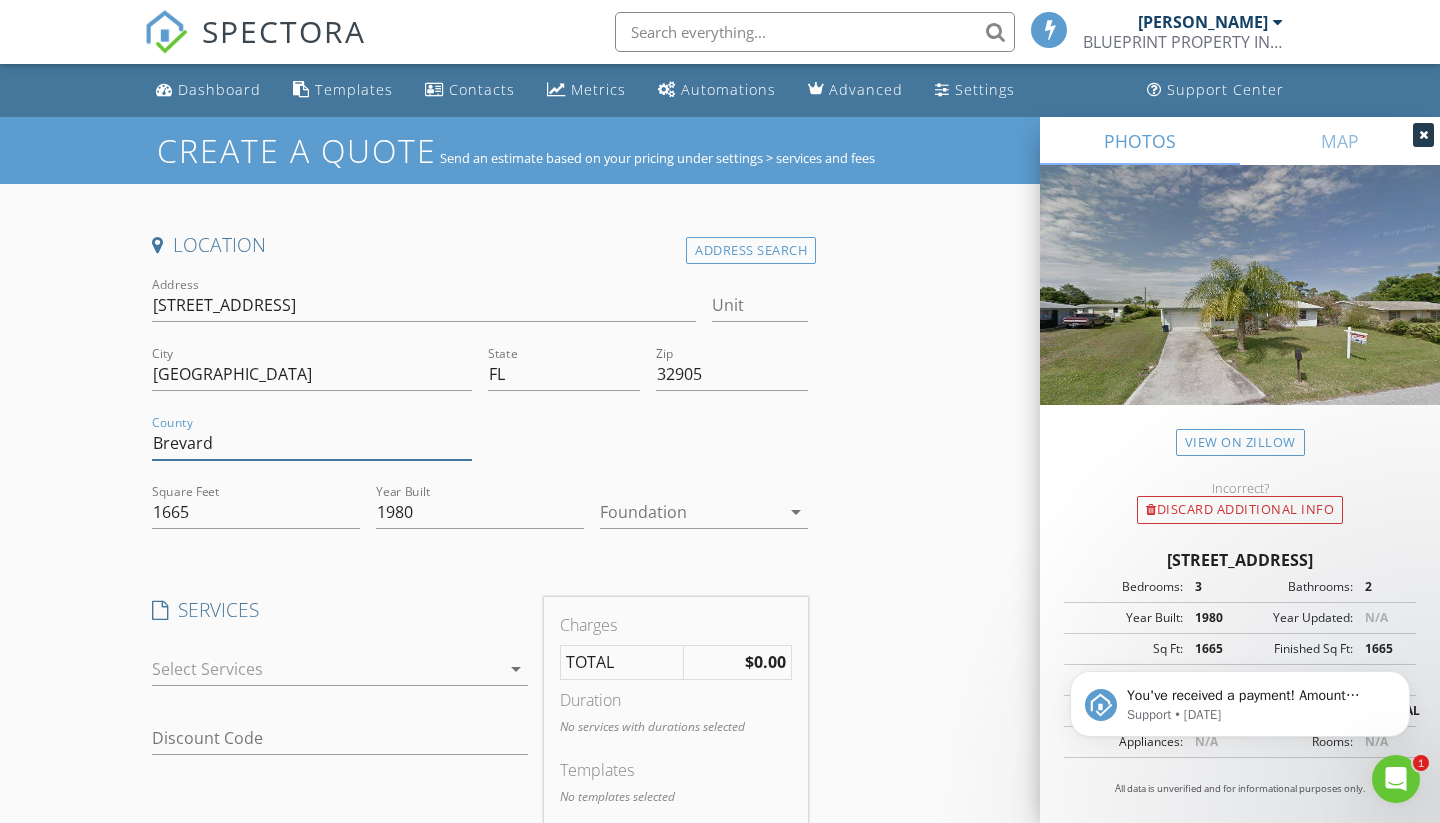 type on "Brevard" 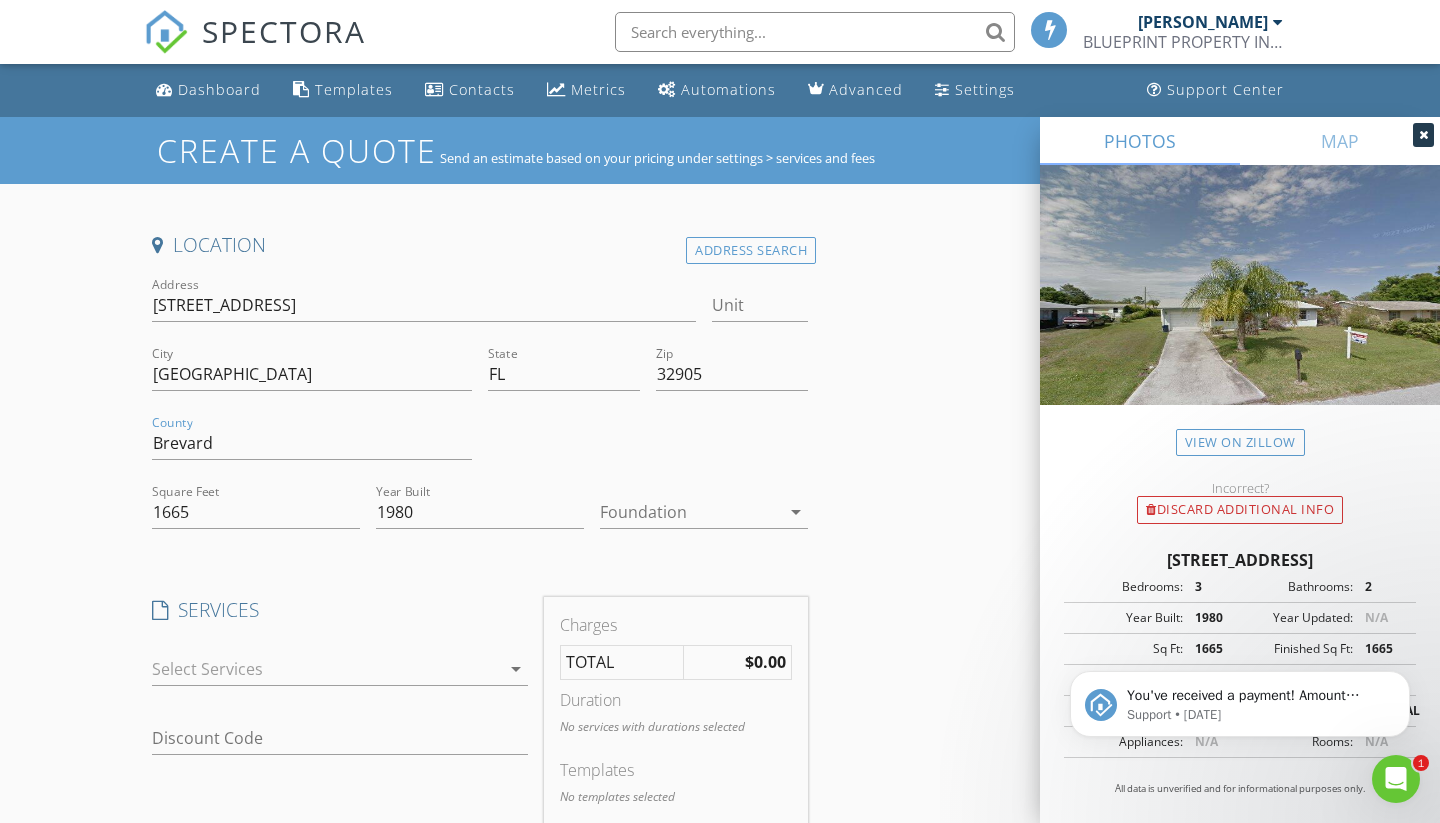 click at bounding box center [690, 512] 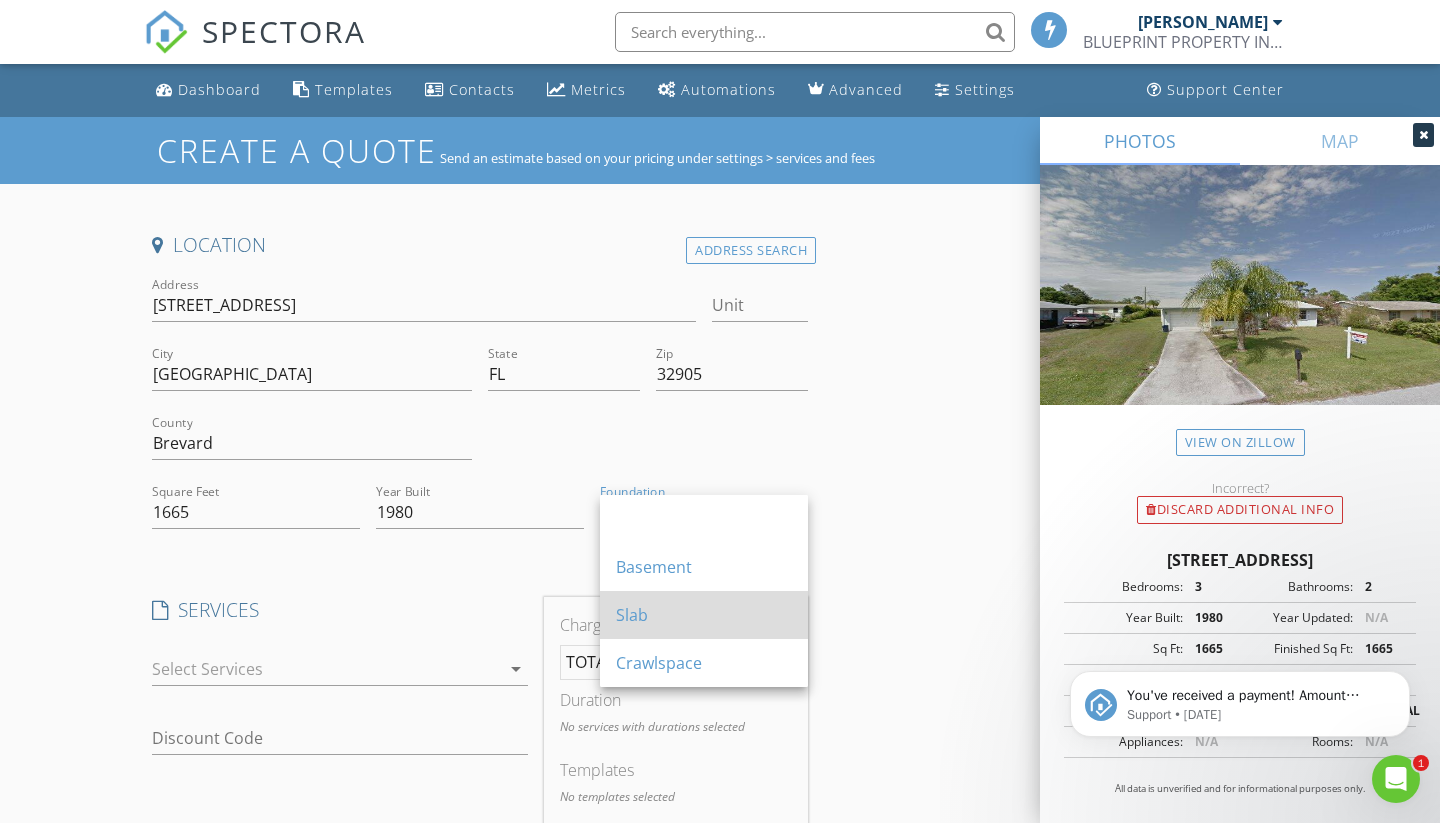 click on "Slab" at bounding box center (704, 615) 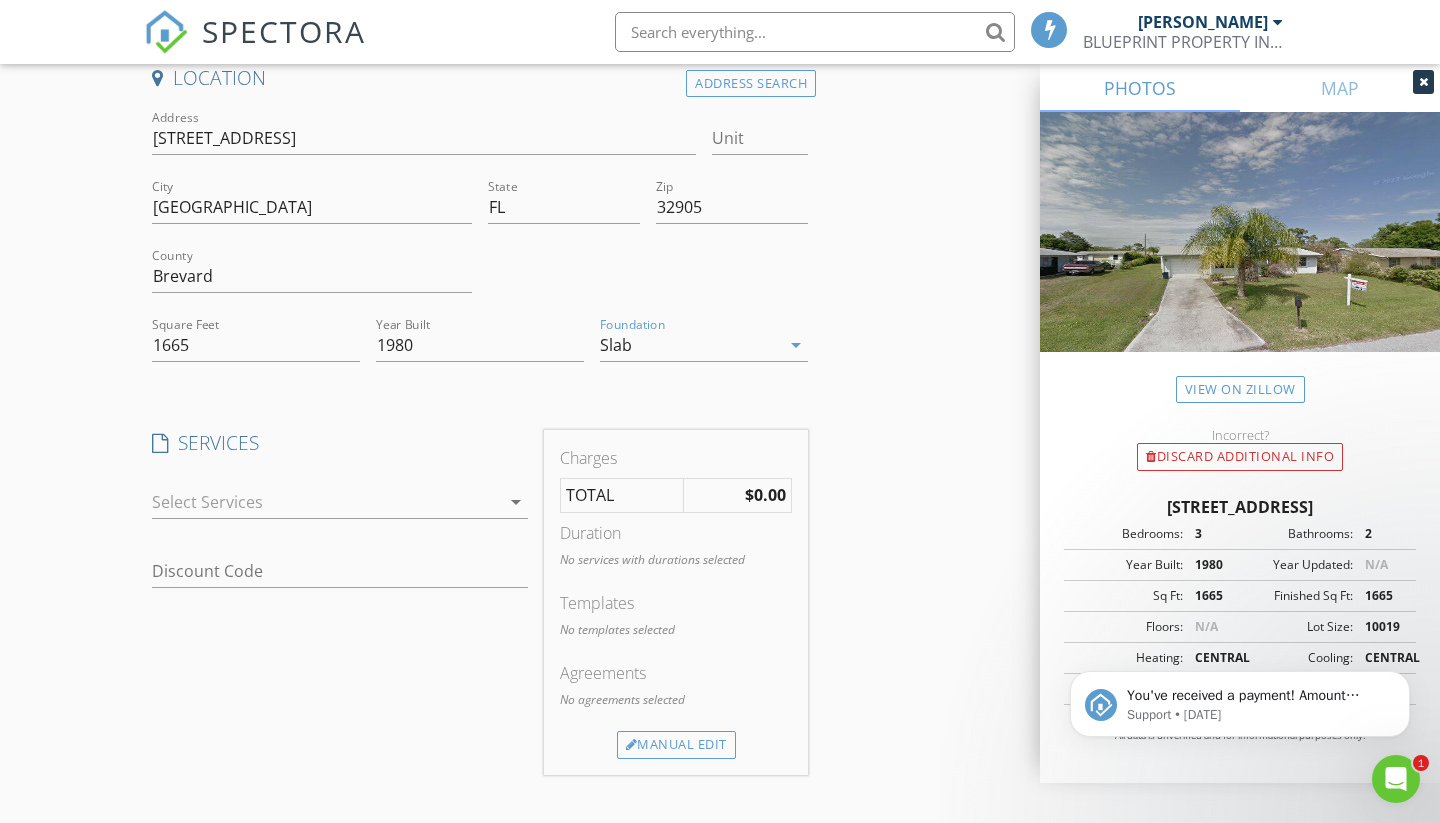 scroll, scrollTop: 176, scrollLeft: 0, axis: vertical 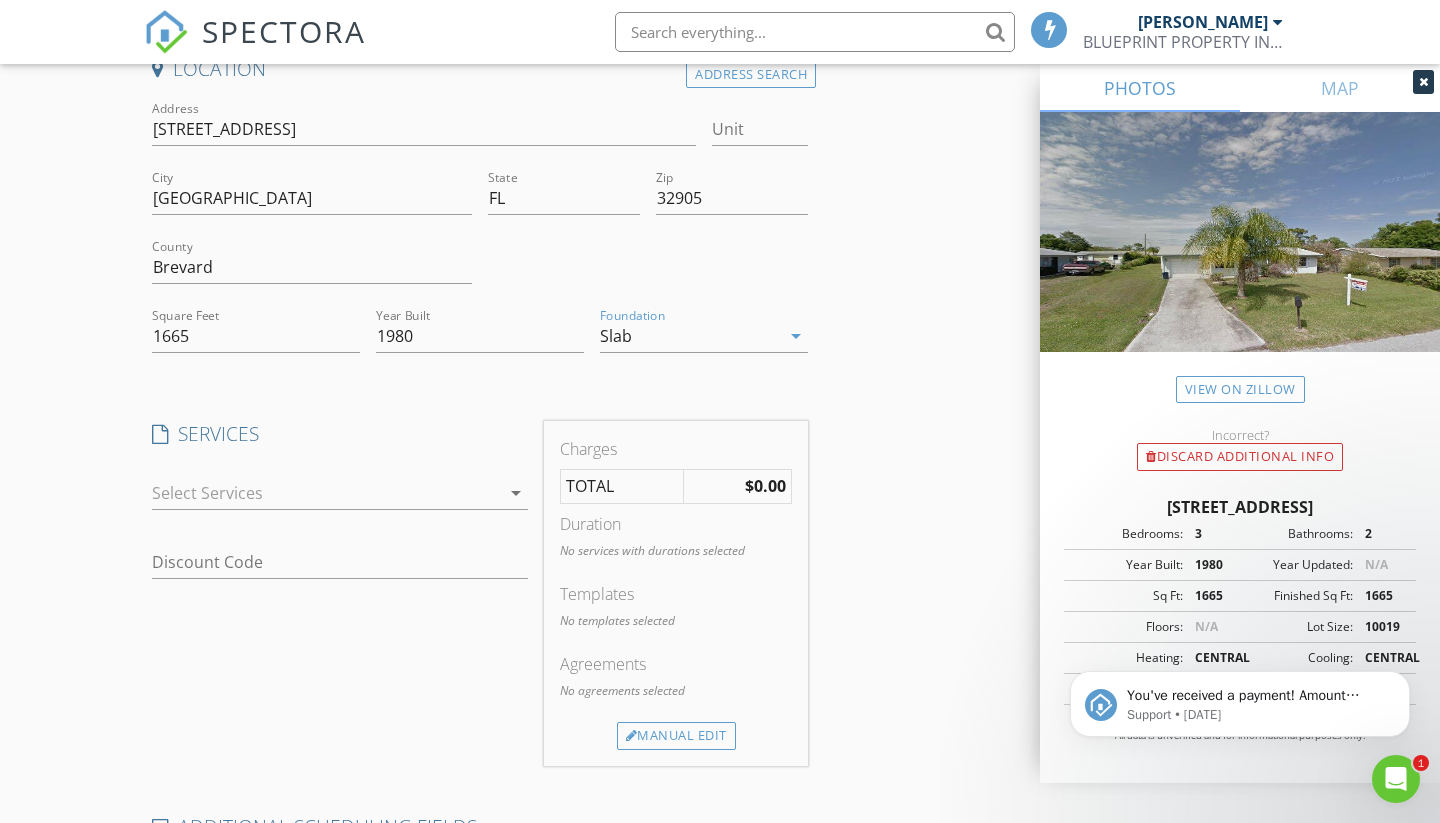 click on "Location
Address Search       Address 1961 Academy Street   Unit   City Palm Bay   State FL   Zip 32905   County Brevard     Square Feet 1665   Year Built 1980   Foundation Slab arrow_drop_down
SERVICES
check_box_outline_blank   Residential Inspection   Complete Home Inspection check_box_outline_blank   New Construction Inspection   Complete Home Inspection  check_box_outline_blank   Manufactured/Mobile Home Inspection   Manufactured Home / Mobile Home check_box_outline_blank   Multi-Unit Inspection   Duplex, Triplex, Quadplex Only check_box_outline_blank   Florida Wind Mitigation Inspection   Hurricane Protection check_box_outline_blank   Citizens 4-Point Inspection   Roof, Plumbing, HVAC, Electrical check_box_outline_blank   Roof Certification    Condition Of Current Roof System check_box_outline_blank   (IAQ) Report   Indoor Air Quality / 3 Lab Samples  check_box_outline_blank   Drone Imagery   Drone Service  check_box_outline_blank   (WDO) Report" at bounding box center [720, 626] 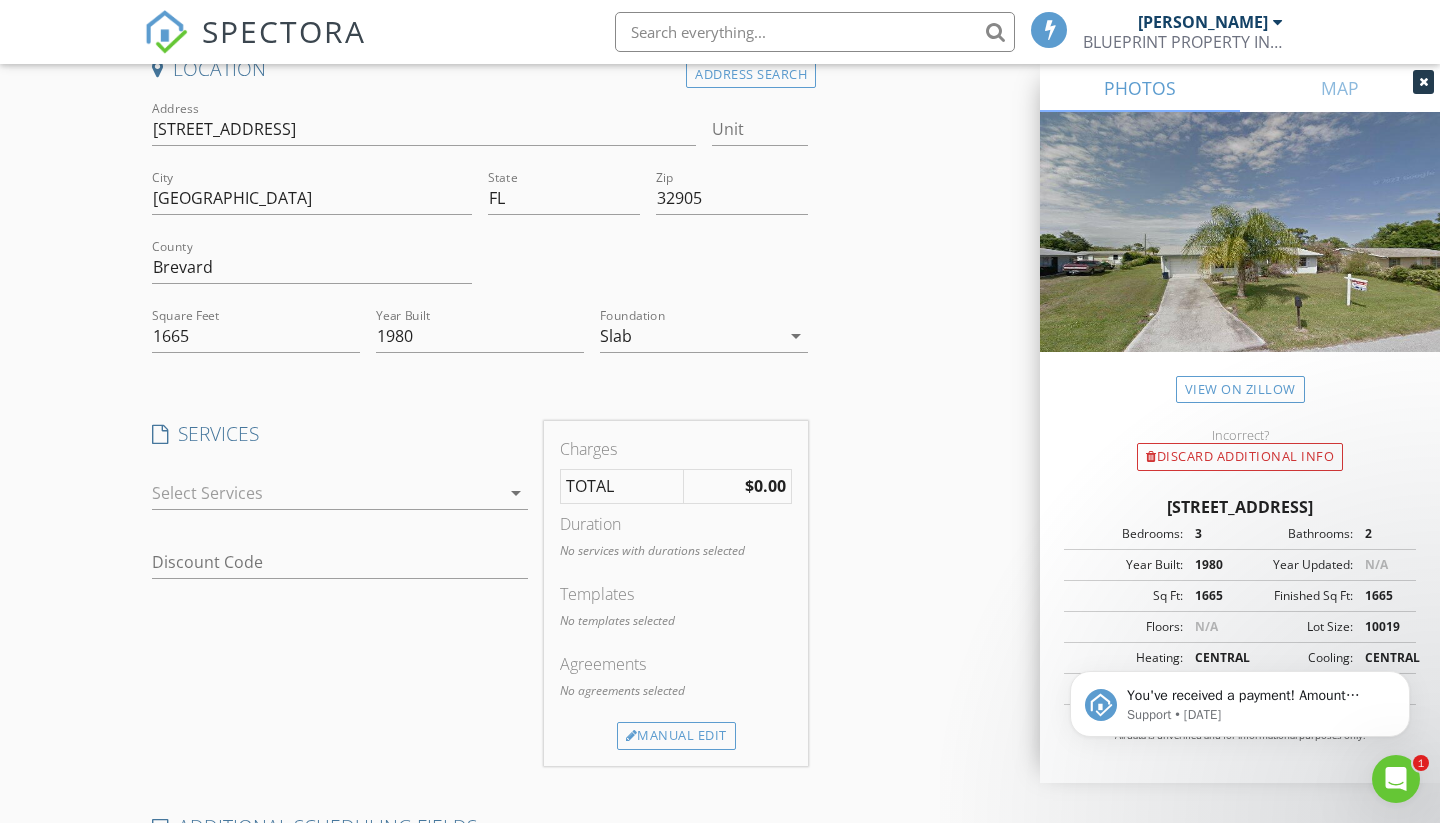 click at bounding box center (326, 493) 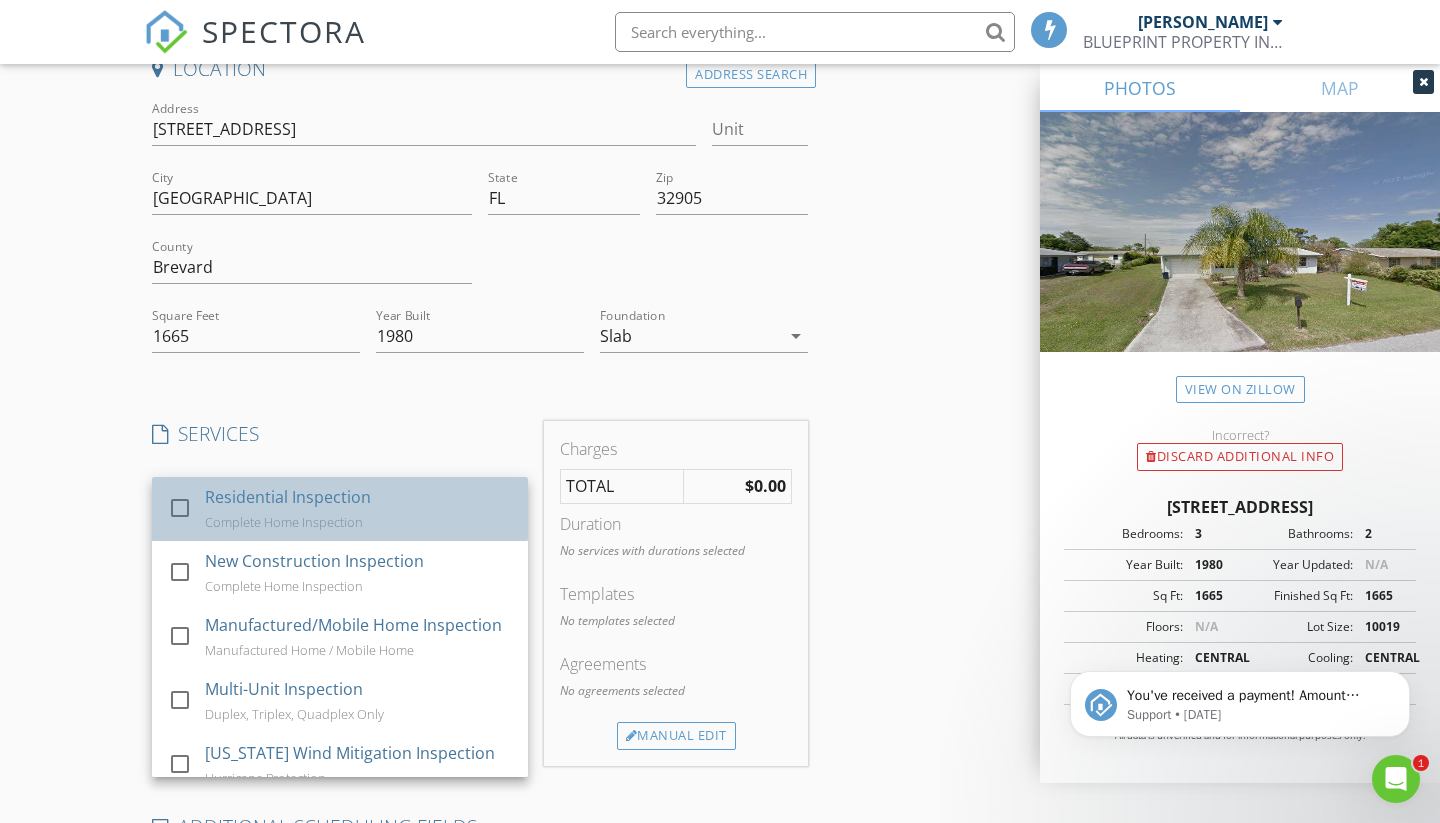 click on "Residential Inspection   Complete Home Inspection" at bounding box center (358, 509) 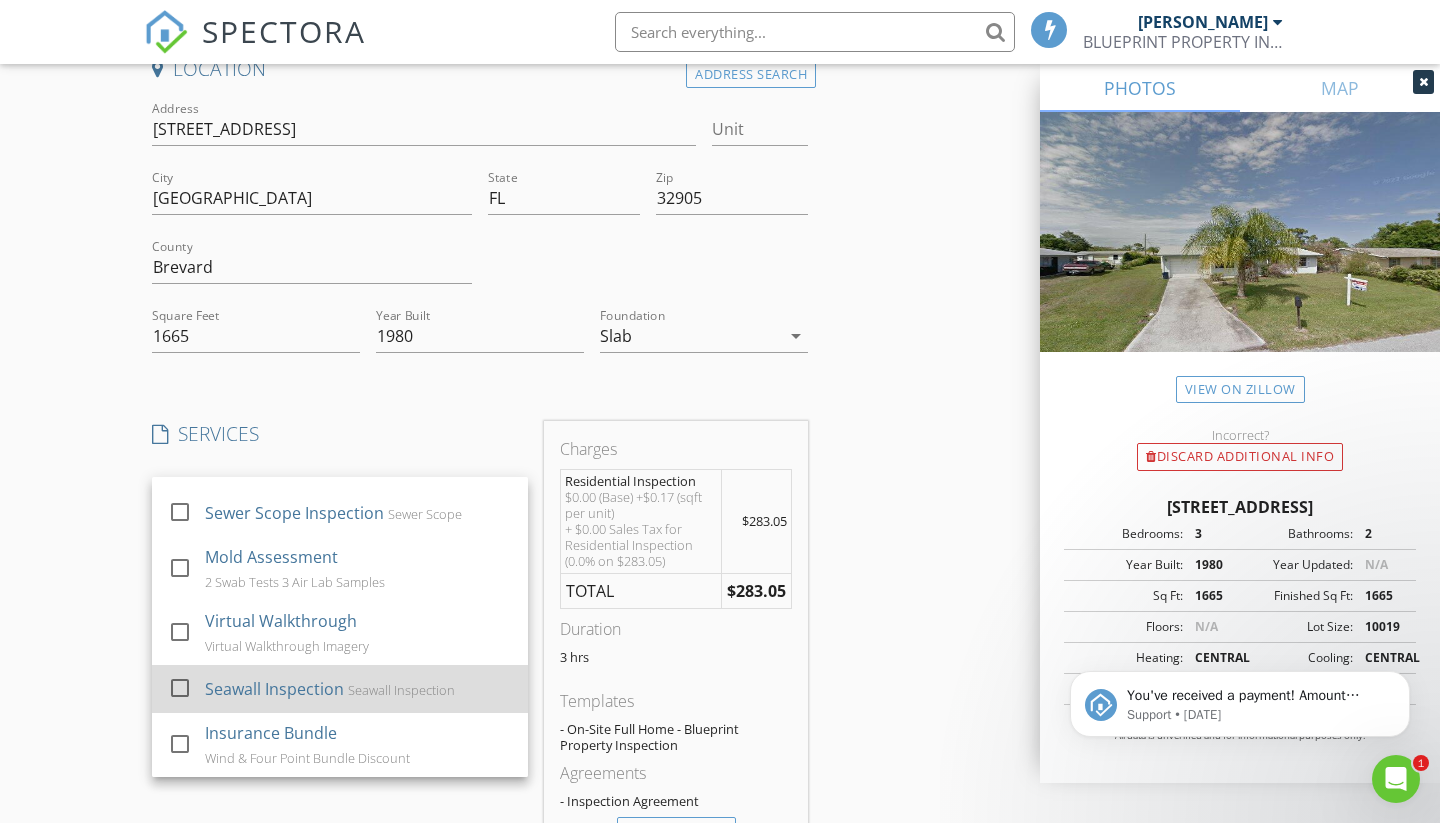 scroll, scrollTop: 644, scrollLeft: 0, axis: vertical 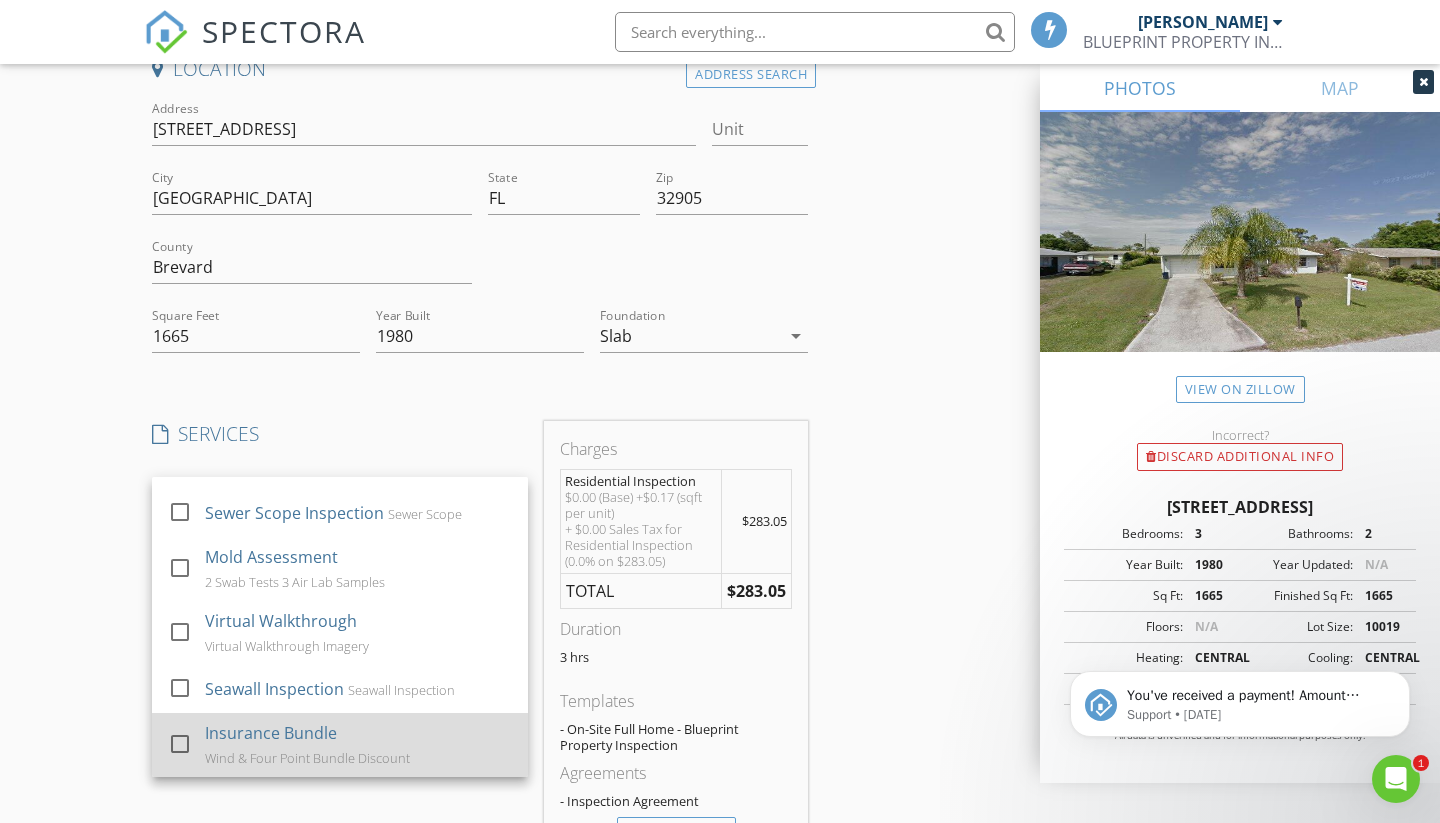 click on "Insurance Bundle    Wind & Four Point Bundle Discount" at bounding box center [358, 745] 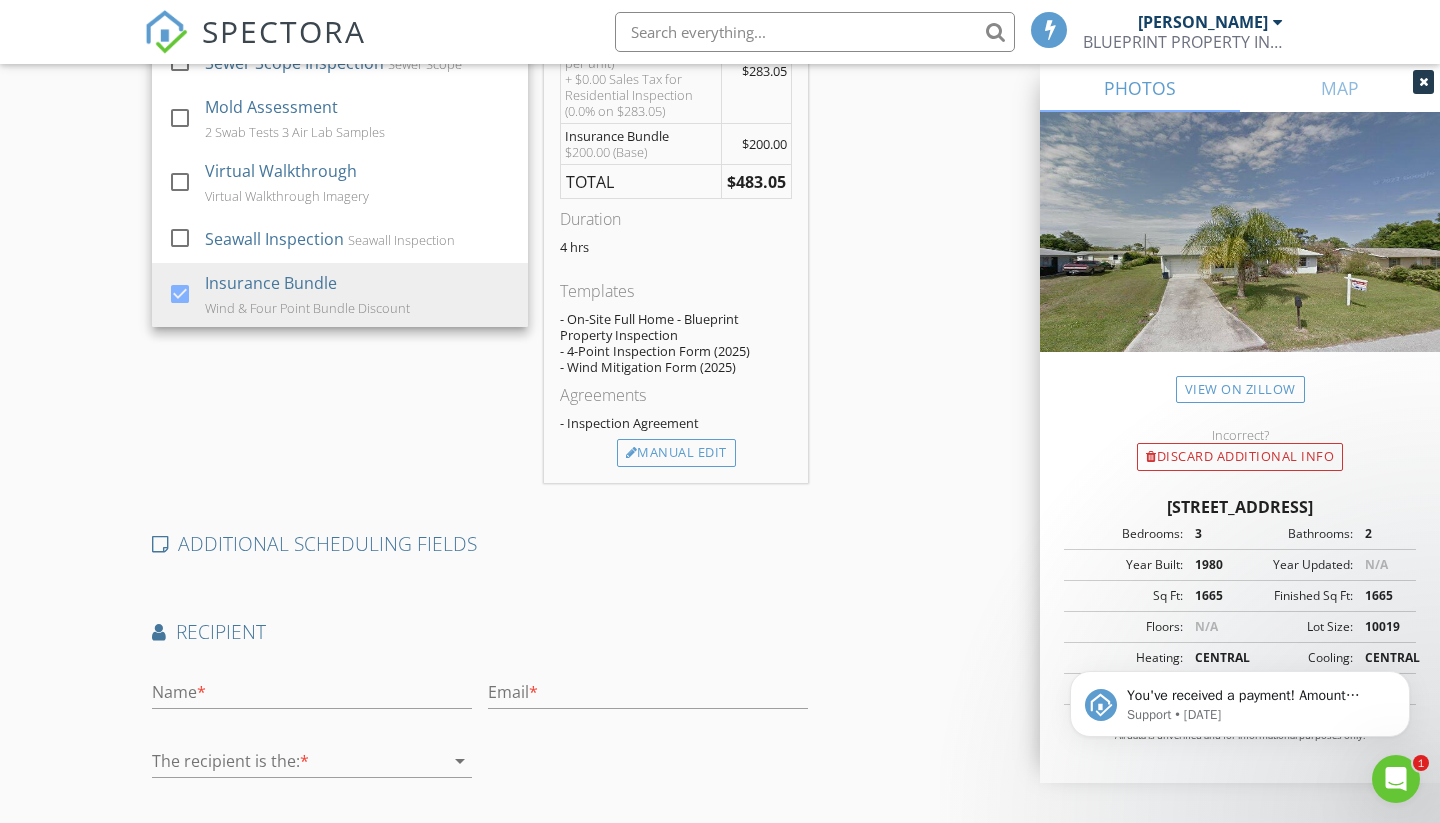 scroll, scrollTop: 628, scrollLeft: 0, axis: vertical 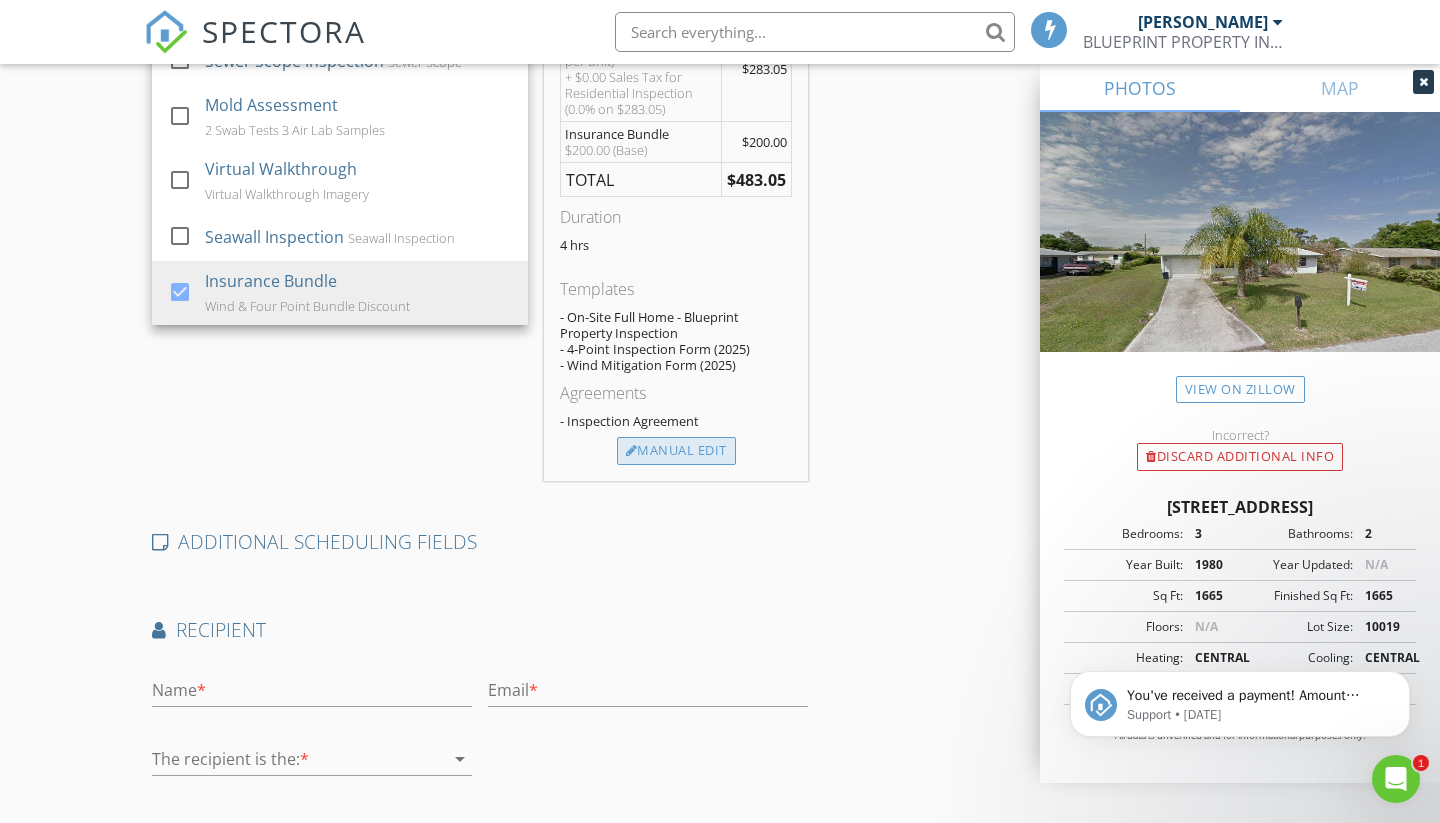 click on "Manual Edit" at bounding box center (676, 451) 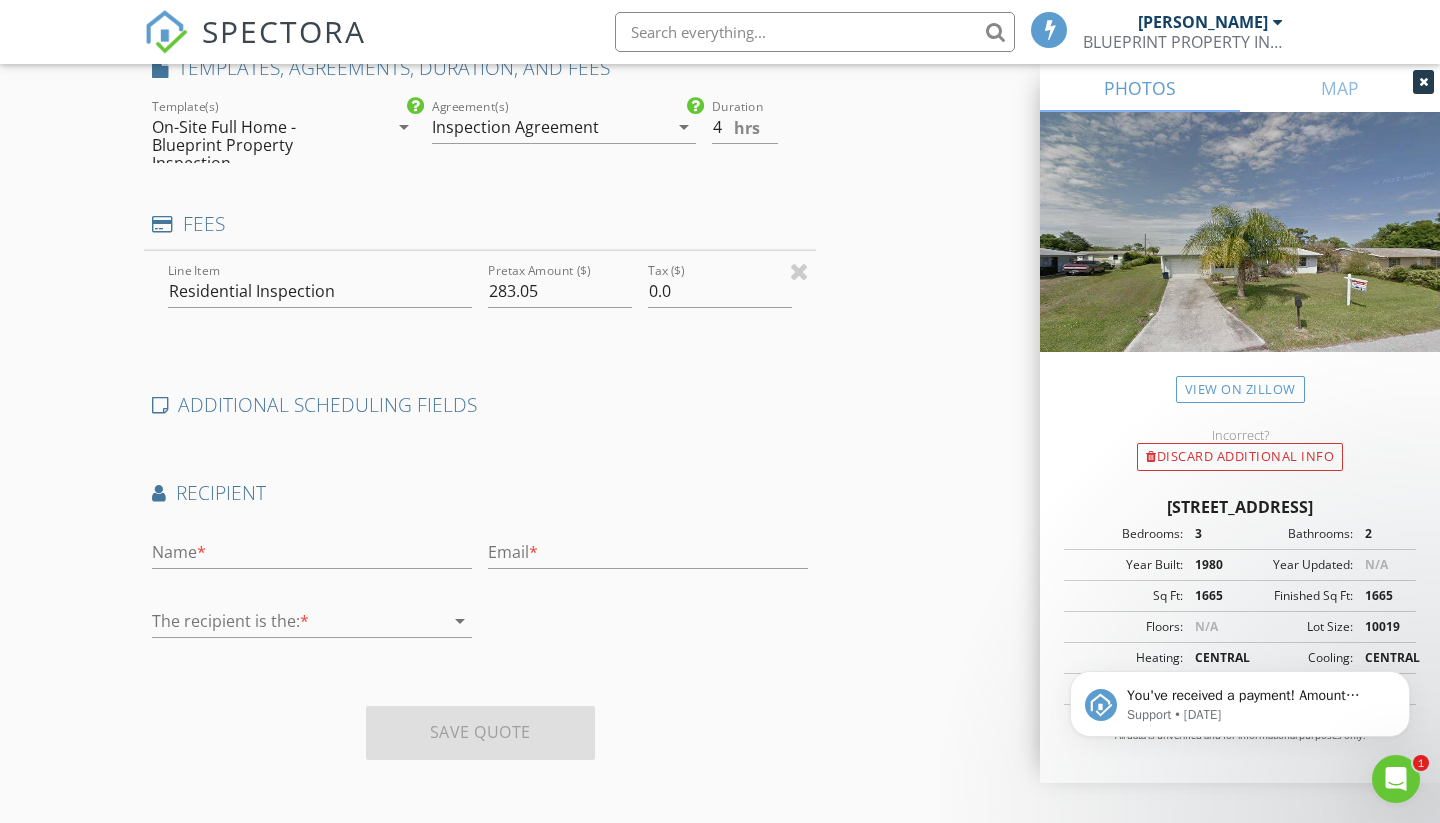 type on "0" 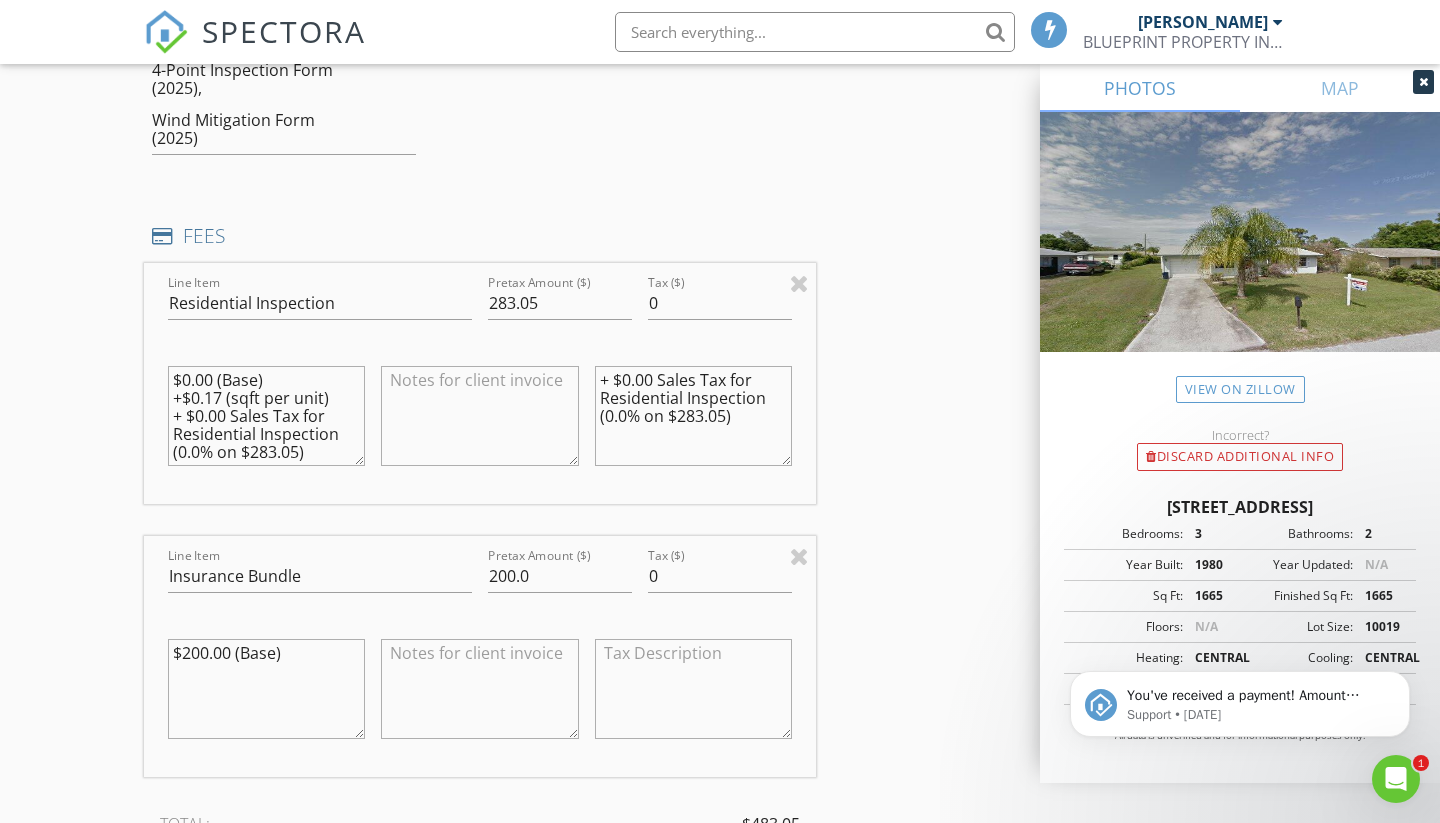 scroll, scrollTop: 666, scrollLeft: 0, axis: vertical 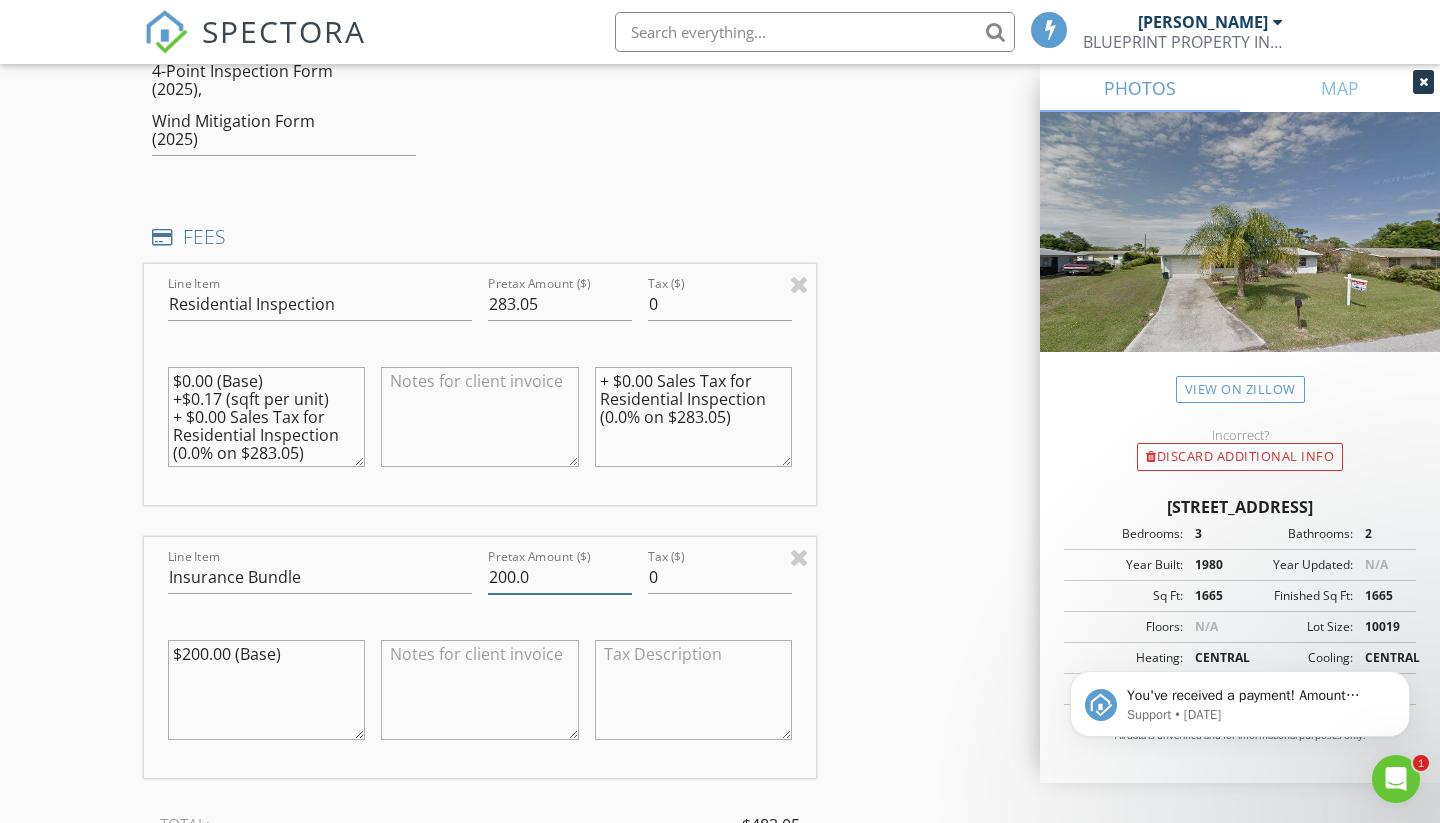 click on "200.0" at bounding box center [560, 577] 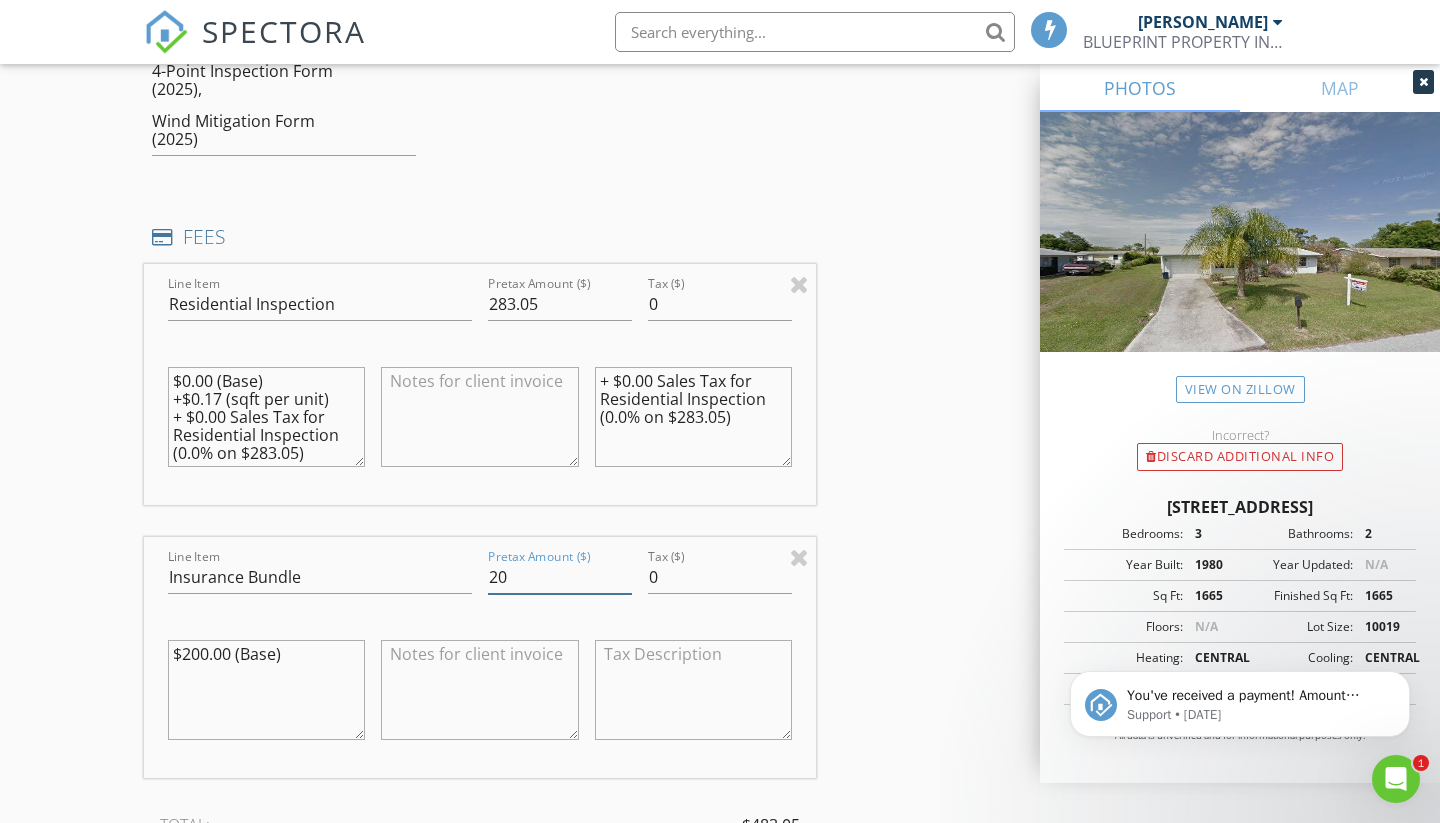 type on "2" 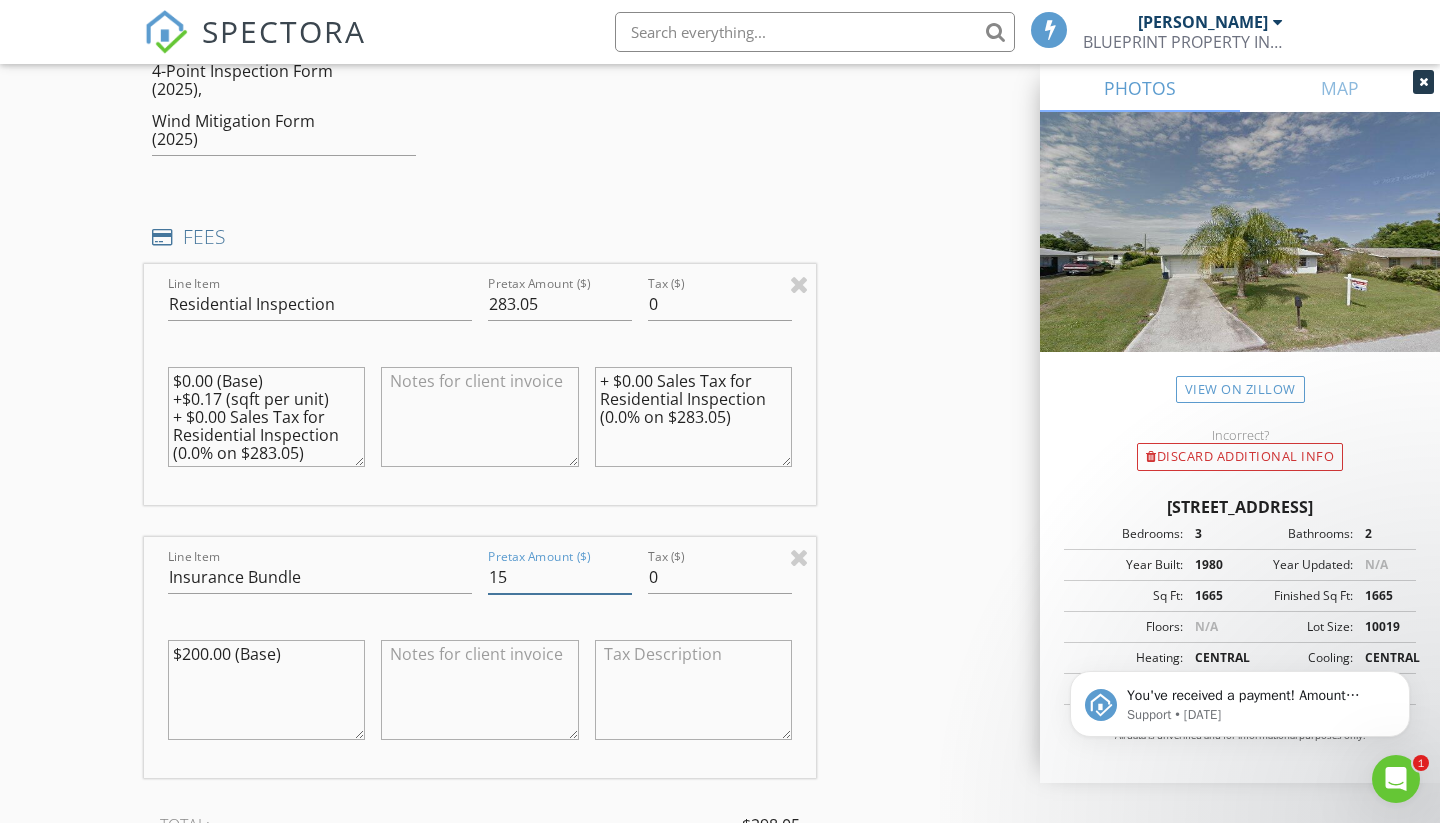 type on "150" 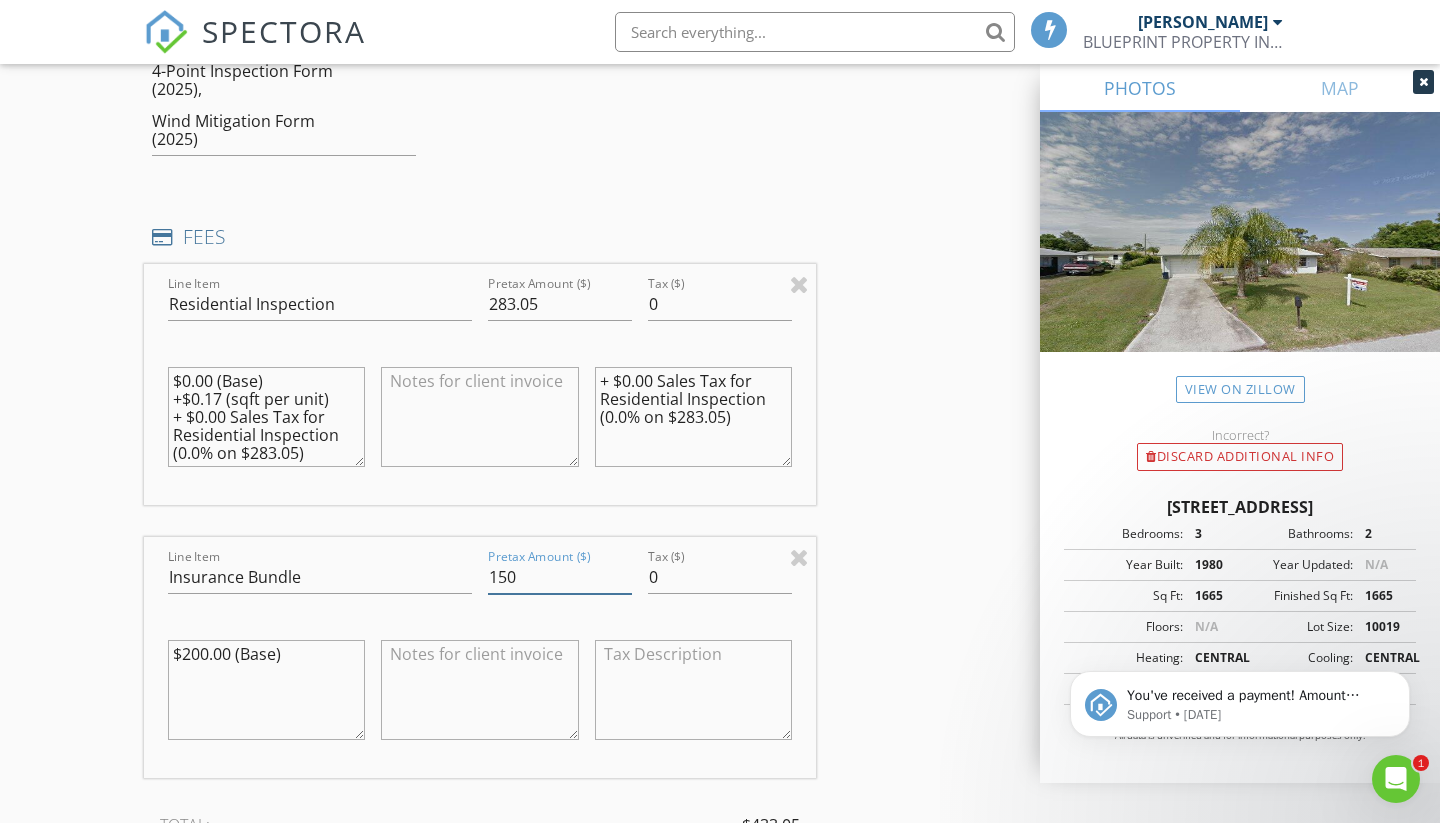 click on "150" at bounding box center [560, 577] 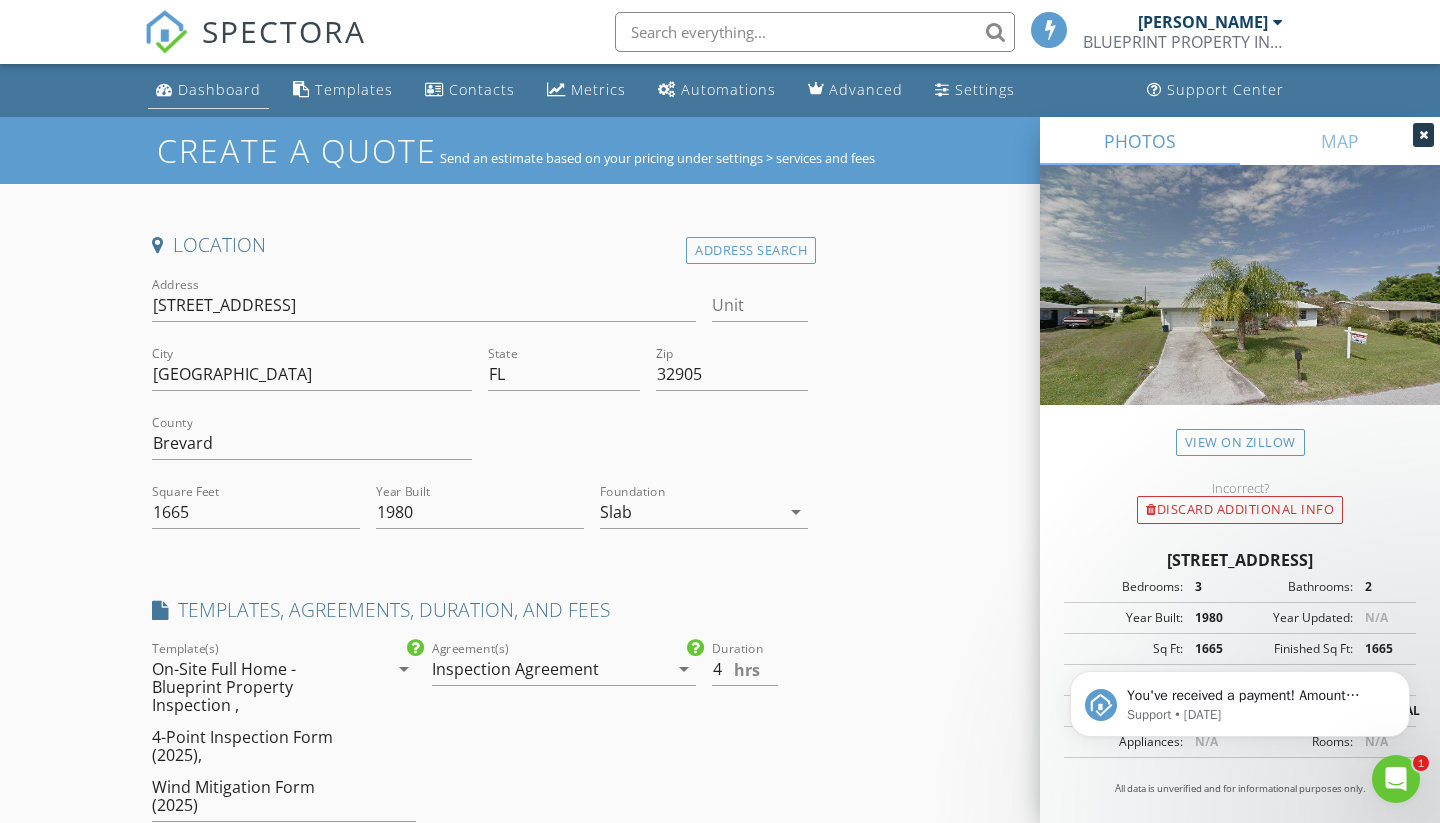 scroll, scrollTop: 0, scrollLeft: 0, axis: both 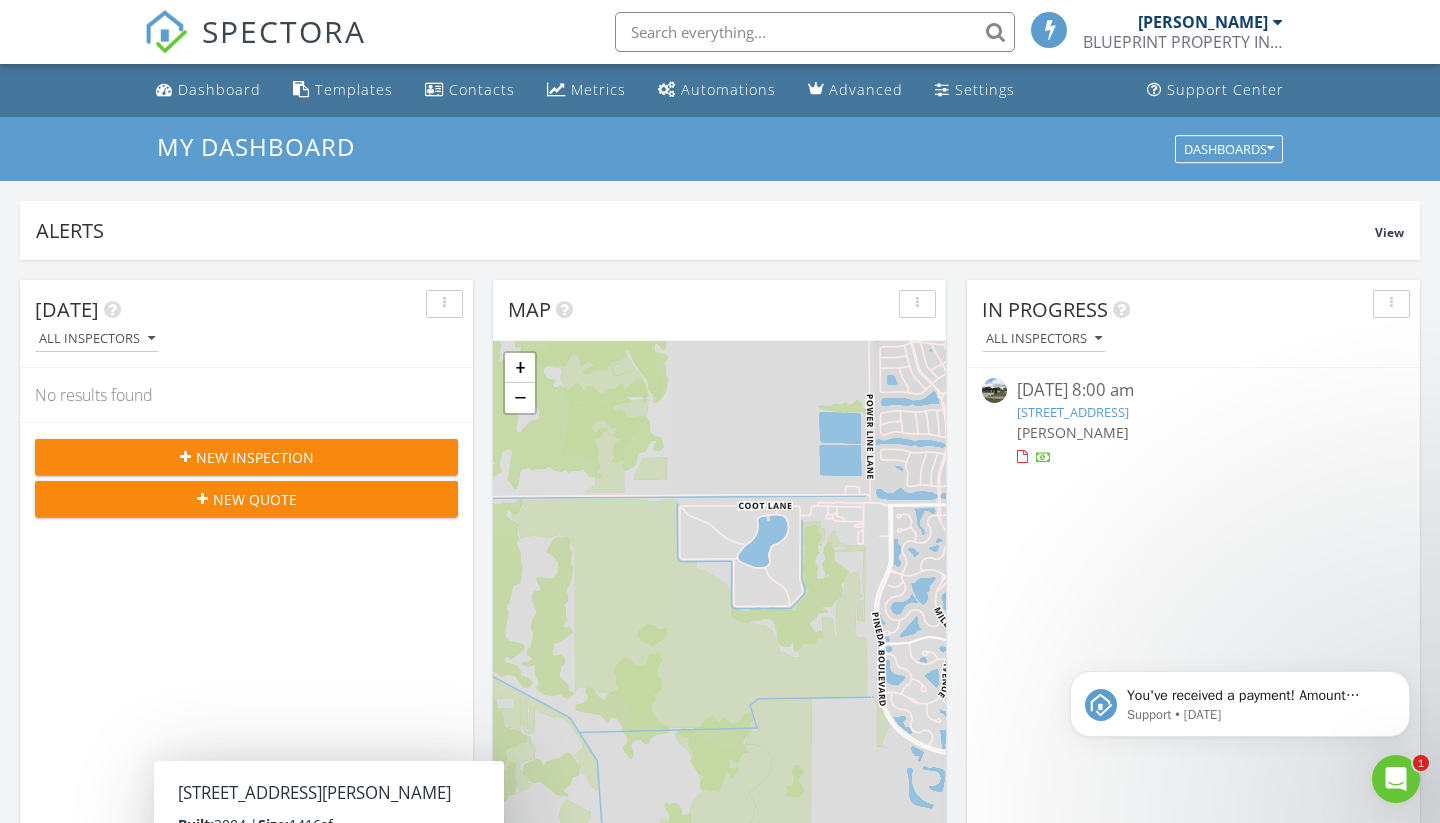 click on "New Inspection" at bounding box center (255, 457) 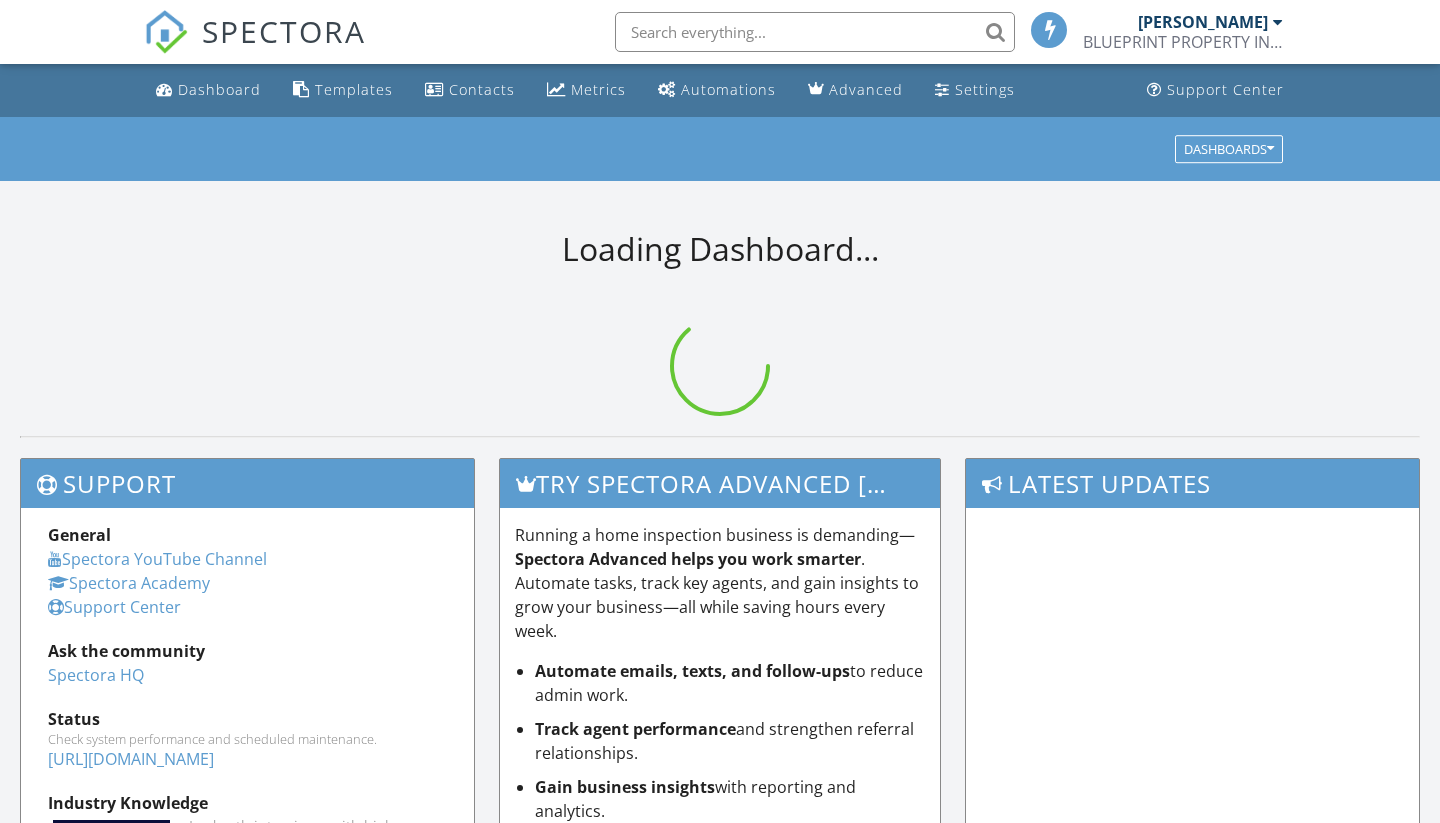 scroll, scrollTop: 0, scrollLeft: 0, axis: both 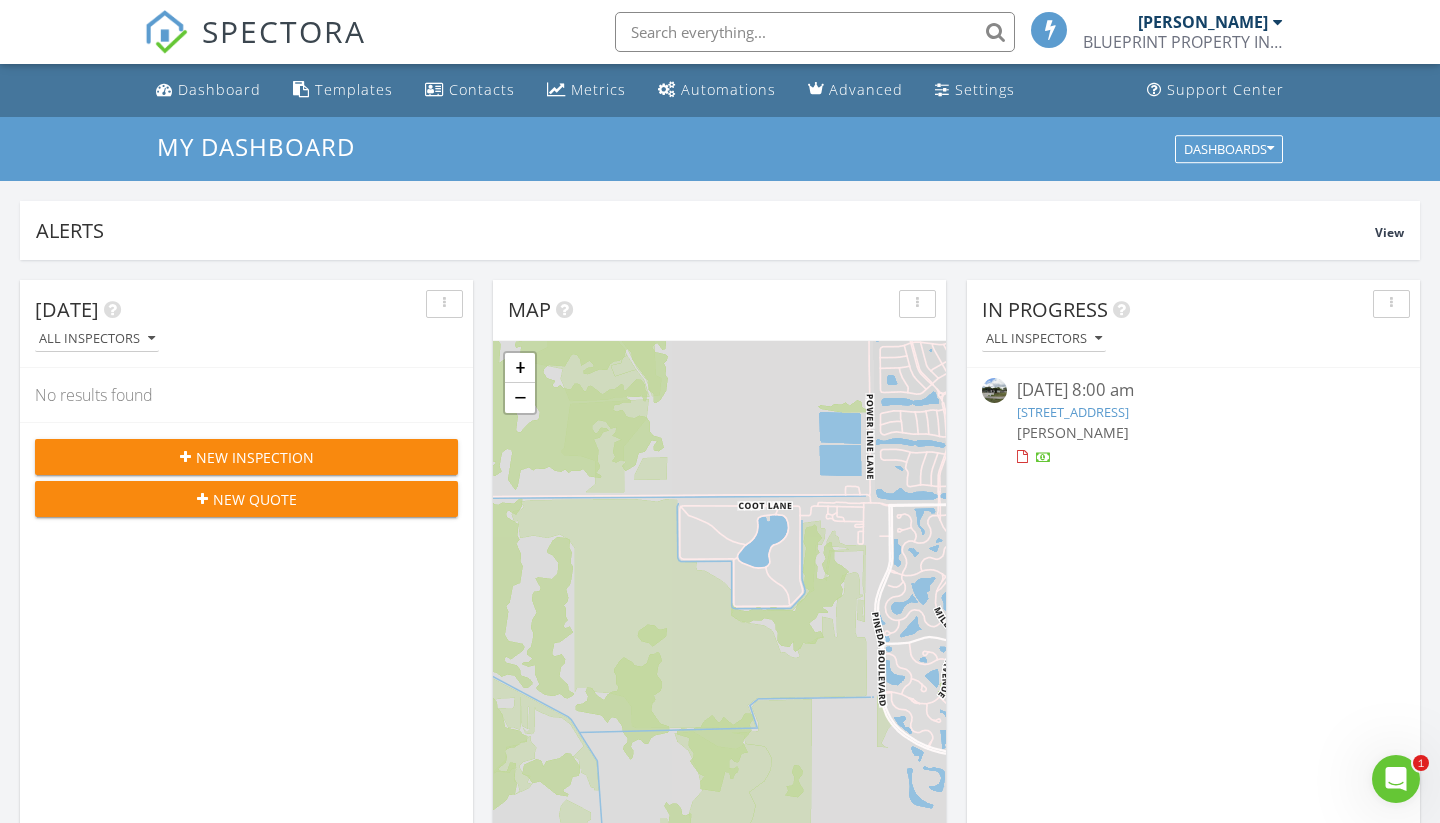 click on "New Quote" at bounding box center [255, 499] 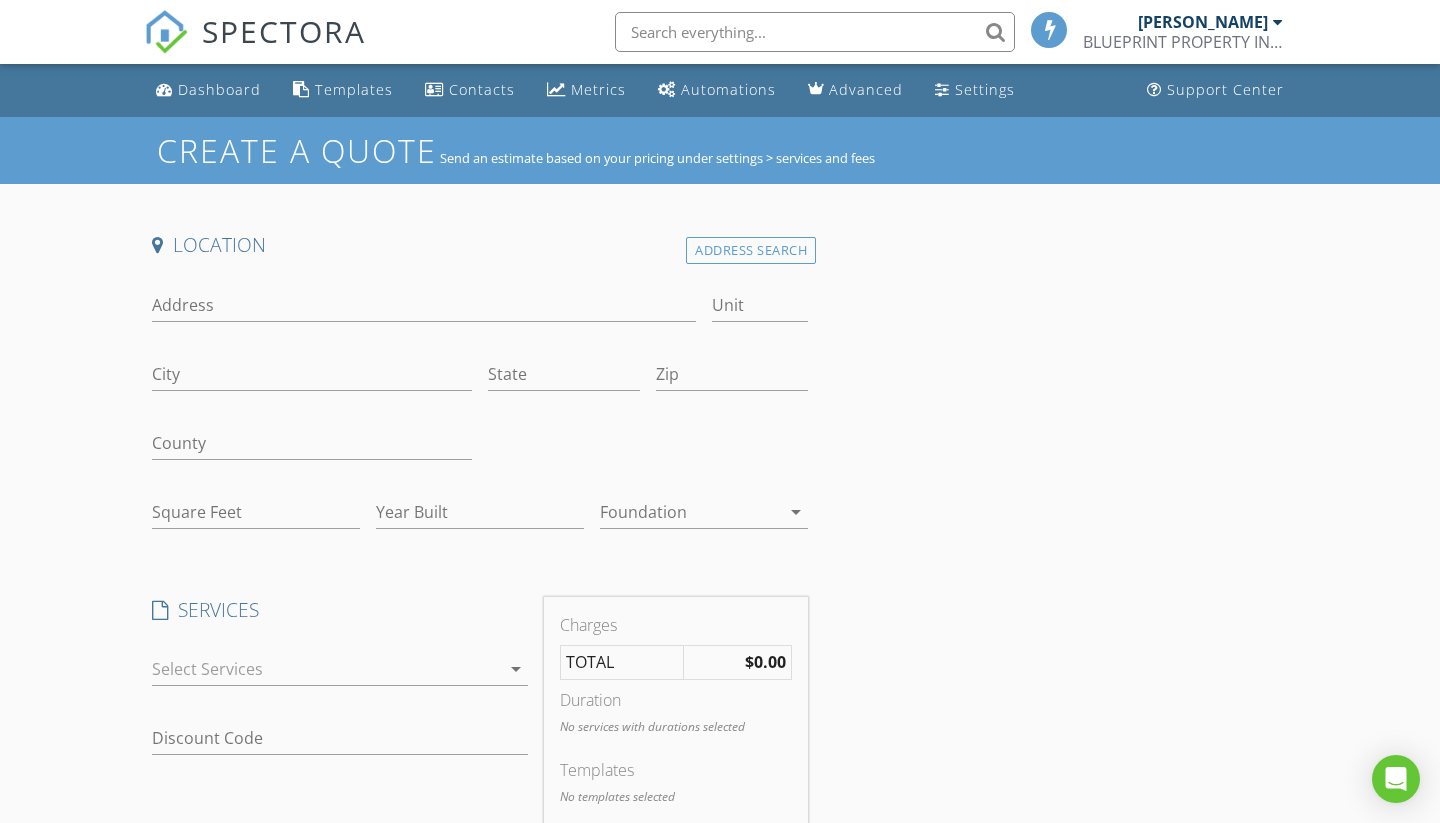 scroll, scrollTop: 0, scrollLeft: 0, axis: both 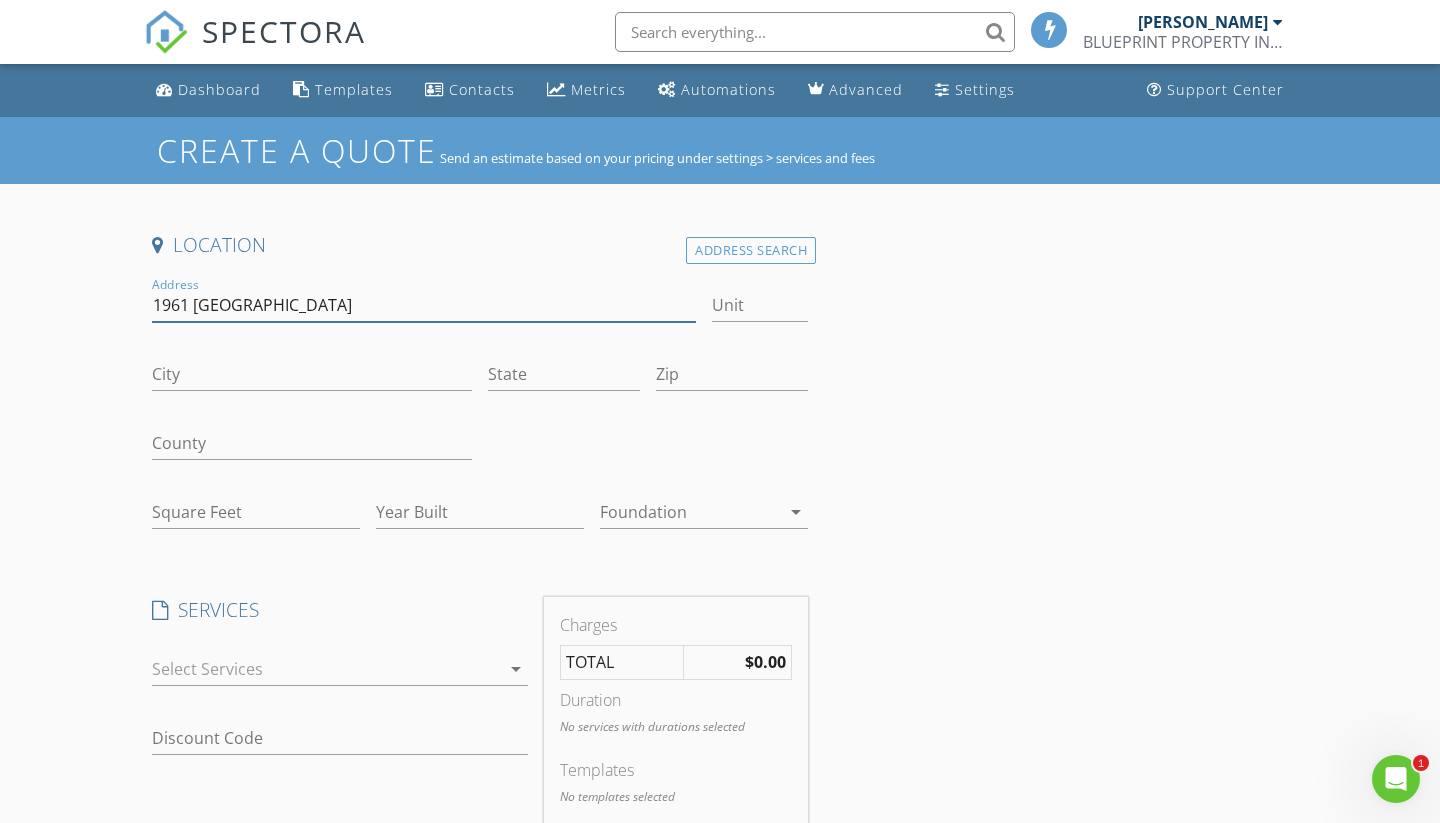 type on "1961 [GEOGRAPHIC_DATA]" 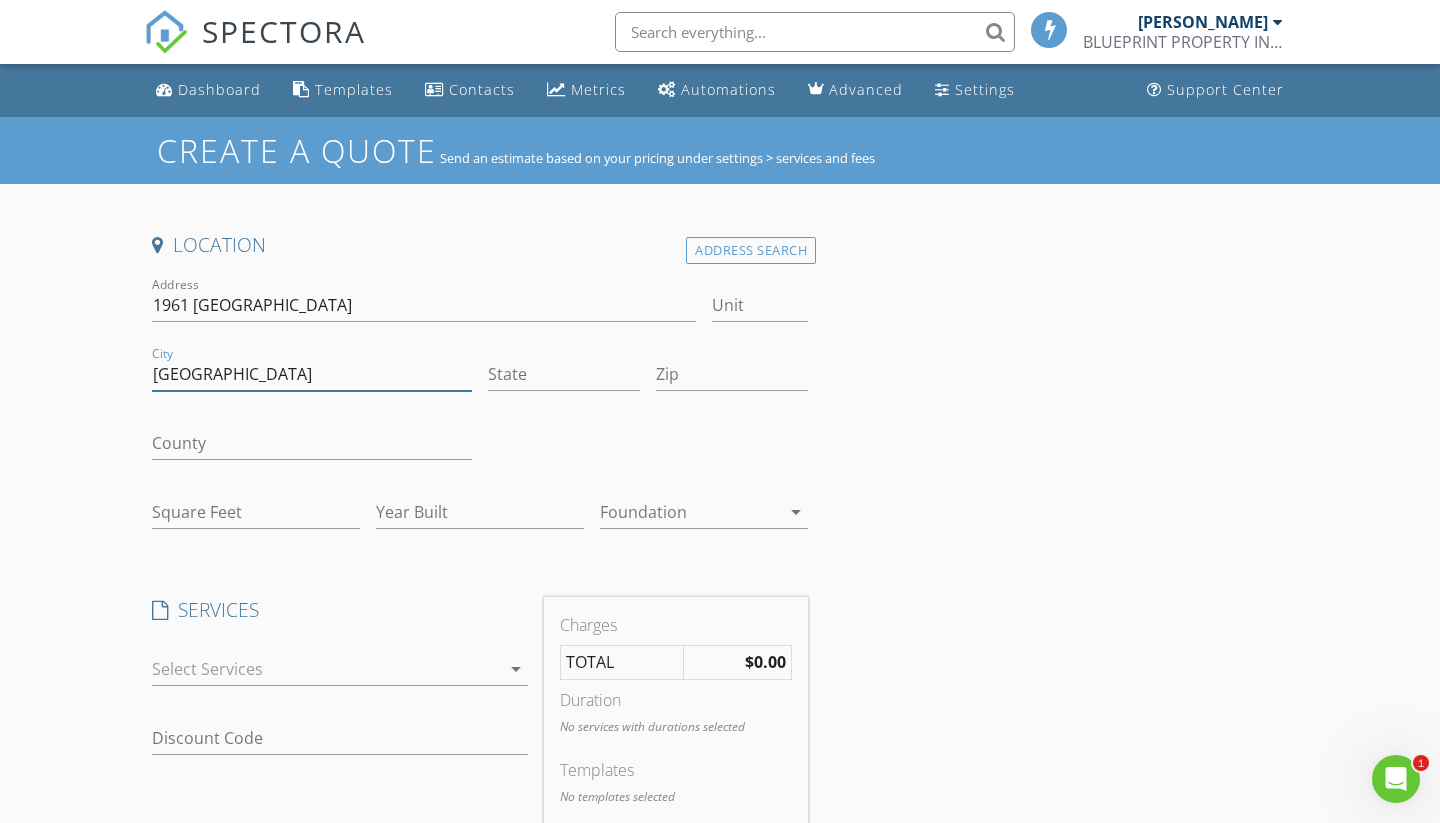 type on "[GEOGRAPHIC_DATA]" 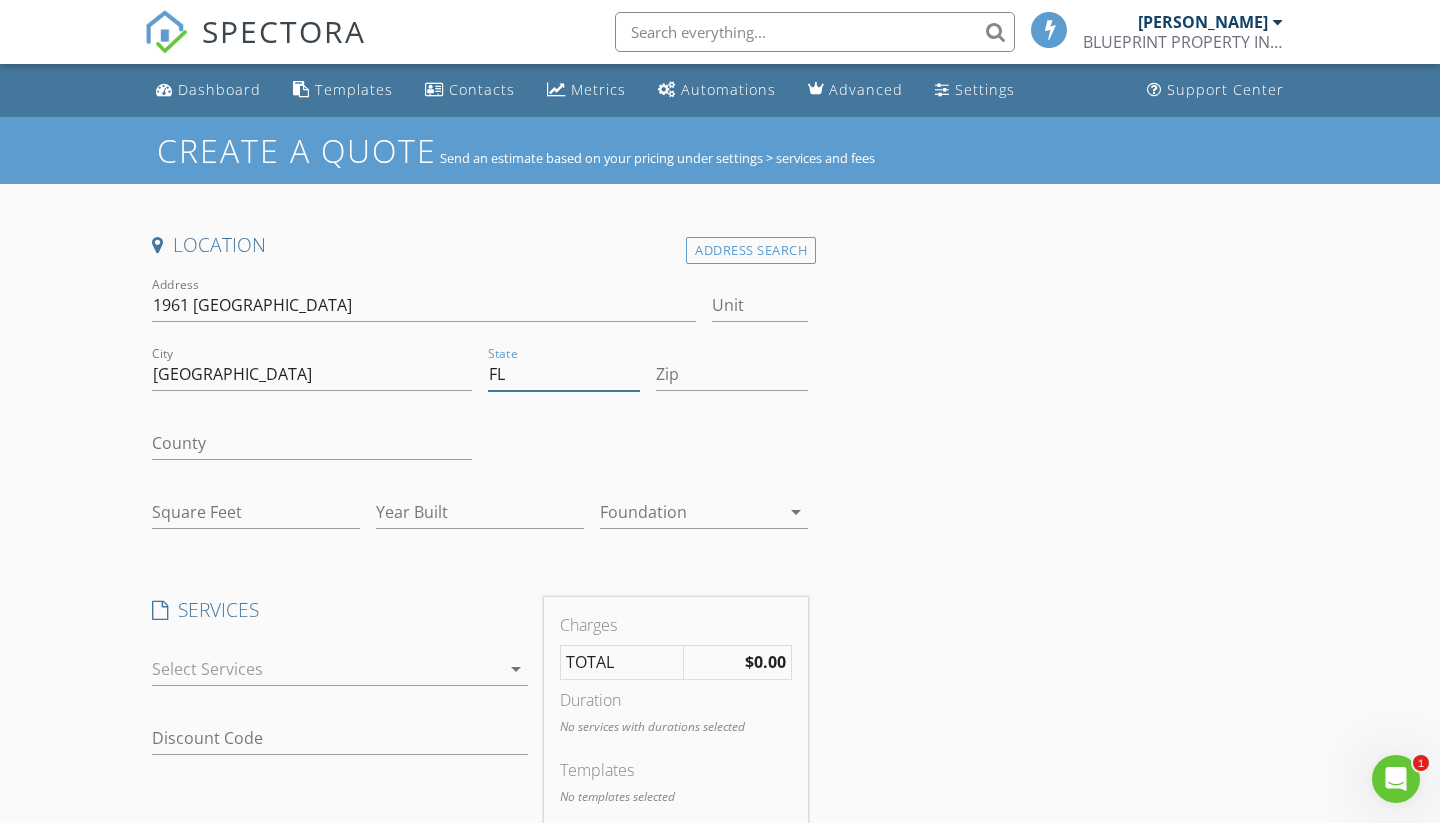 type on "FL" 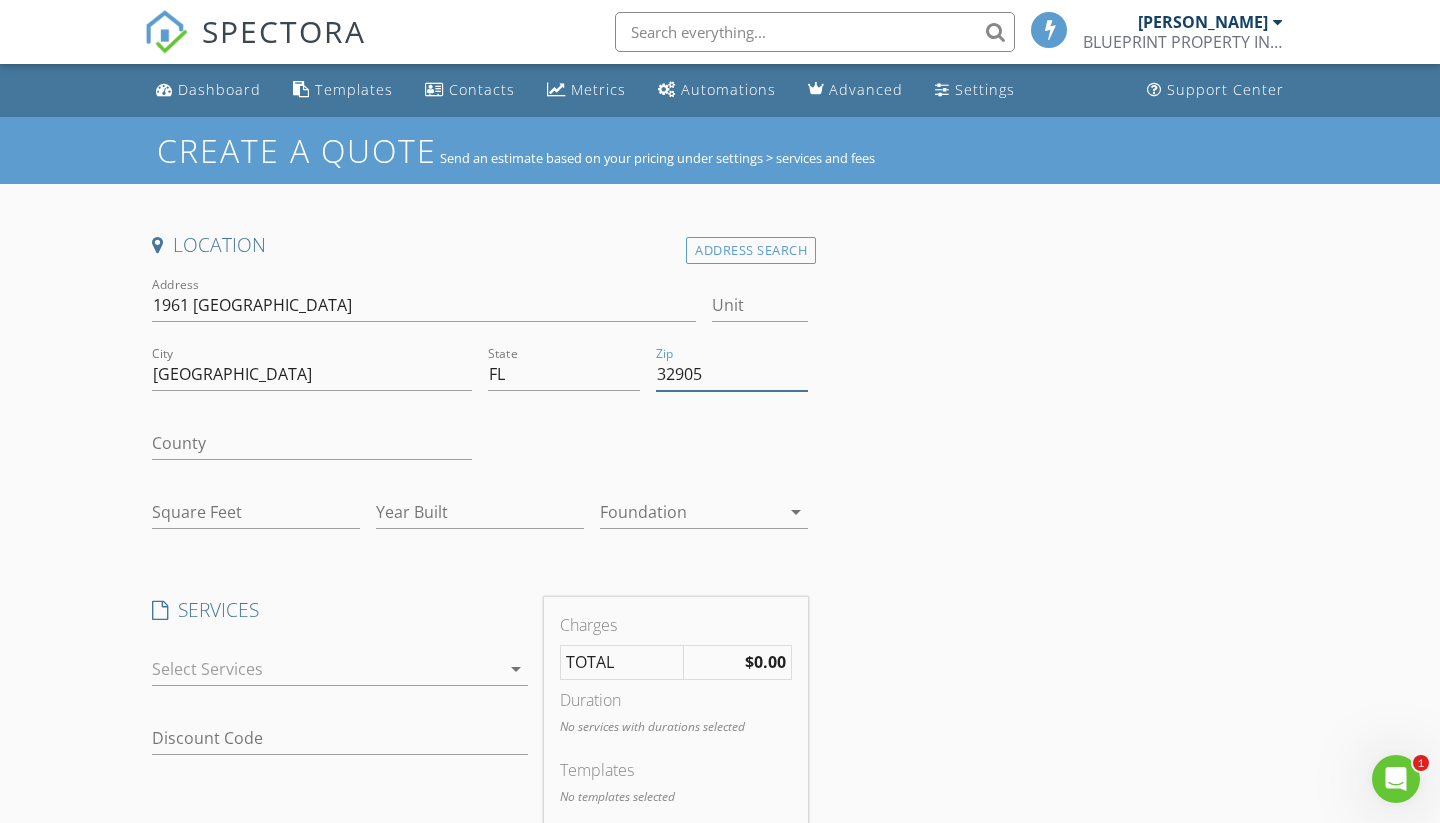 type on "32905" 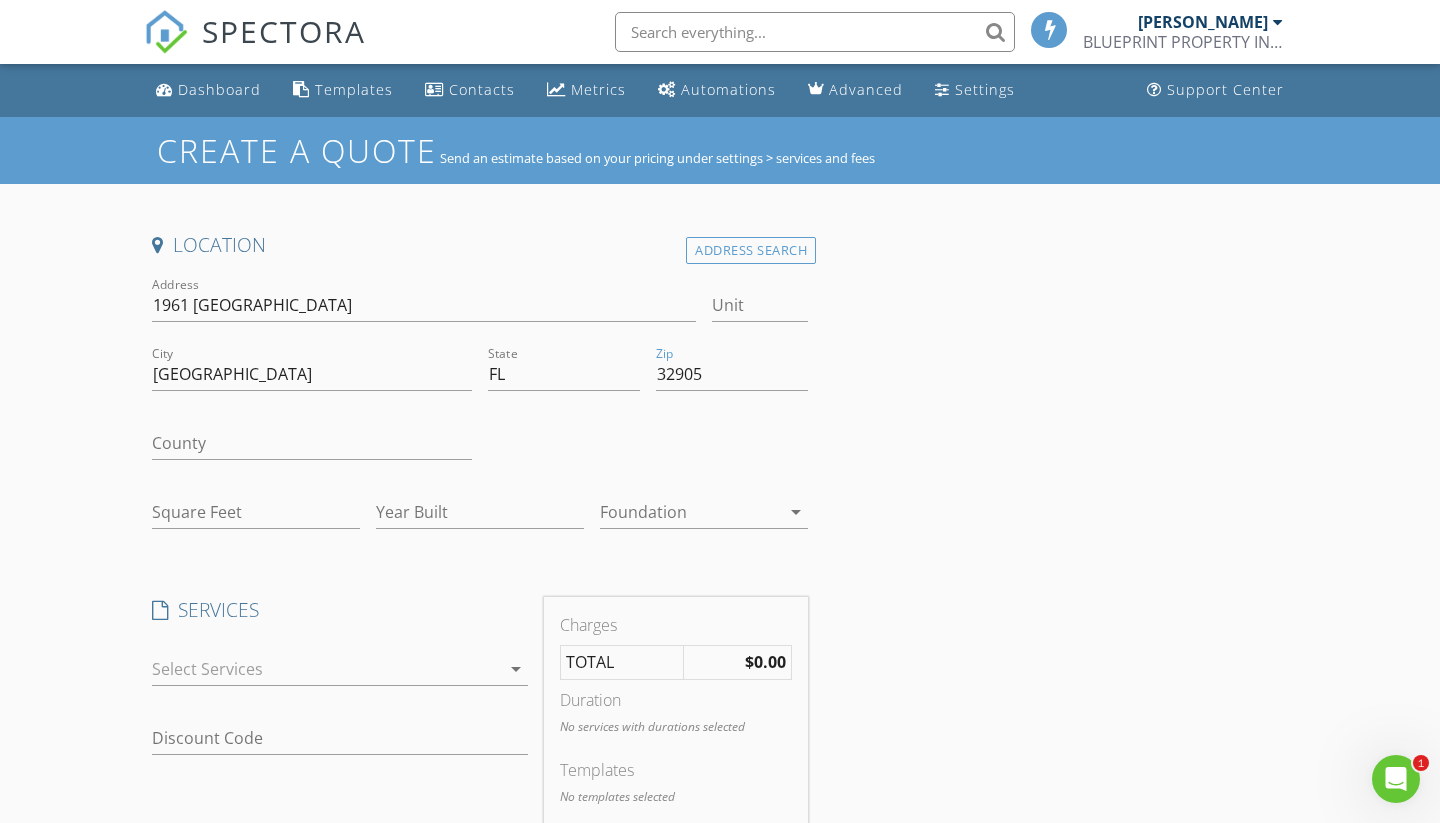 click on "Location
Address Search       Address 1961 Acadamy Street   Unit   City Palm Bay   State FL   Zip 32905   County     Square Feet   Year Built   Foundation arrow_drop_down
SERVICES
check_box_outline_blank   Residential Inspection   Complete Home Inspection check_box_outline_blank   New Construction Inspection   Complete Home Inspection  check_box_outline_blank   Manufactured/Mobile Home Inspection   Manufactured Home / Mobile Home check_box_outline_blank   Multi-Unit Inspection   Duplex, Triplex, Quadplex Only check_box_outline_blank   Florida Wind Mitigation Inspection   Hurricane Protection check_box_outline_blank   Citizens 4-Point Inspection   Roof, Plumbing, HVAC, Electrical check_box_outline_blank   Roof Certification    Condition Of Current Roof System check_box_outline_blank   (IAQ) Report   Indoor Air Quality / 3 Lab Samples  check_box_outline_blank   Drone Imagery   Drone Service  check_box_outline_blank   (WDO) Report   check_box_outline_blank" at bounding box center (720, 802) 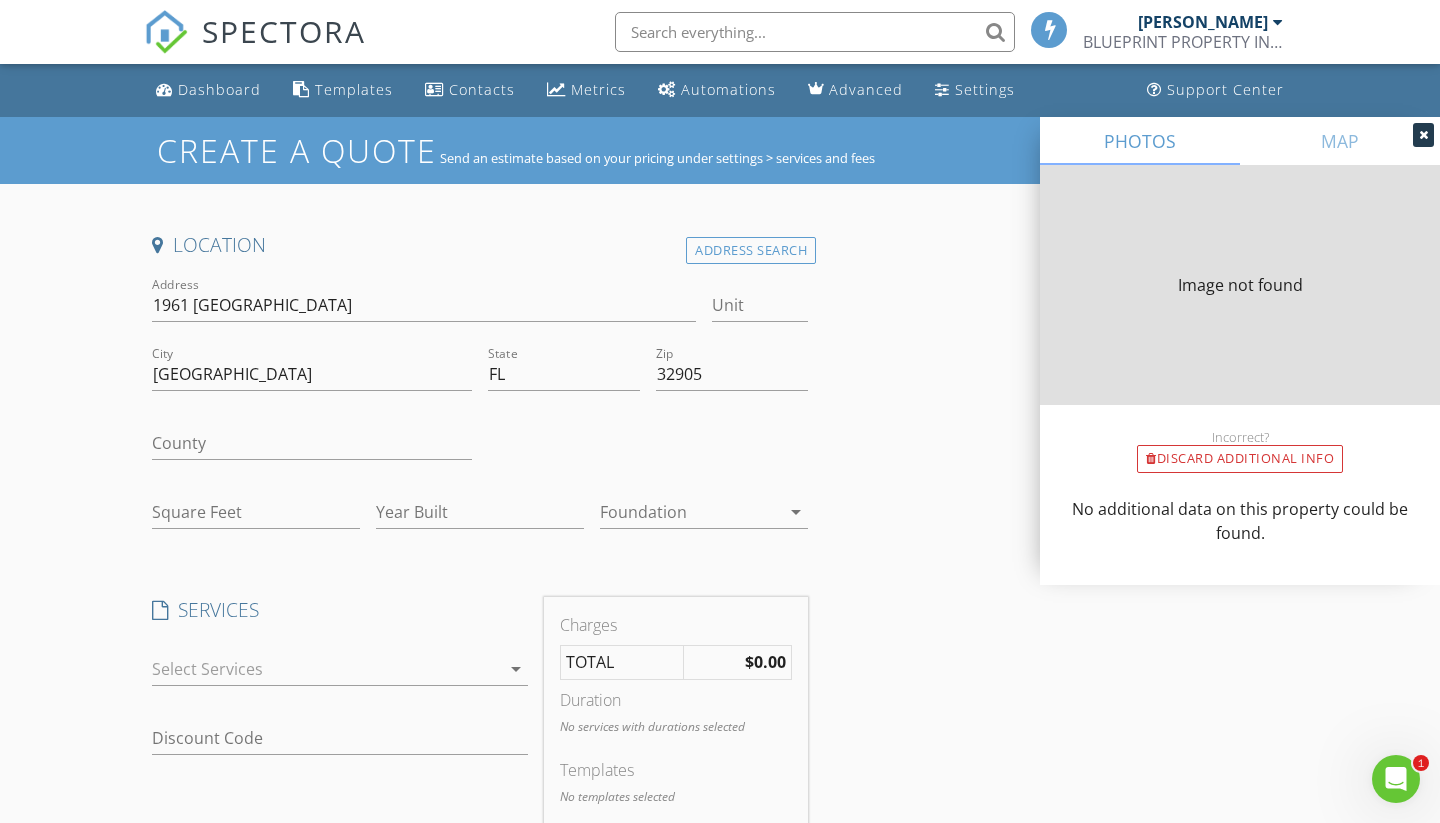 type on "1665" 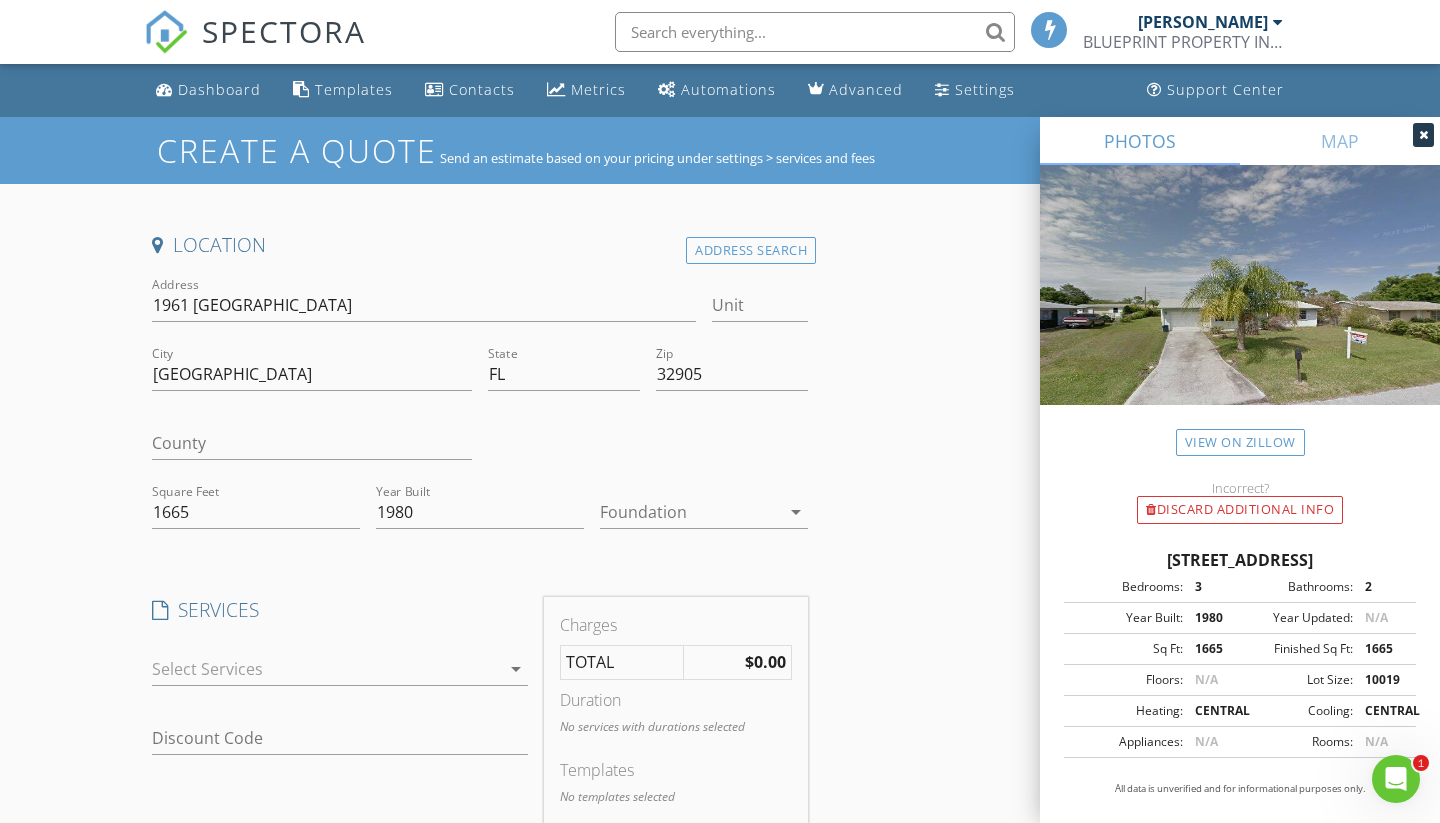 click at bounding box center [690, 512] 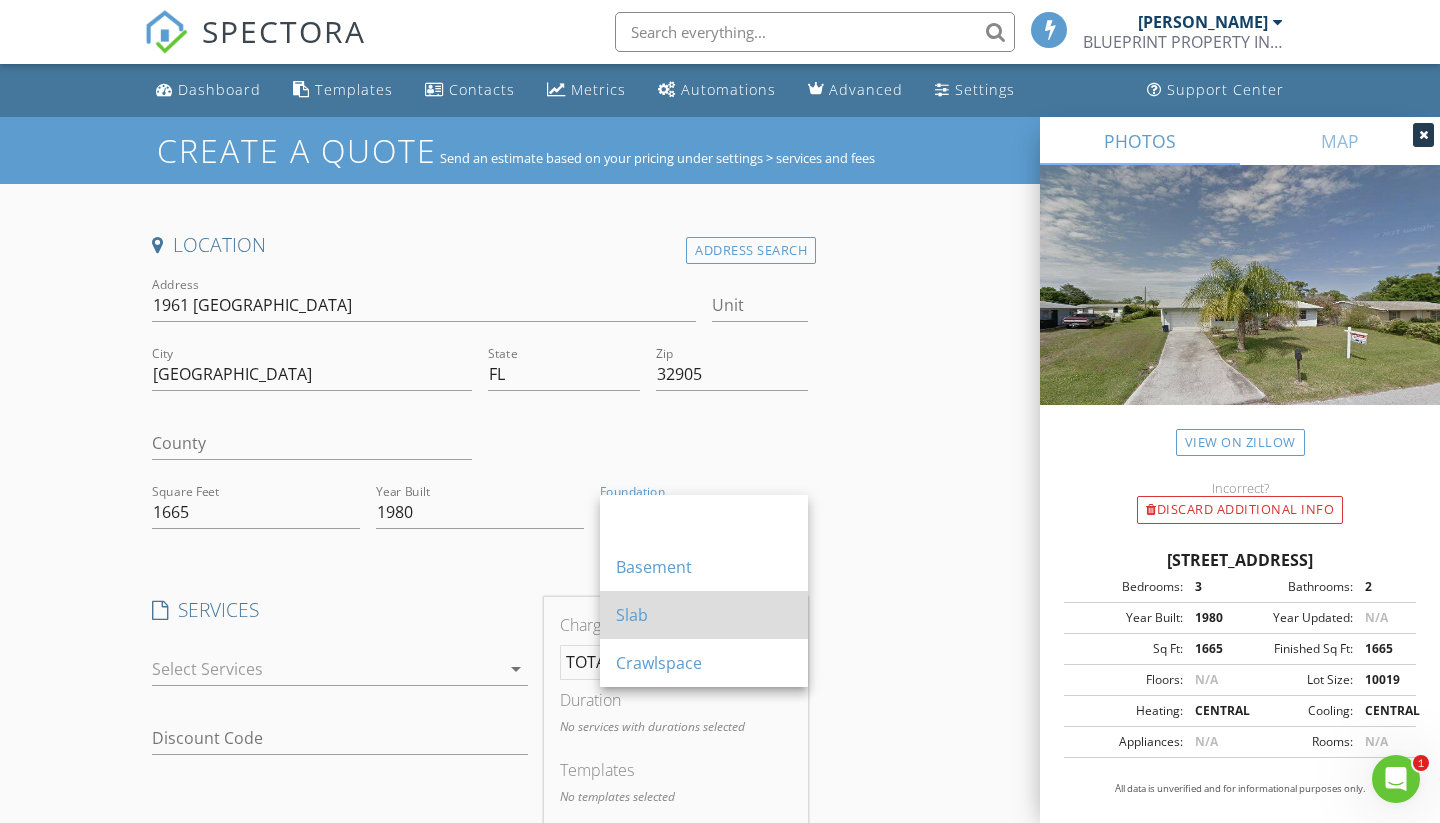 click on "Slab" at bounding box center (704, 615) 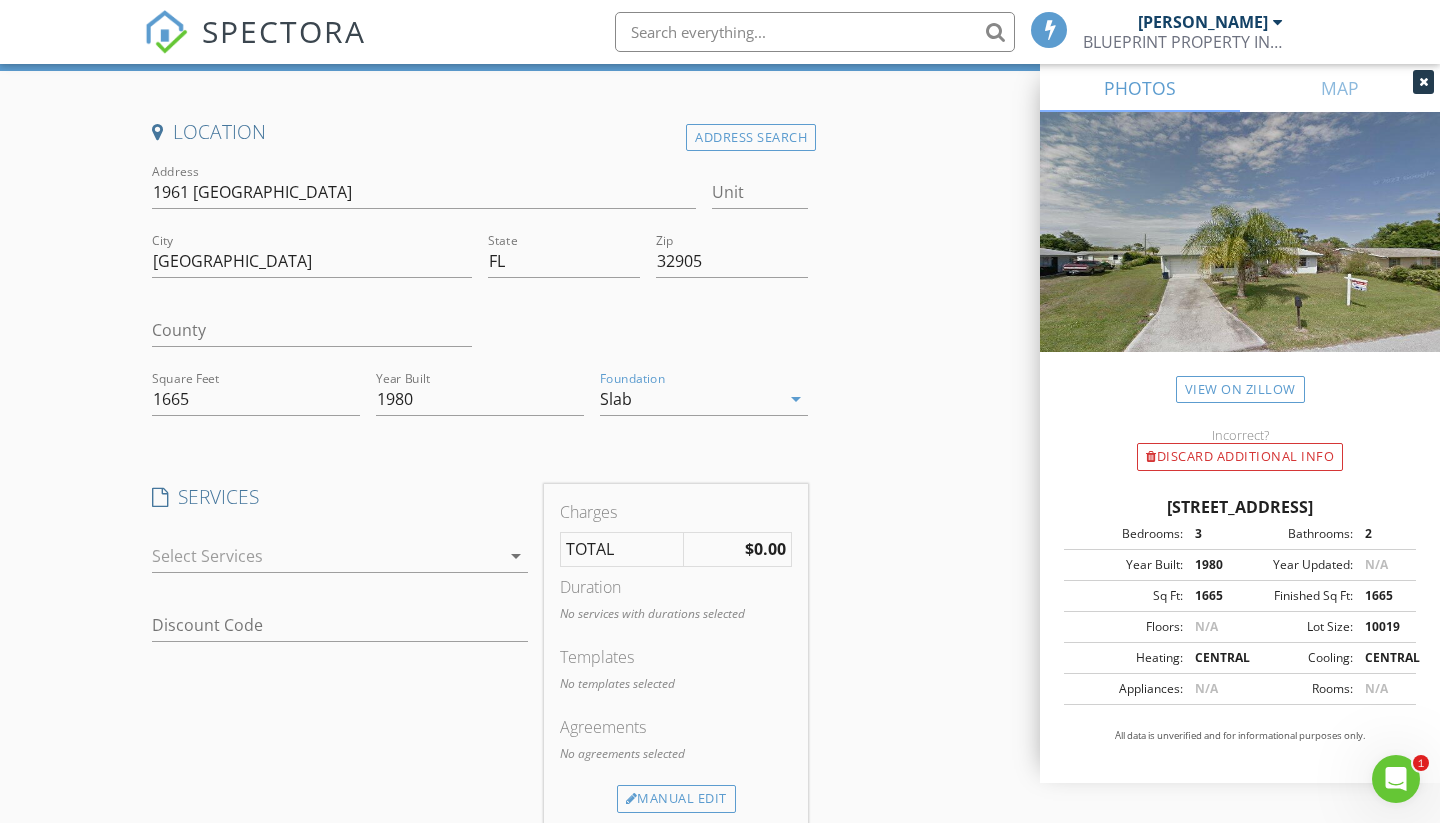 scroll, scrollTop: 139, scrollLeft: 0, axis: vertical 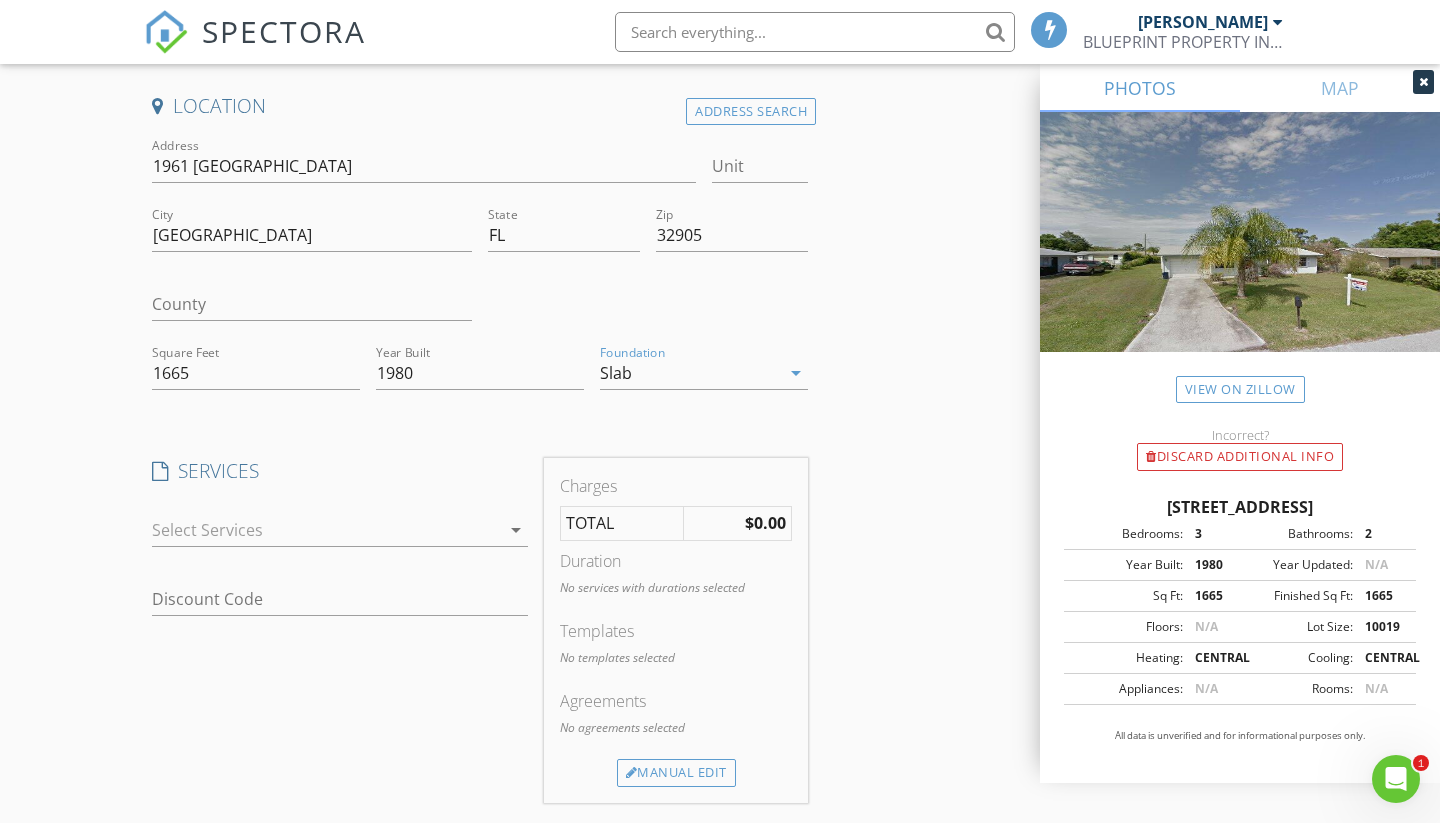 click at bounding box center [326, 530] 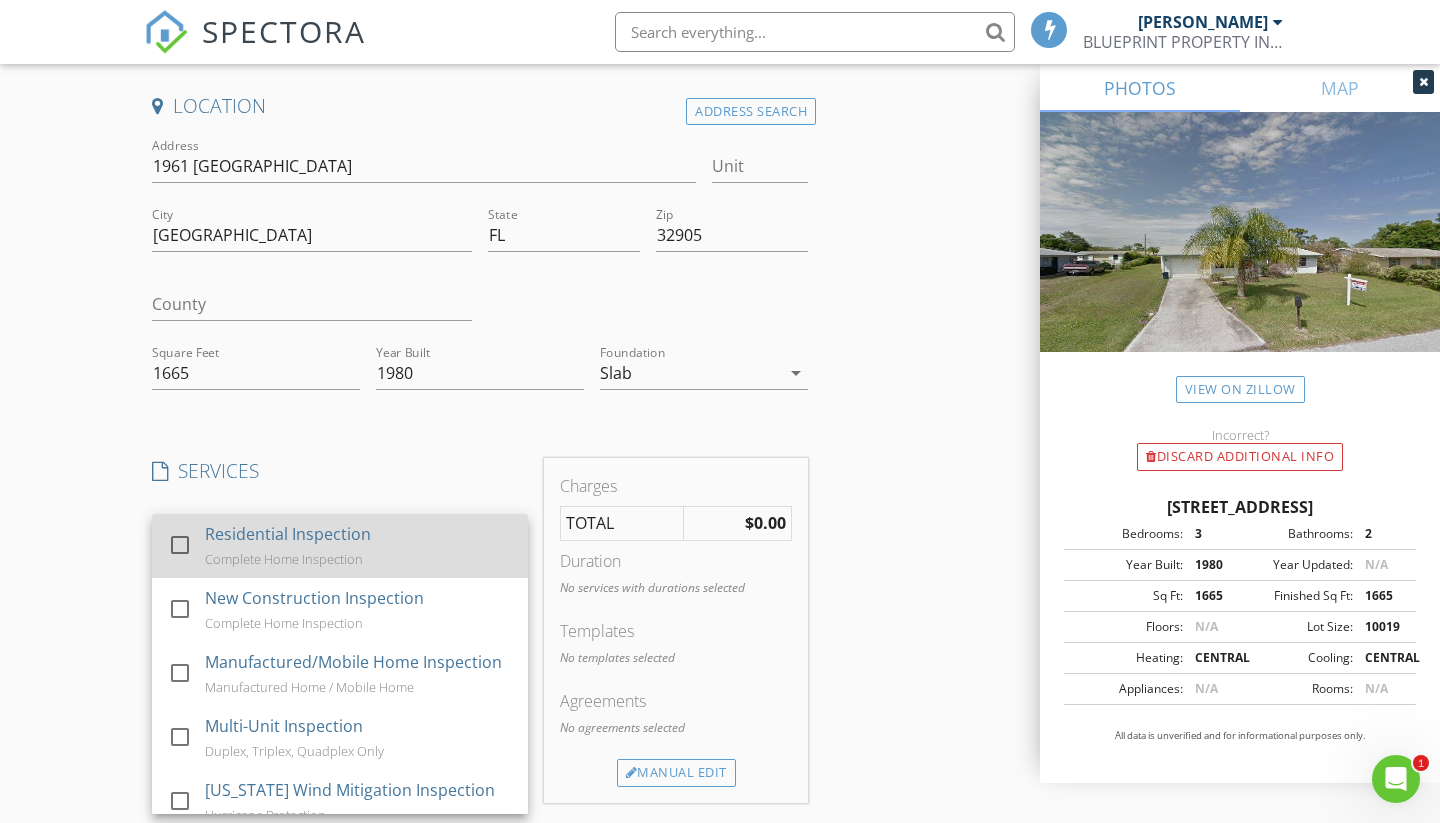 click on "Residential Inspection   Complete Home Inspection" at bounding box center [358, 546] 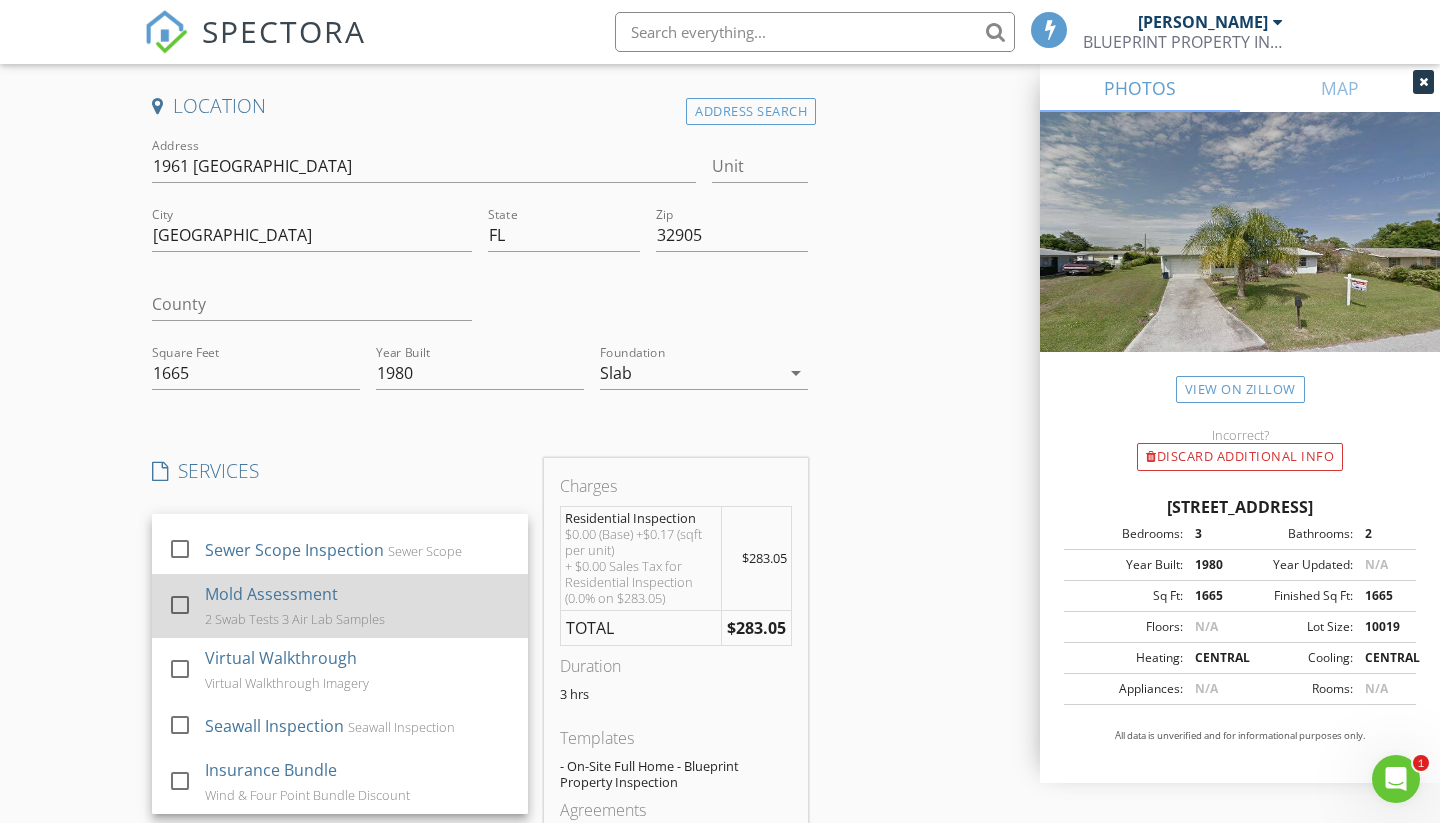 scroll, scrollTop: 644, scrollLeft: 0, axis: vertical 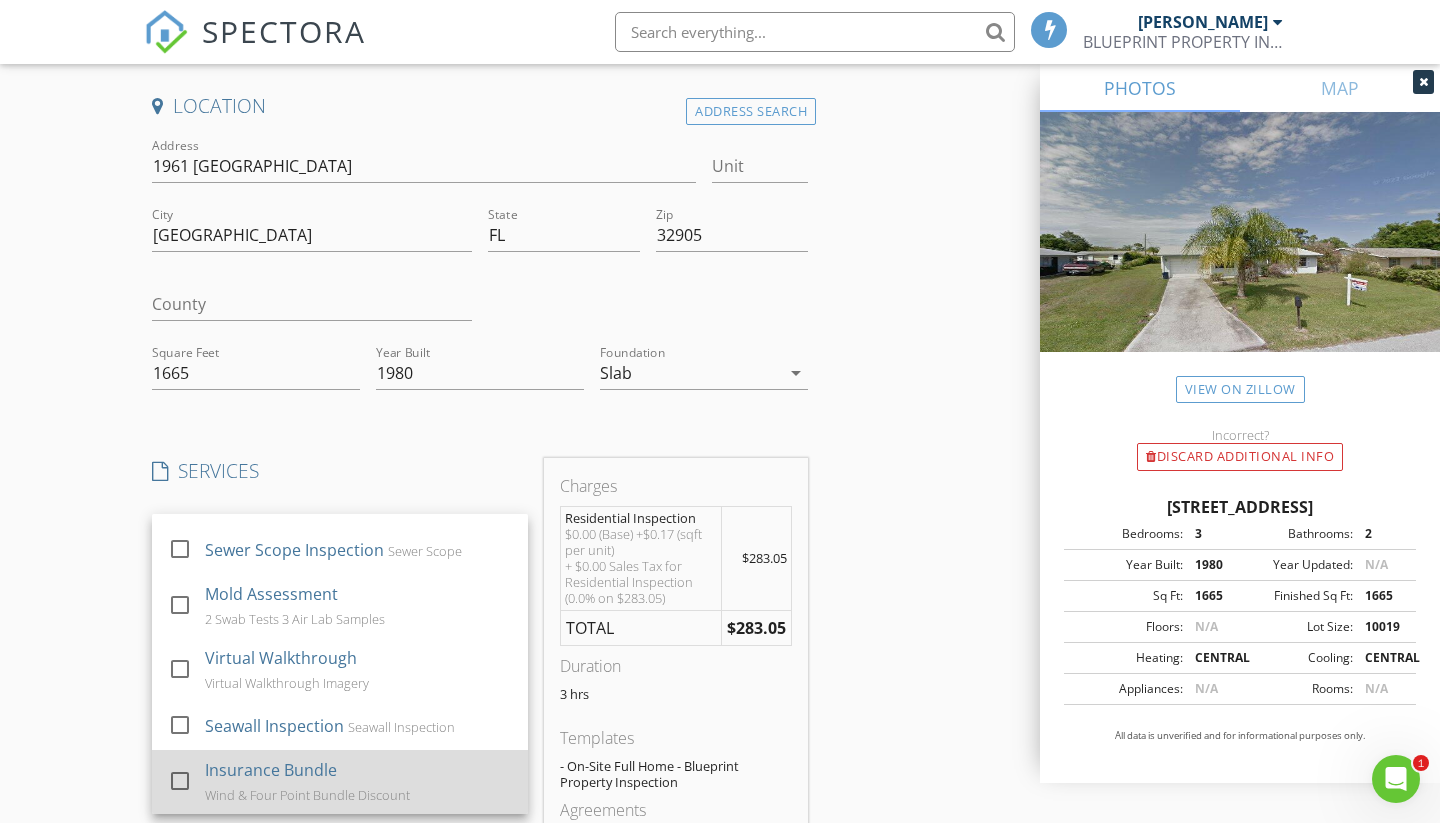 click on "Insurance Bundle    Wind & Four Point Bundle Discount" at bounding box center (358, 782) 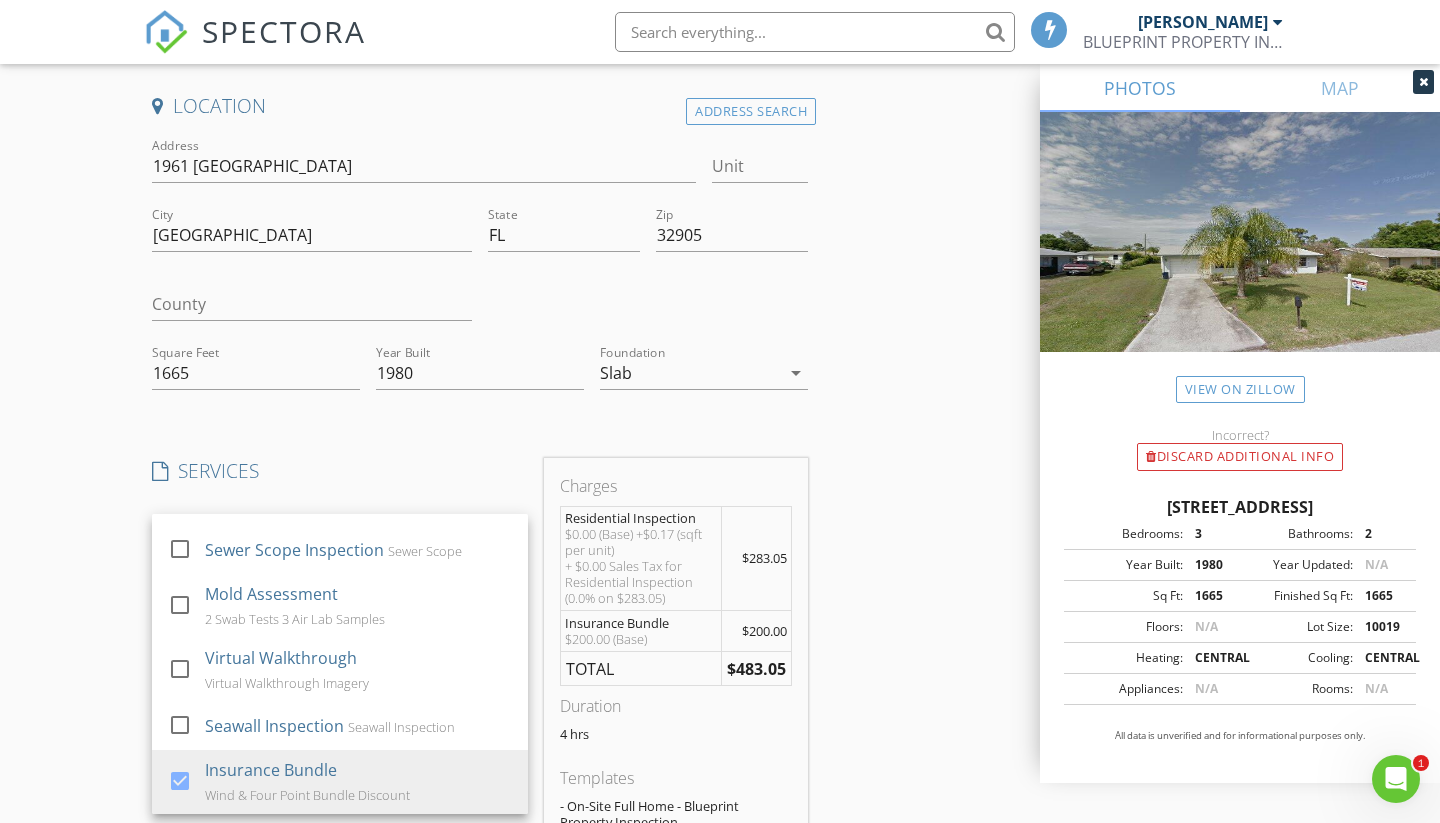 click on "Location
Address Search       Address 1961 Acadamy Street   Unit   City Palm Bay   State FL   Zip 32905   County     Square Feet 1665   Year Built 1980   Foundation Slab arrow_drop_down
SERVICES
check_box   Residential Inspection   Complete Home Inspection check_box_outline_blank   New Construction Inspection   Complete Home Inspection  check_box_outline_blank   Manufactured/Mobile Home Inspection   Manufactured Home / Mobile Home check_box_outline_blank   Multi-Unit Inspection   Duplex, Triplex, Quadplex Only check_box_outline_blank   Florida Wind Mitigation Inspection   Hurricane Protection check_box_outline_blank   Citizens 4-Point Inspection   Roof, Plumbing, HVAC, Electrical check_box_outline_blank   Roof Certification    Condition Of Current Roof System check_box_outline_blank   (IAQ) Report   Indoor Air Quality / 3 Lab Samples  check_box_outline_blank   Drone Imagery   Drone Service  check_box_outline_blank   (WDO) Report   check_box_outline_blank" at bounding box center [720, 747] 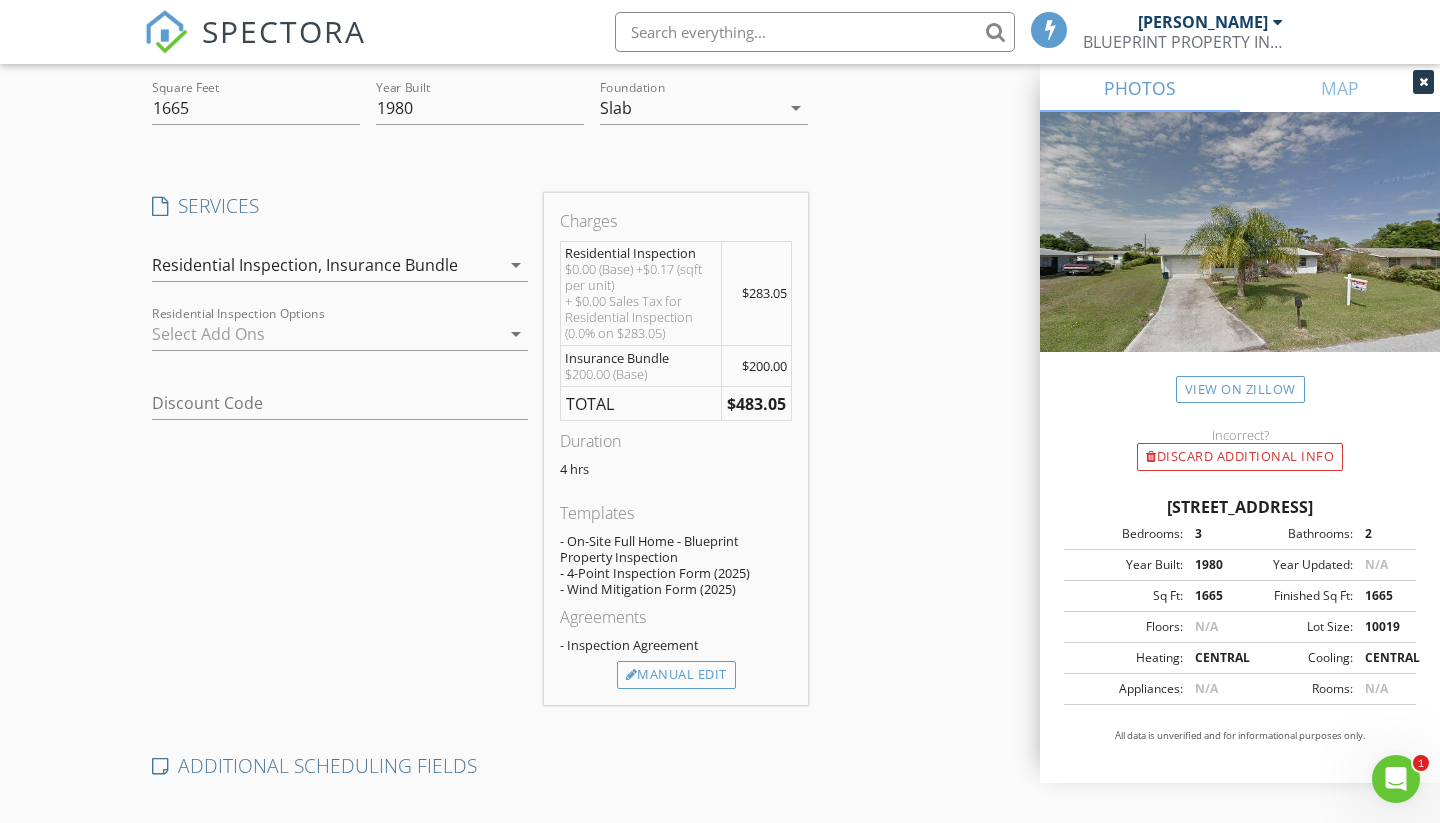 scroll, scrollTop: 406, scrollLeft: 0, axis: vertical 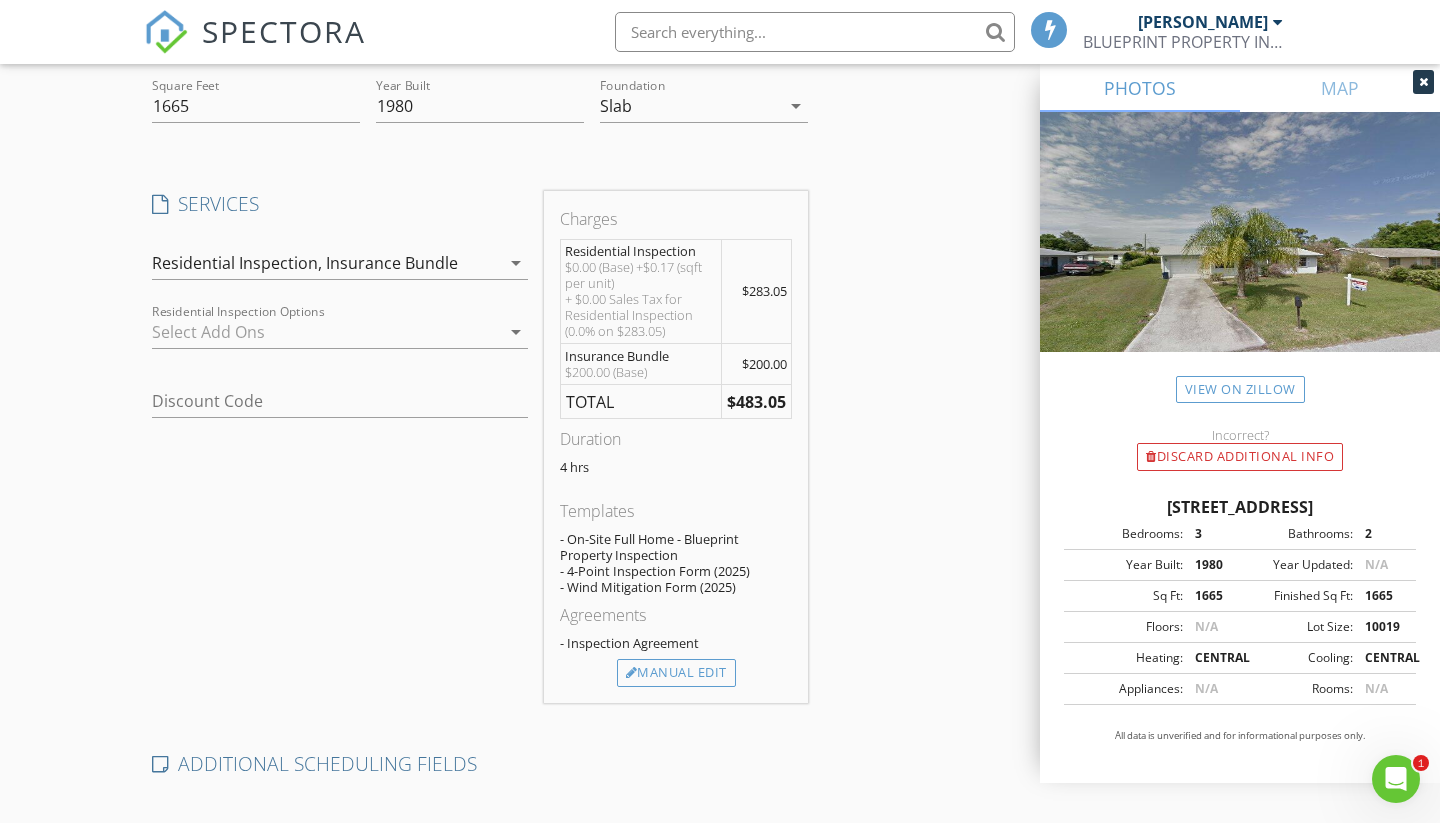 click at bounding box center (326, 332) 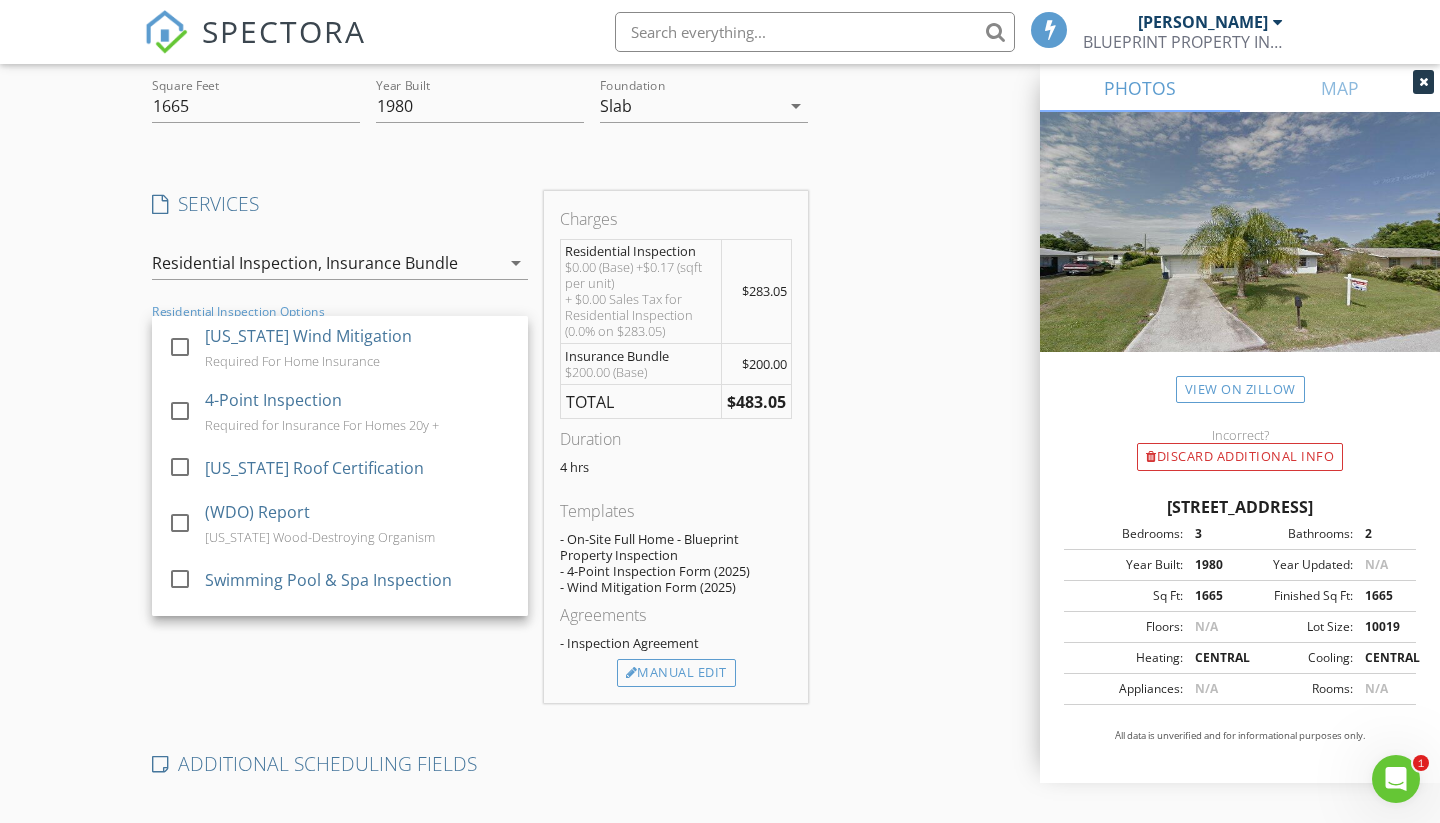 click on "SERVICES
check_box   Residential Inspection   Complete Home Inspection check_box_outline_blank   New Construction Inspection   Complete Home Inspection  check_box_outline_blank   Manufactured/Mobile Home Inspection   Manufactured Home / Mobile Home check_box_outline_blank   Multi-Unit Inspection   Duplex, Triplex, Quadplex Only check_box_outline_blank   Florida Wind Mitigation Inspection   Hurricane Protection check_box_outline_blank   Citizens 4-Point Inspection   Roof, Plumbing, HVAC, Electrical check_box_outline_blank   Roof Certification    Condition Of Current Roof System check_box_outline_blank   (IAQ) Report   Indoor Air Quality / 3 Lab Samples  check_box_outline_blank   Drone Imagery   Drone Service  check_box_outline_blank   (WDO) Report   Florida Wood-Destroying Organism check_box_outline_blank   Pool & Spa Inspection   check_box_outline_blank   Sewer Scope Inspection    Sewer Scope  check_box_outline_blank   Mold Assessment   2 Swab Tests 3 Air Lab Samples" at bounding box center [340, 447] 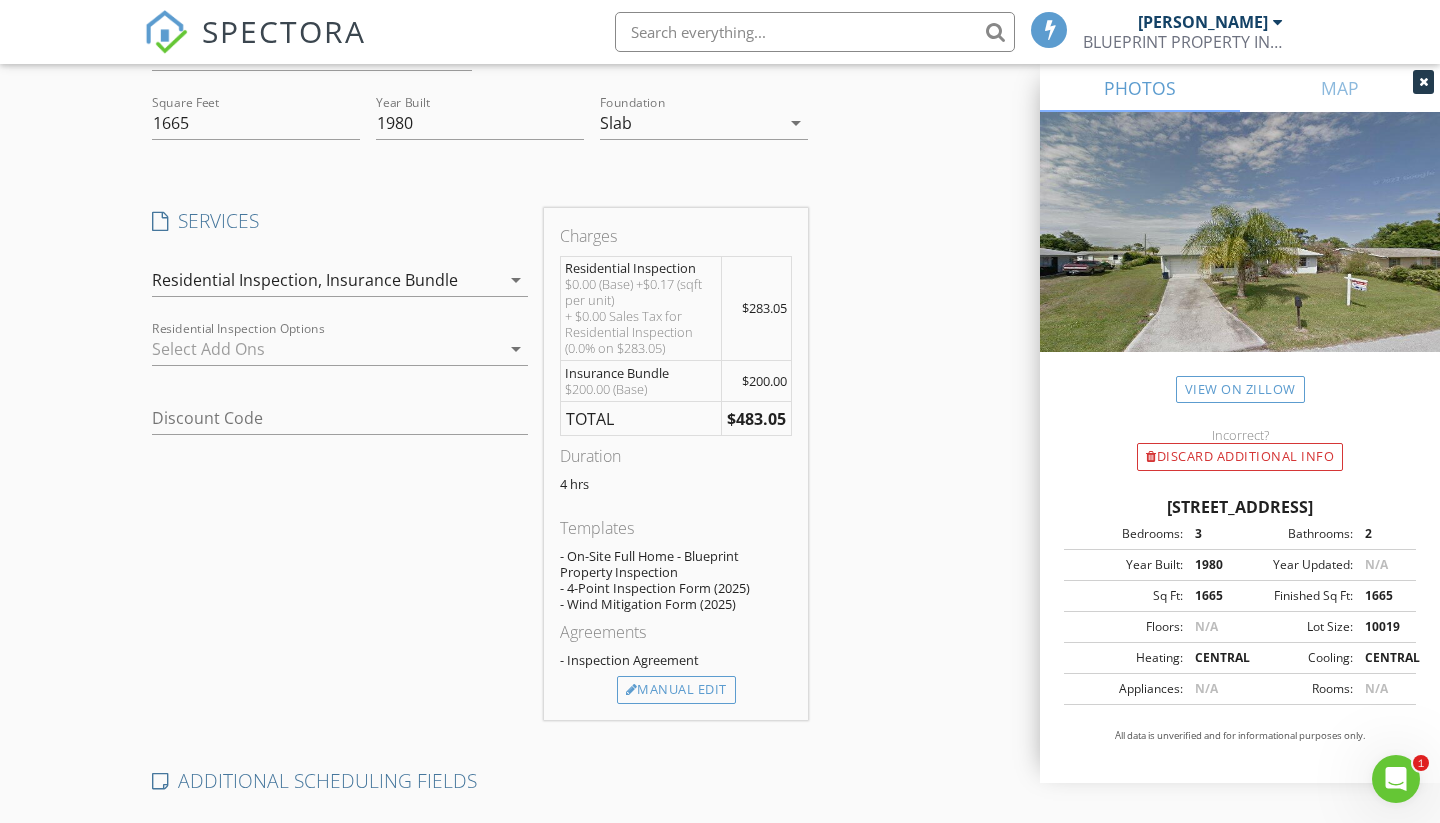 scroll, scrollTop: 391, scrollLeft: 0, axis: vertical 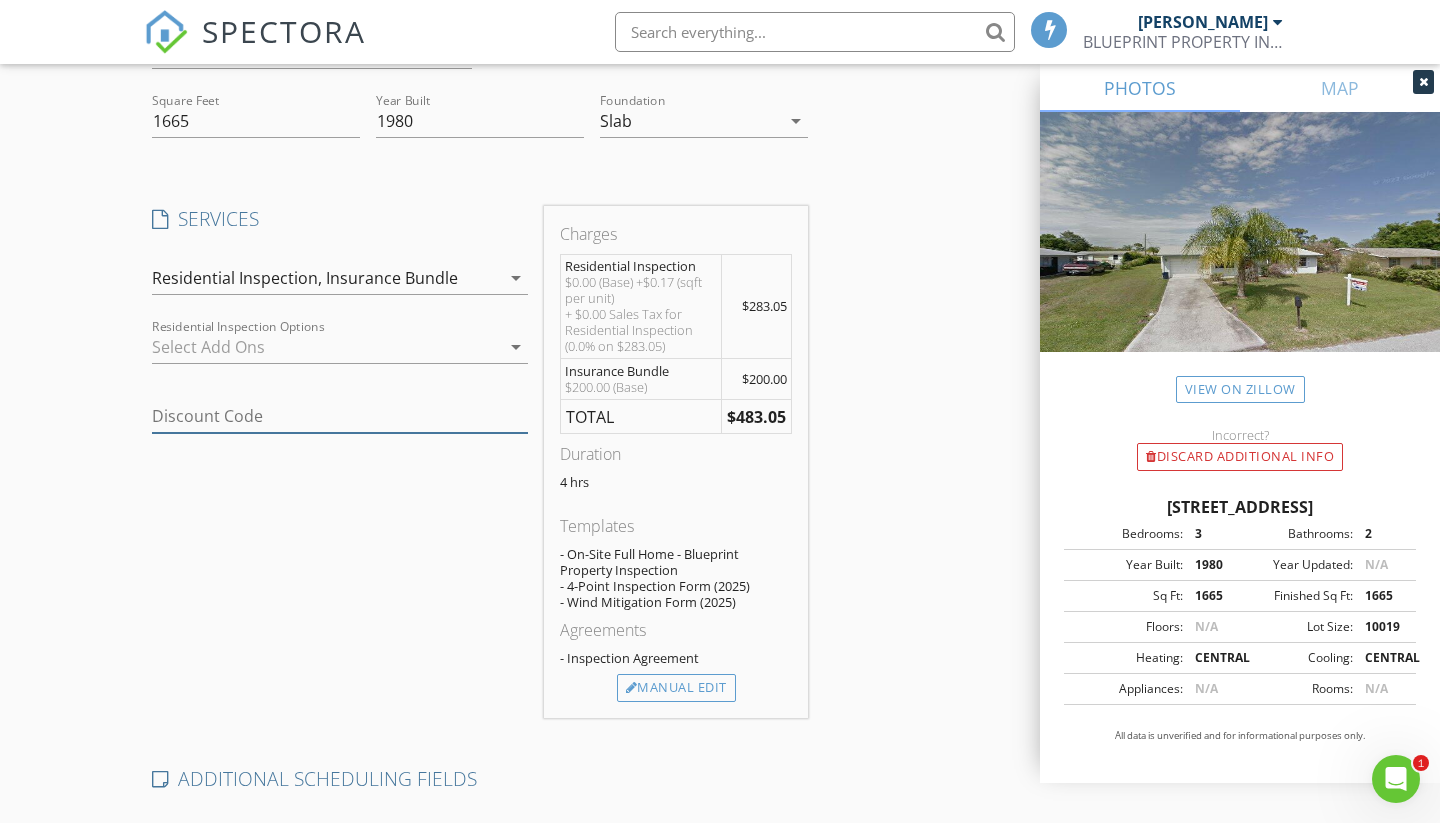 click at bounding box center (340, 416) 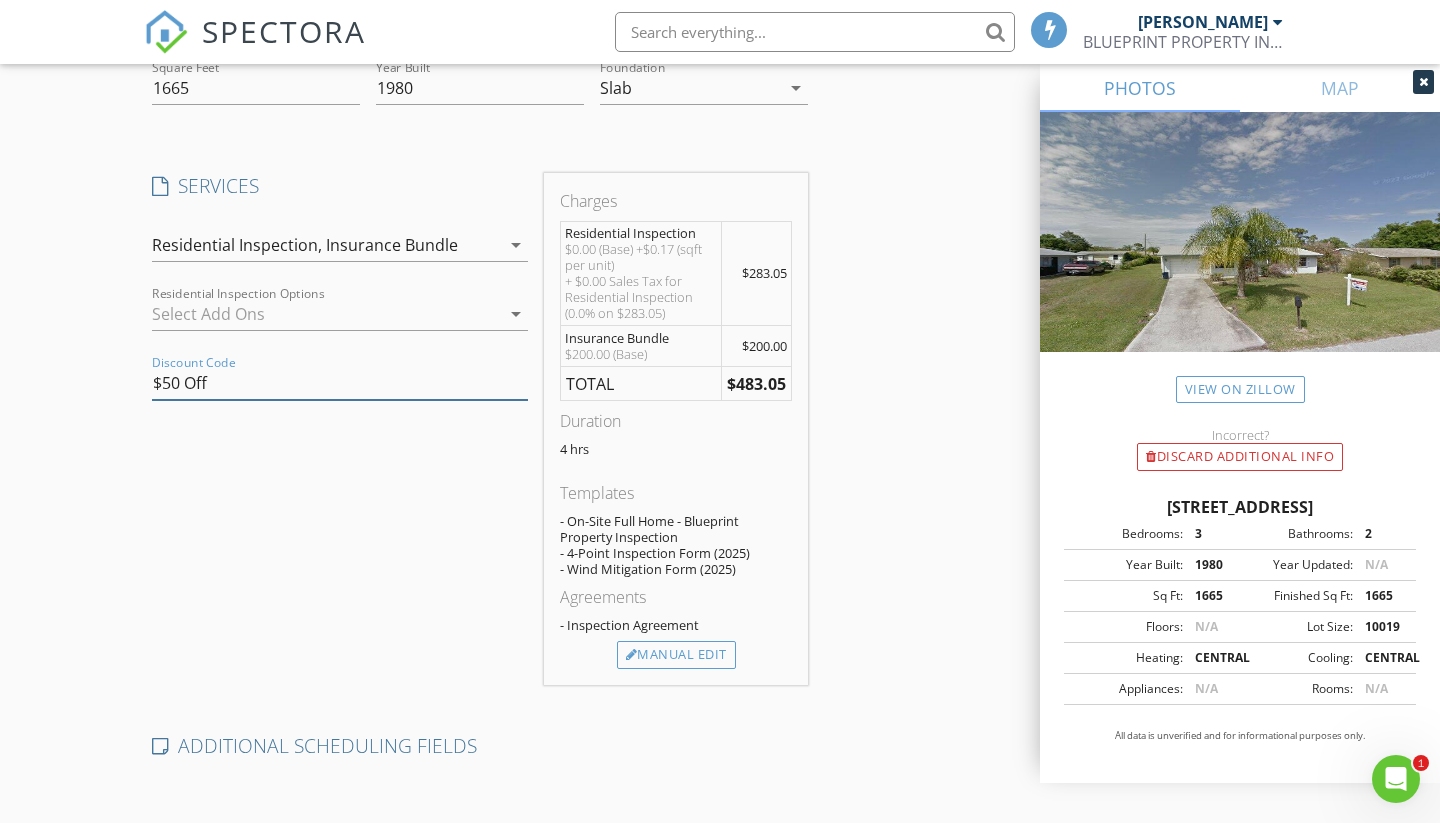 scroll, scrollTop: 416, scrollLeft: 0, axis: vertical 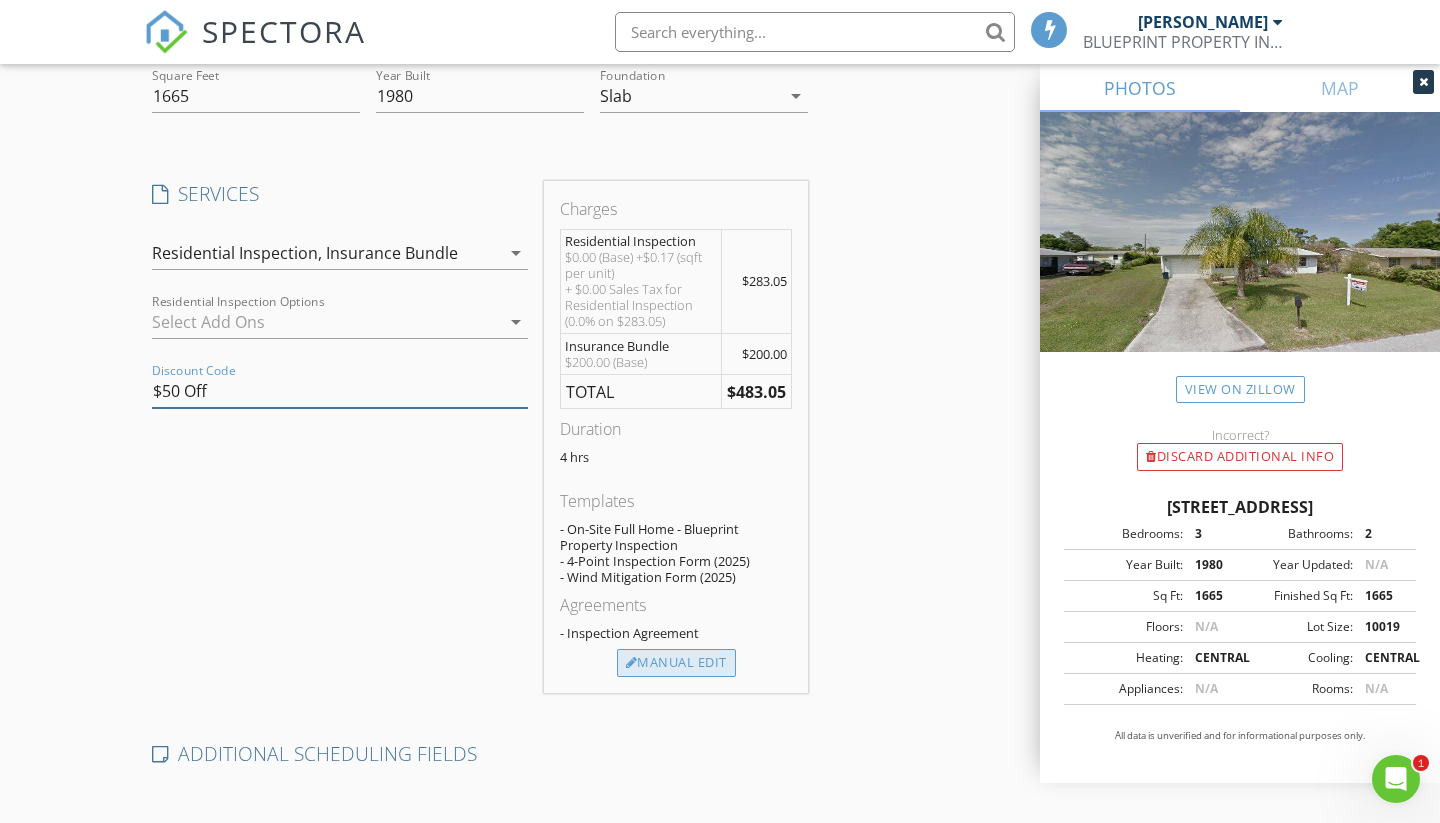 type on "$50 Off" 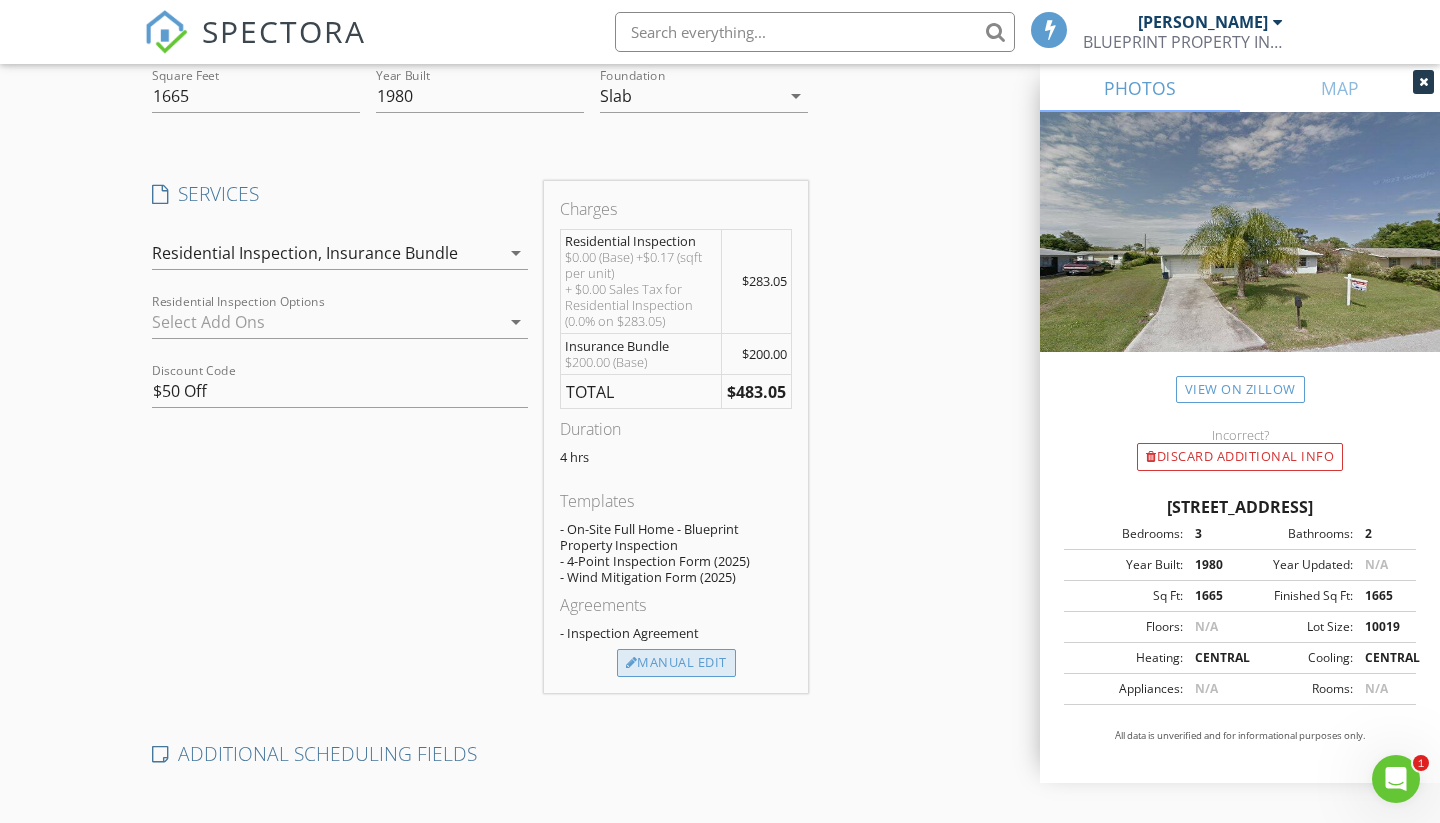 click on "Manual Edit" at bounding box center (676, 663) 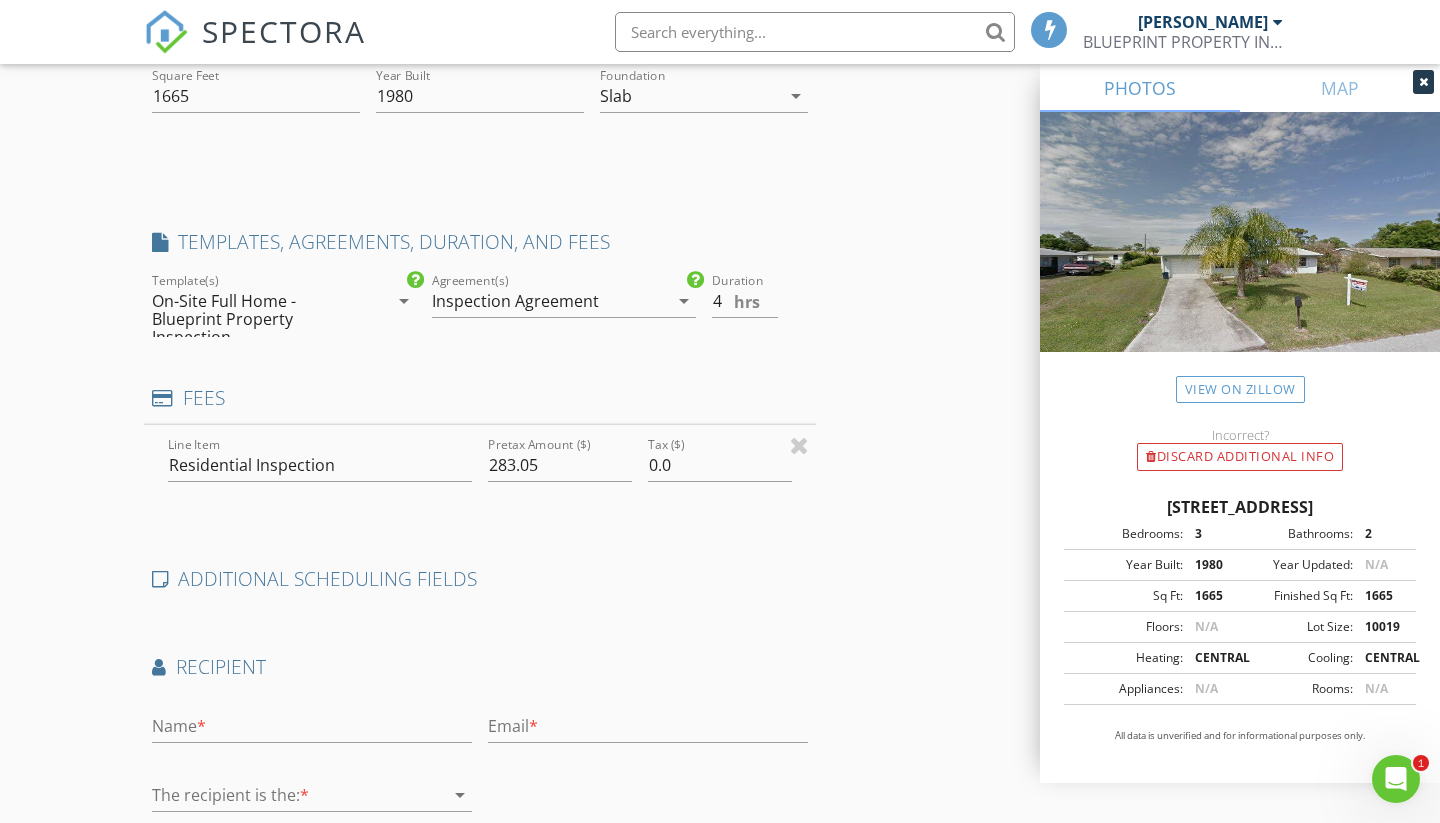 type on "0" 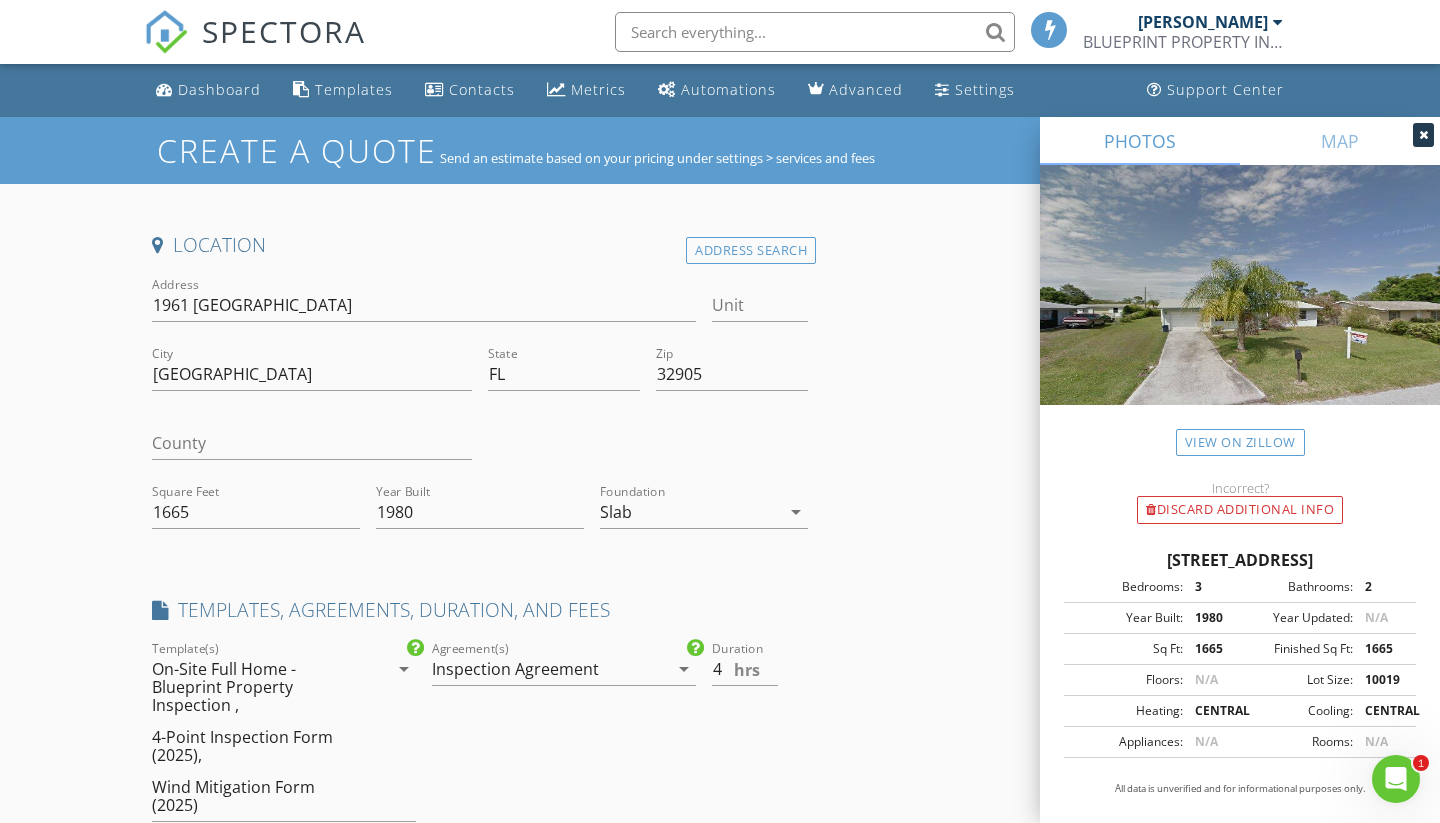scroll, scrollTop: 1, scrollLeft: 0, axis: vertical 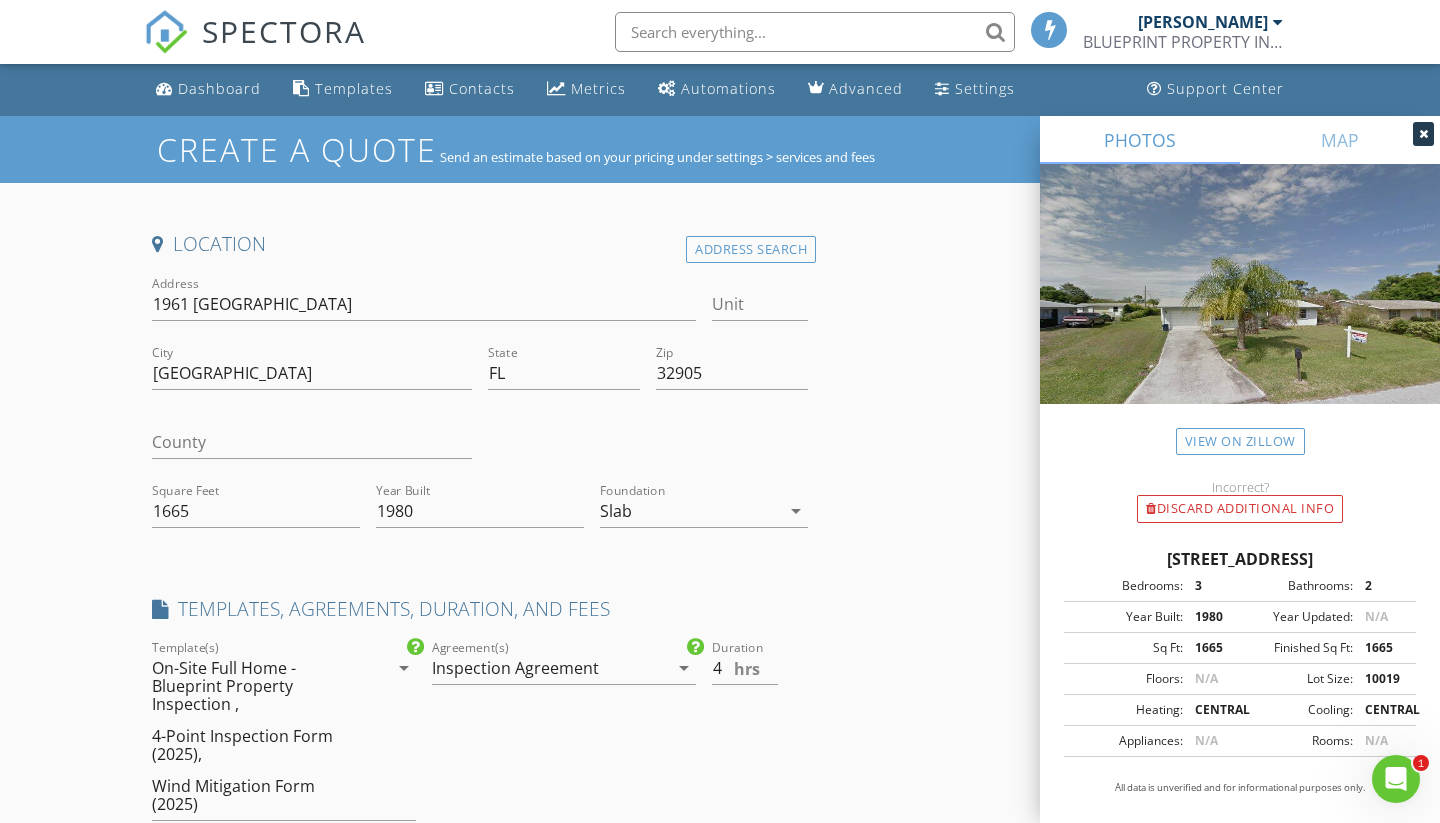 click at bounding box center (1423, 134) 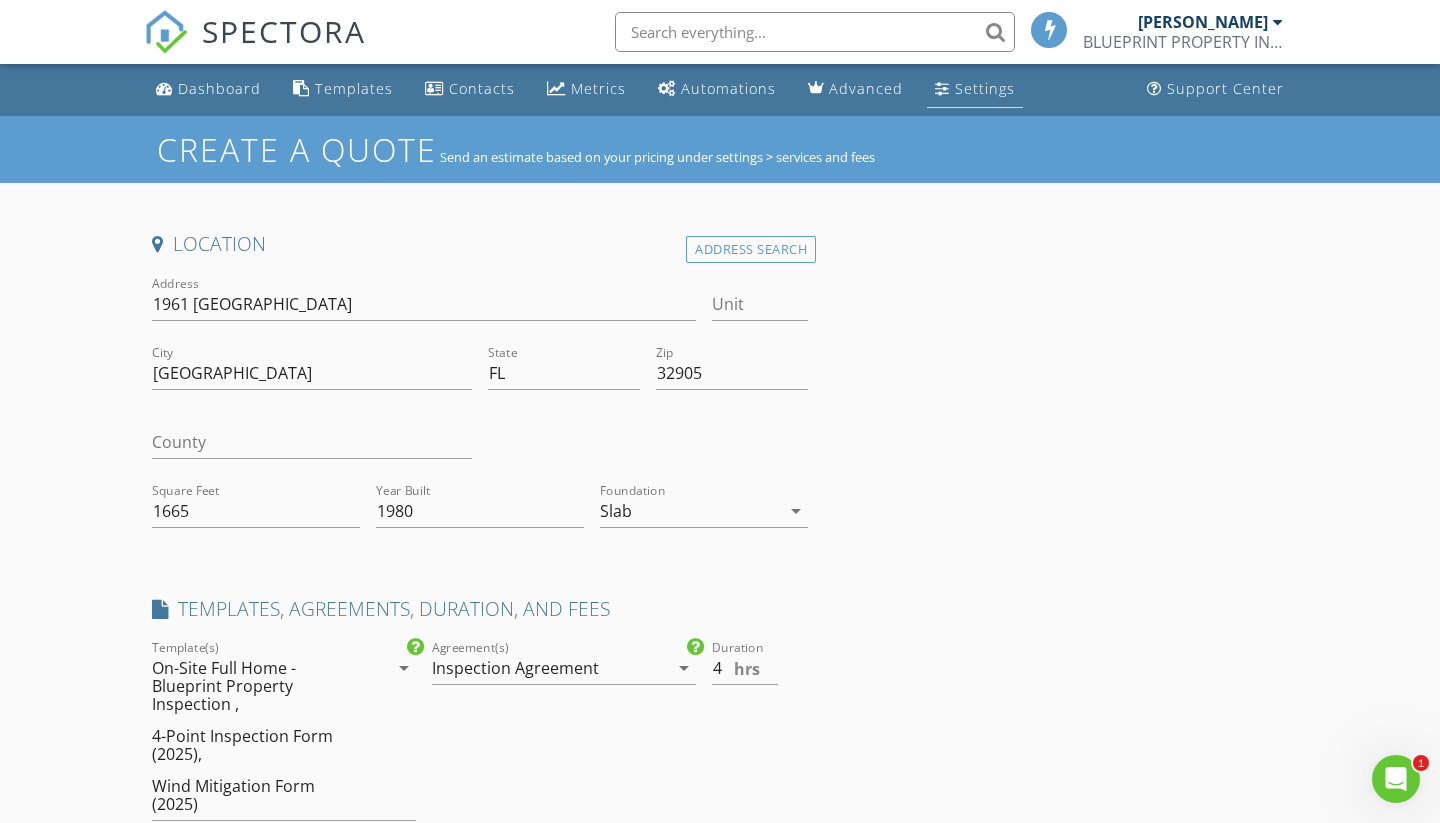 click on "Settings" at bounding box center (985, 88) 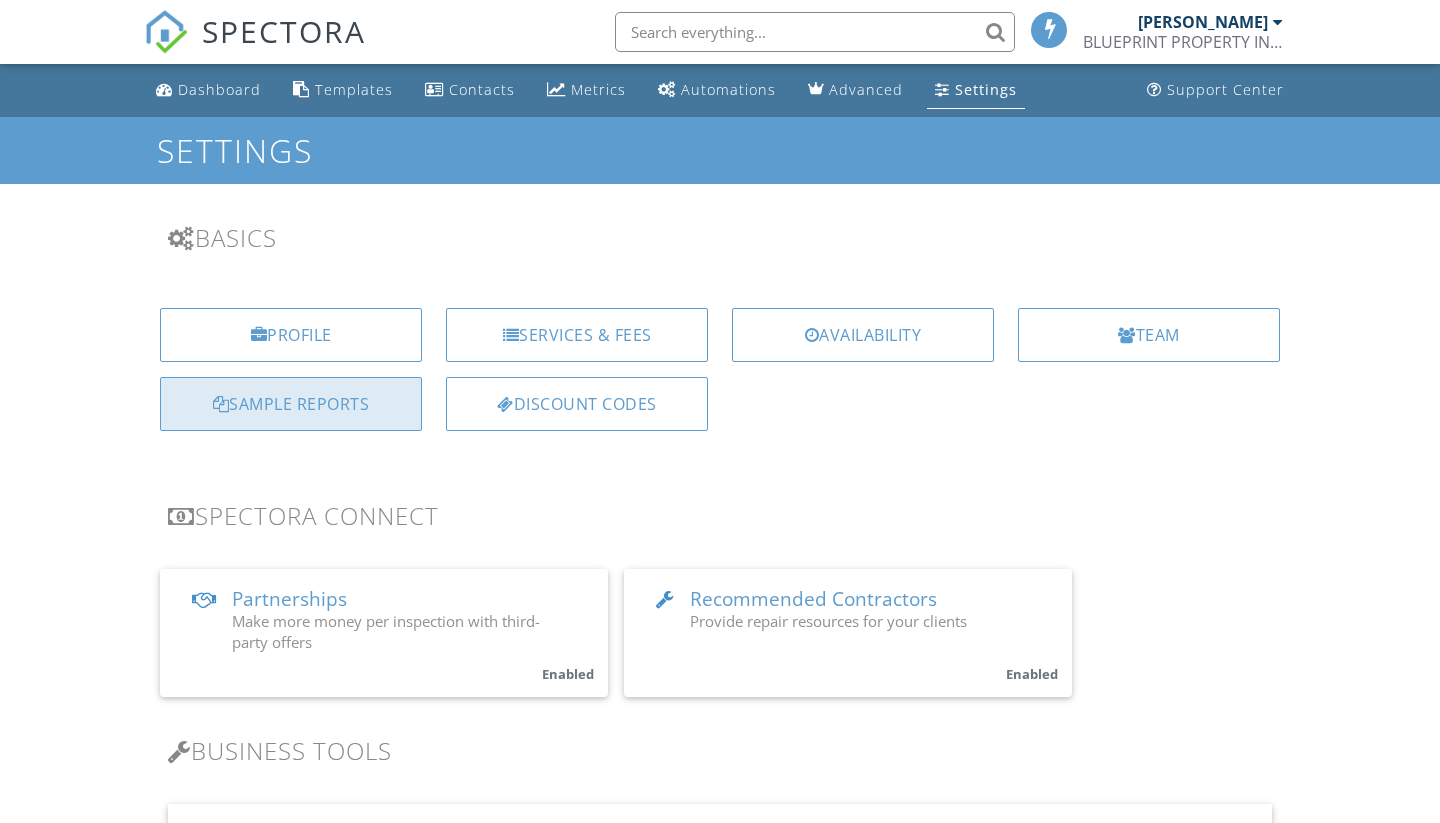 scroll, scrollTop: 0, scrollLeft: 0, axis: both 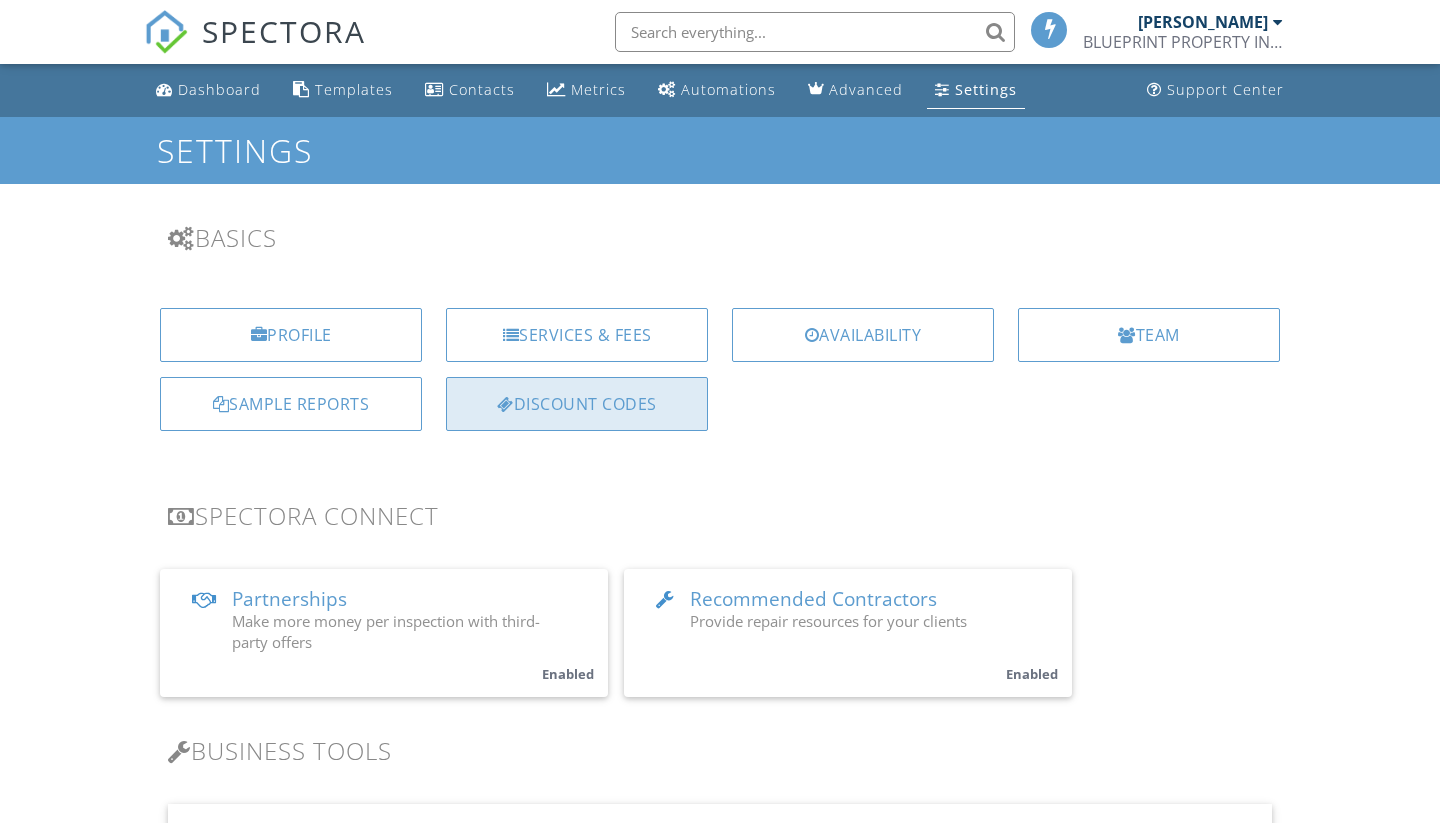 click on "Discount Codes" at bounding box center (577, 404) 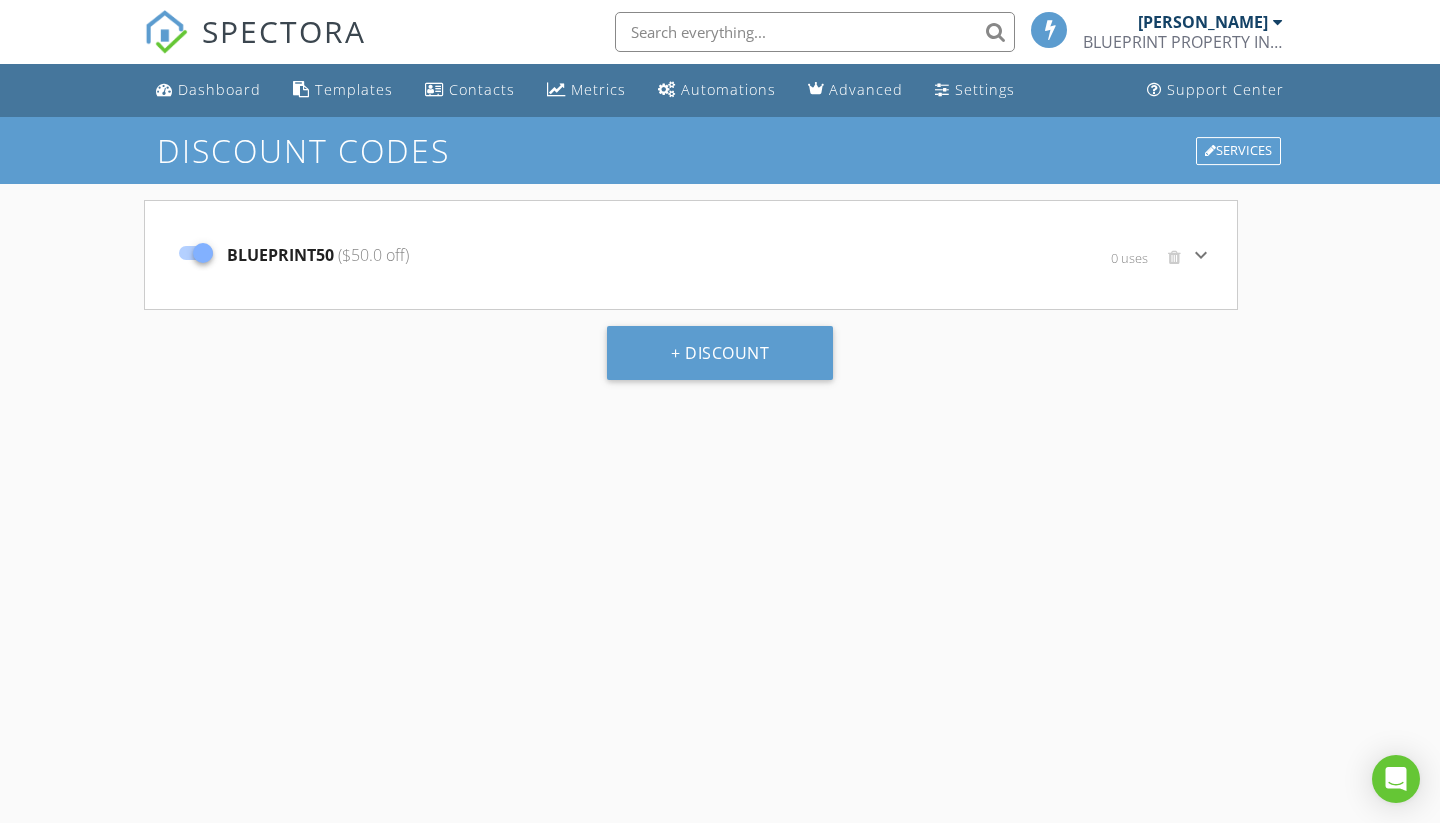 scroll, scrollTop: 0, scrollLeft: 0, axis: both 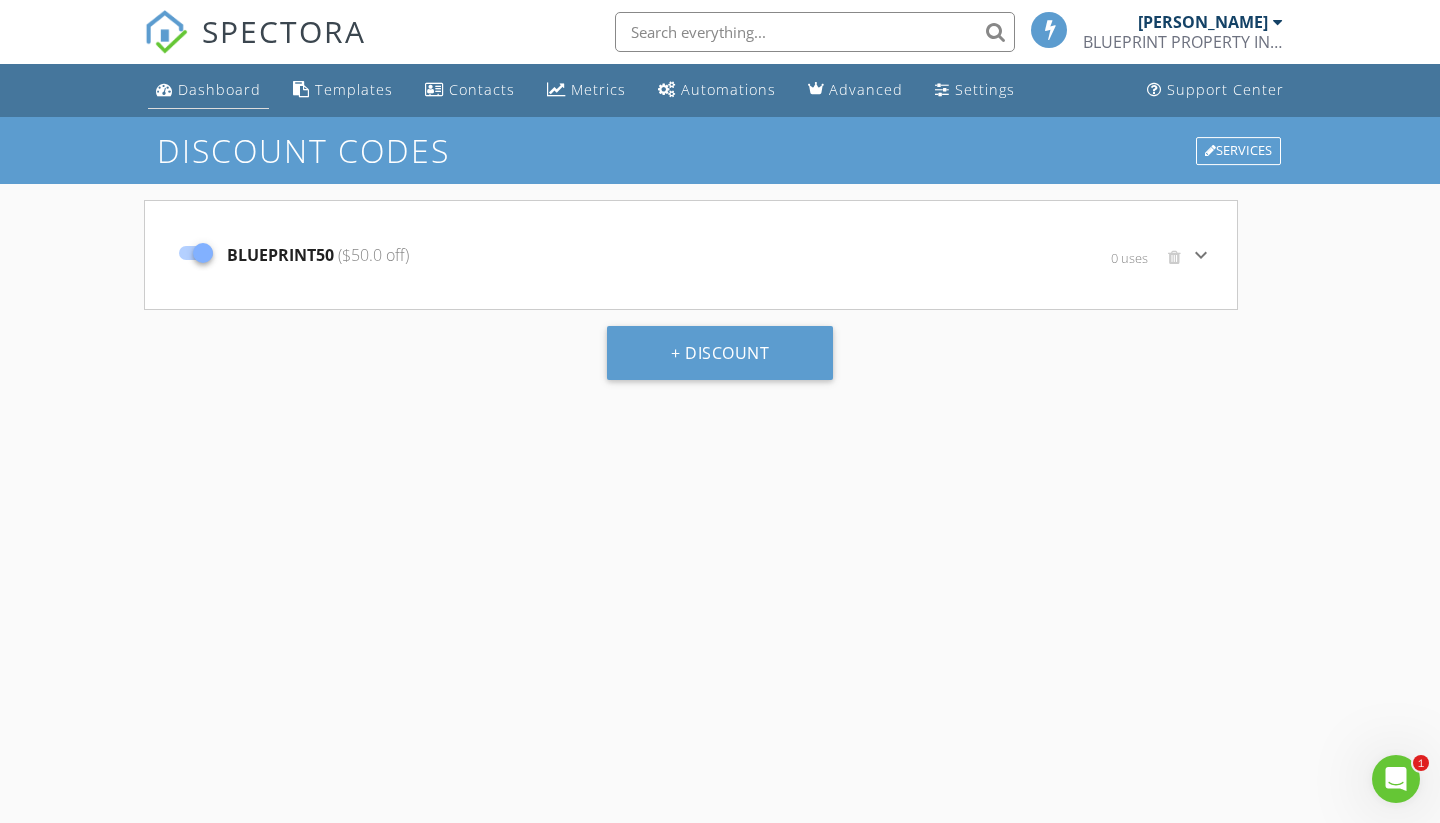 click on "Dashboard" at bounding box center [219, 89] 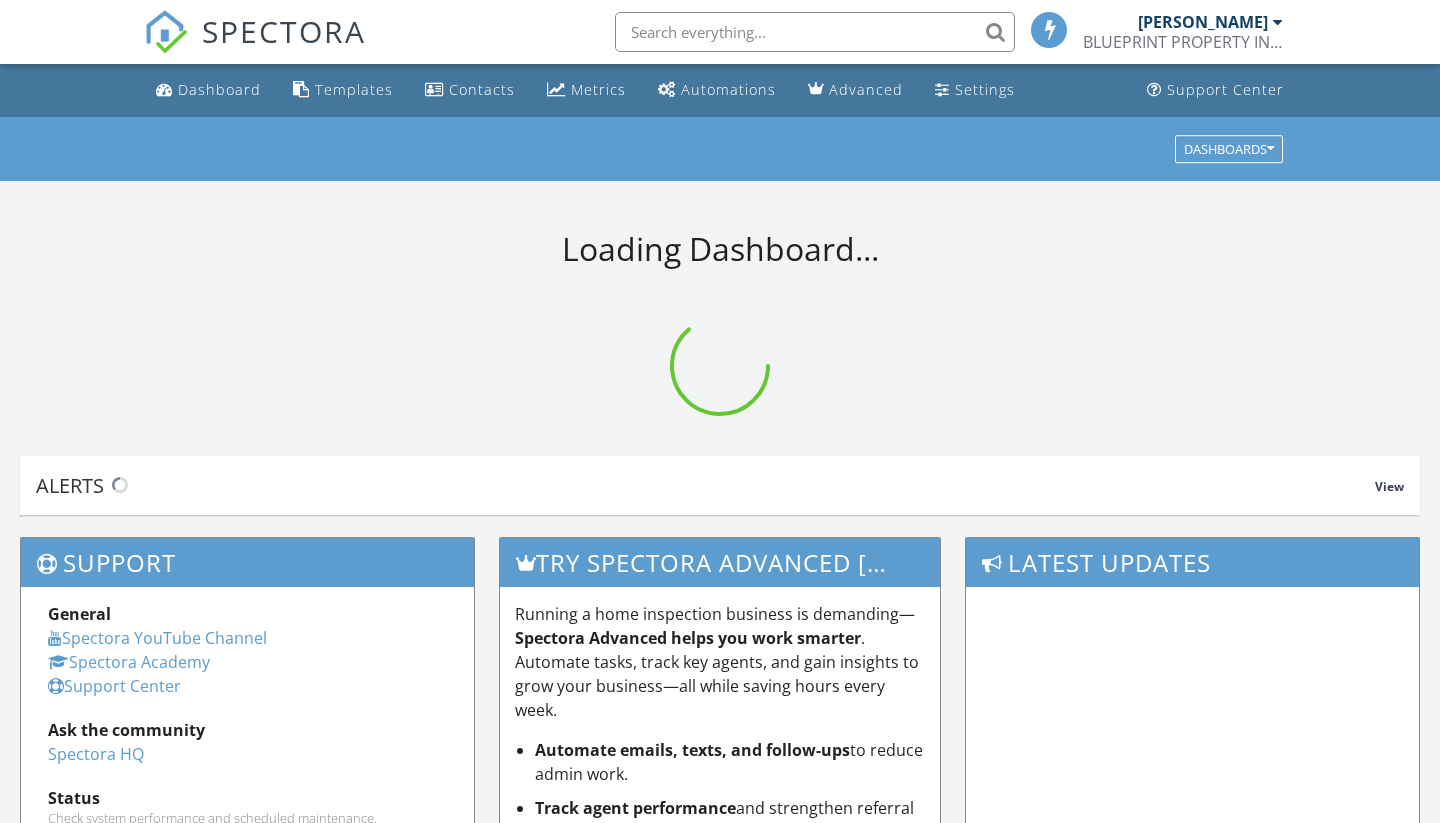 scroll, scrollTop: 0, scrollLeft: 0, axis: both 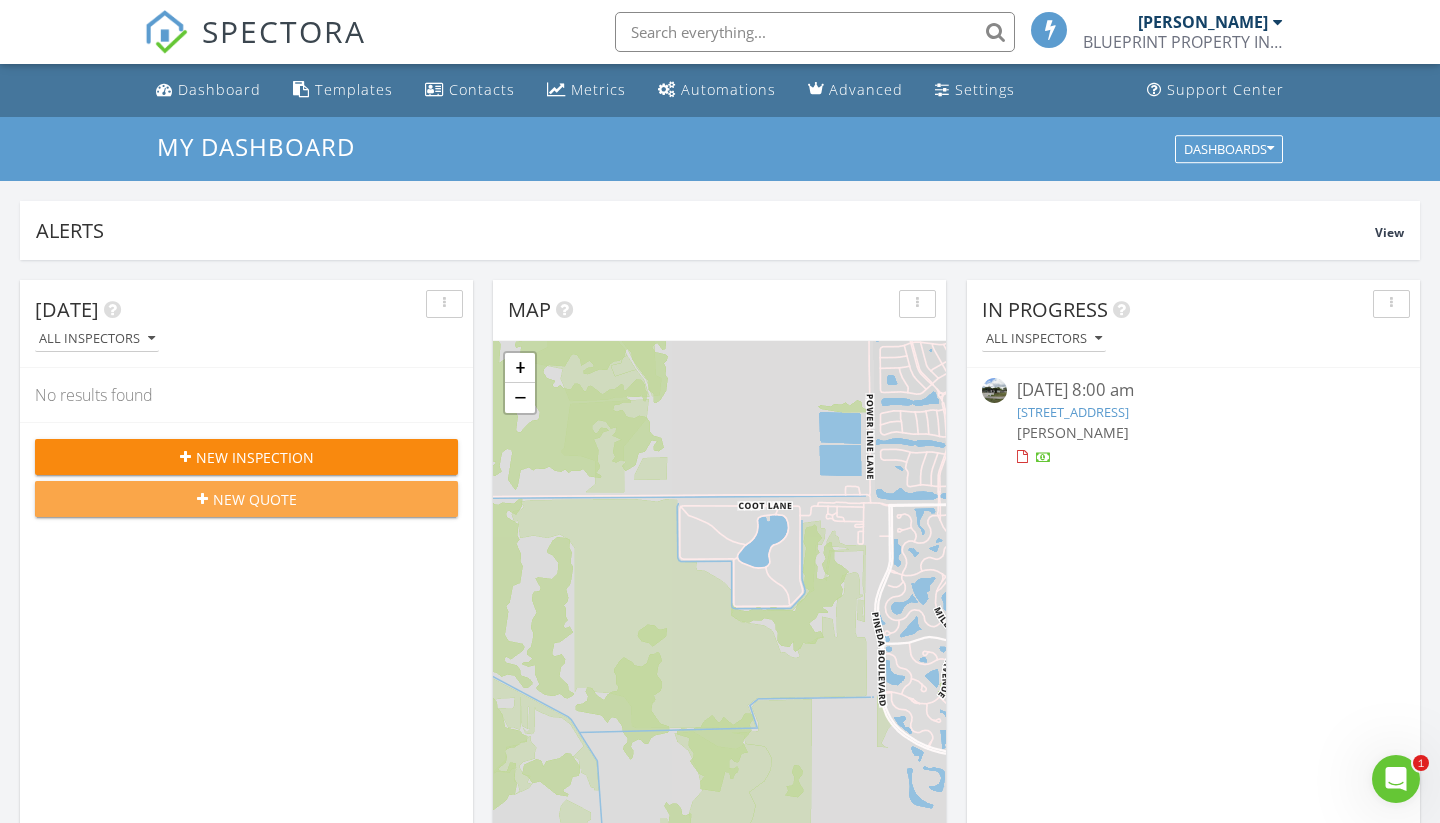 click on "New Quote" at bounding box center [255, 499] 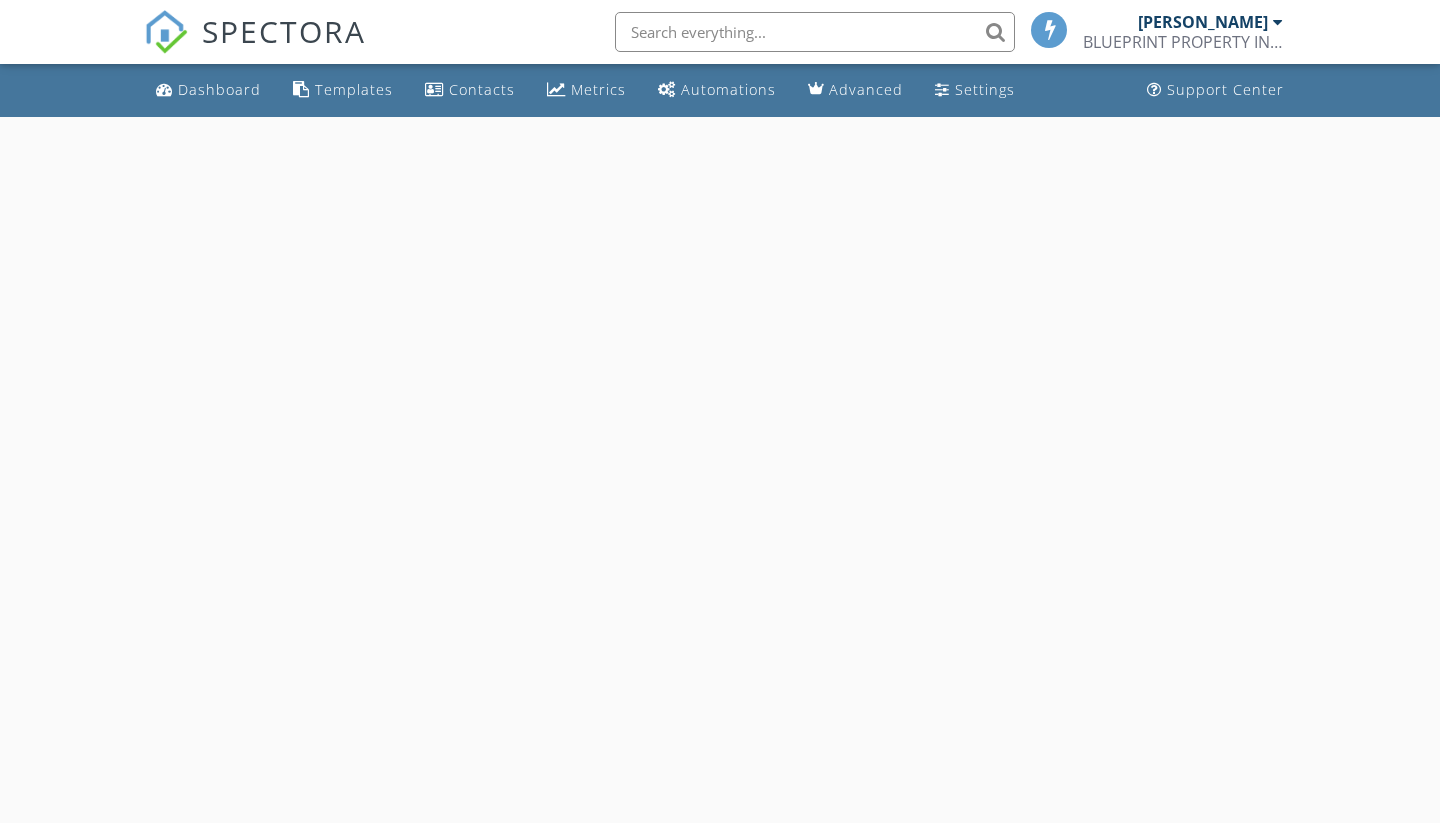 scroll, scrollTop: 0, scrollLeft: 0, axis: both 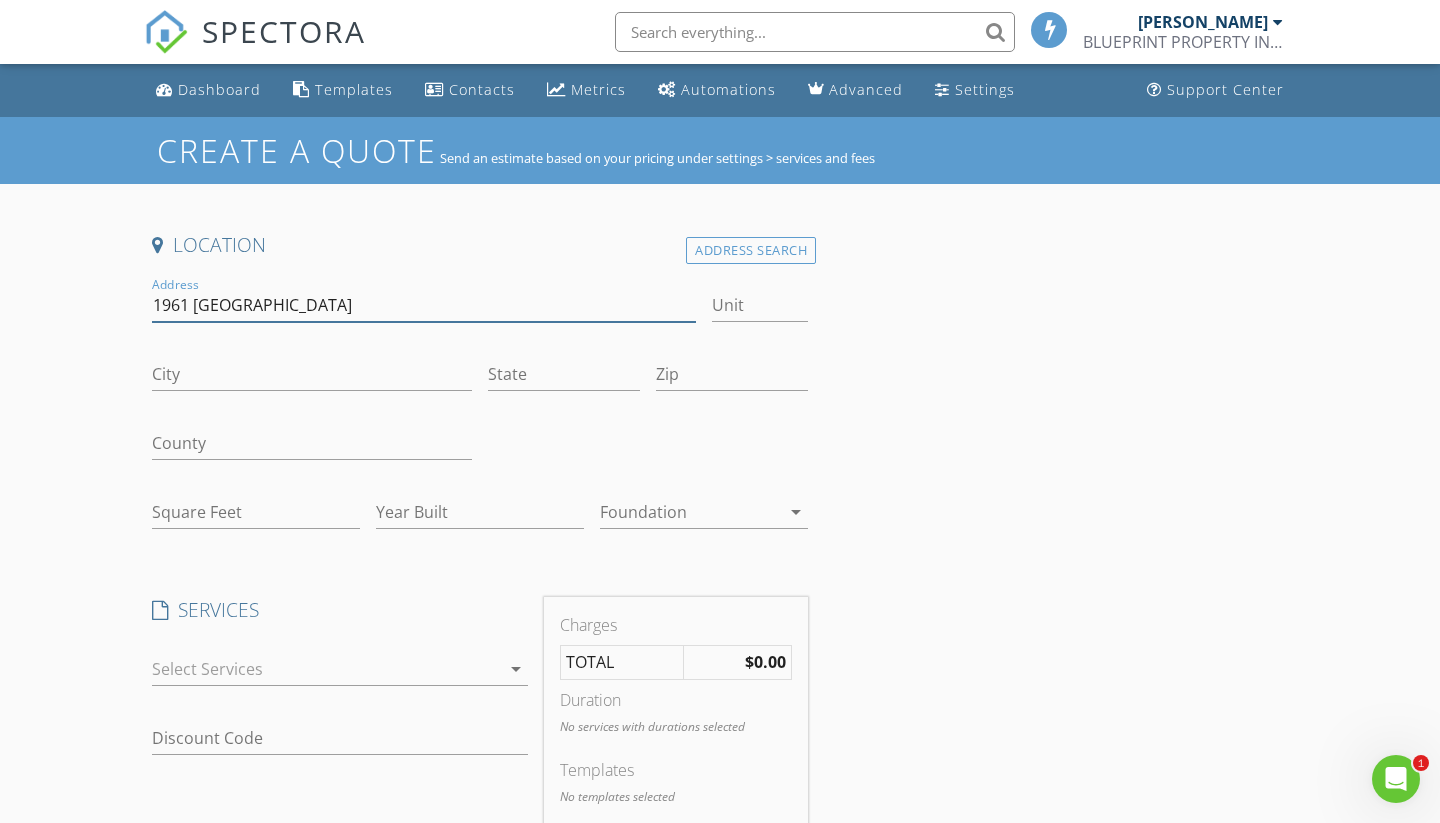 type on "1961 [GEOGRAPHIC_DATA]" 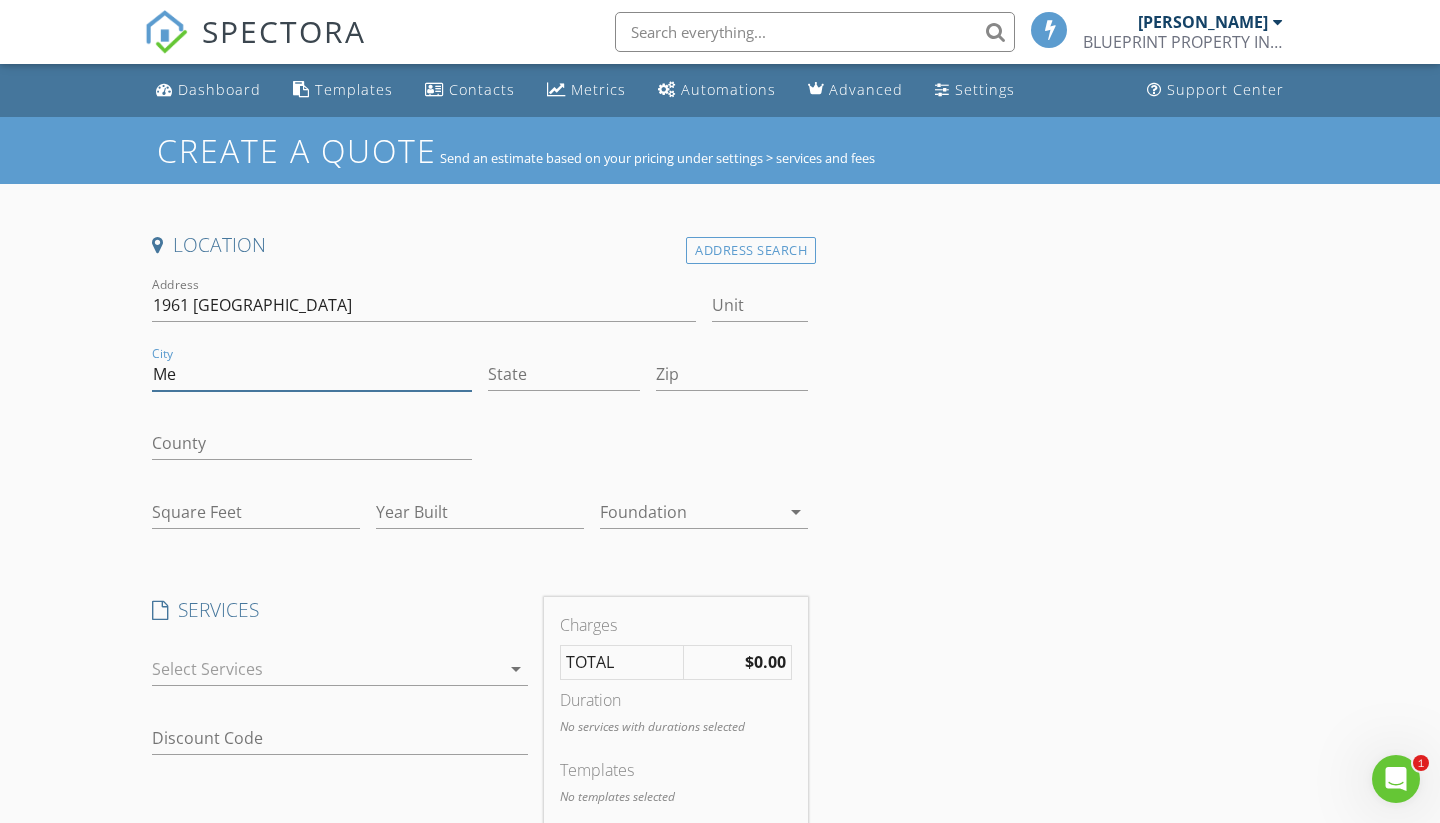 type on "M" 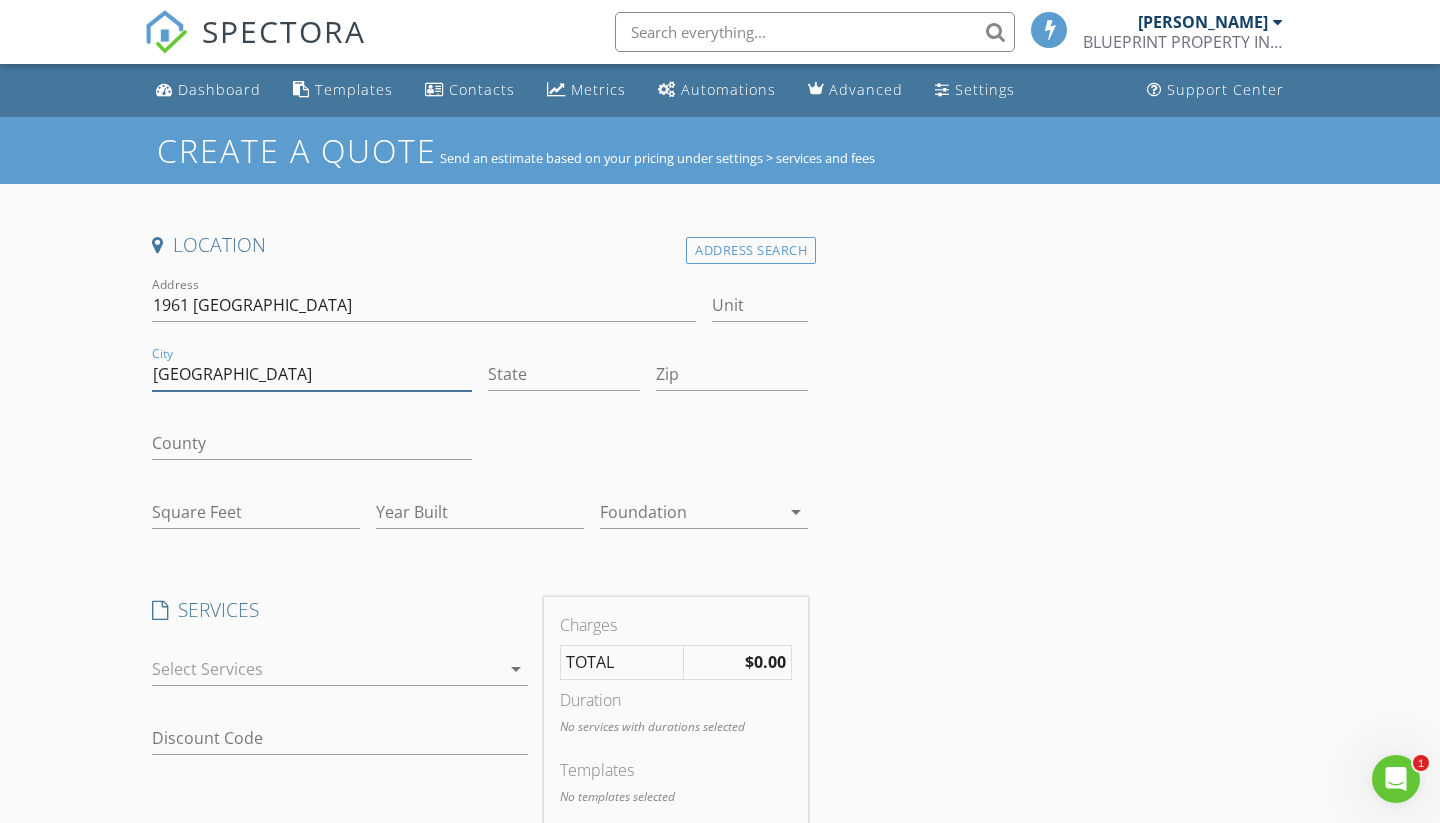 type on "[GEOGRAPHIC_DATA]" 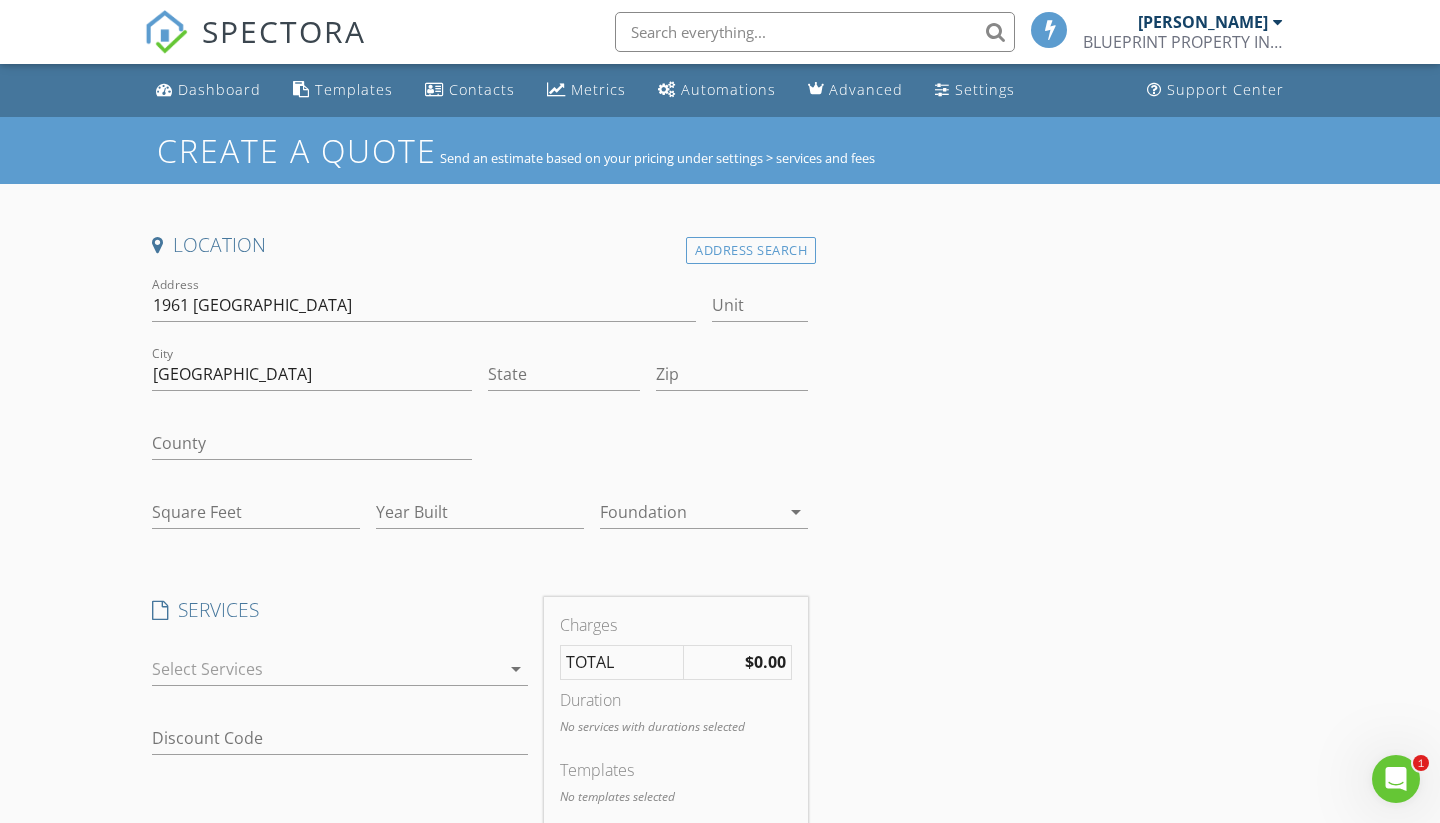click on "State" at bounding box center [564, 378] 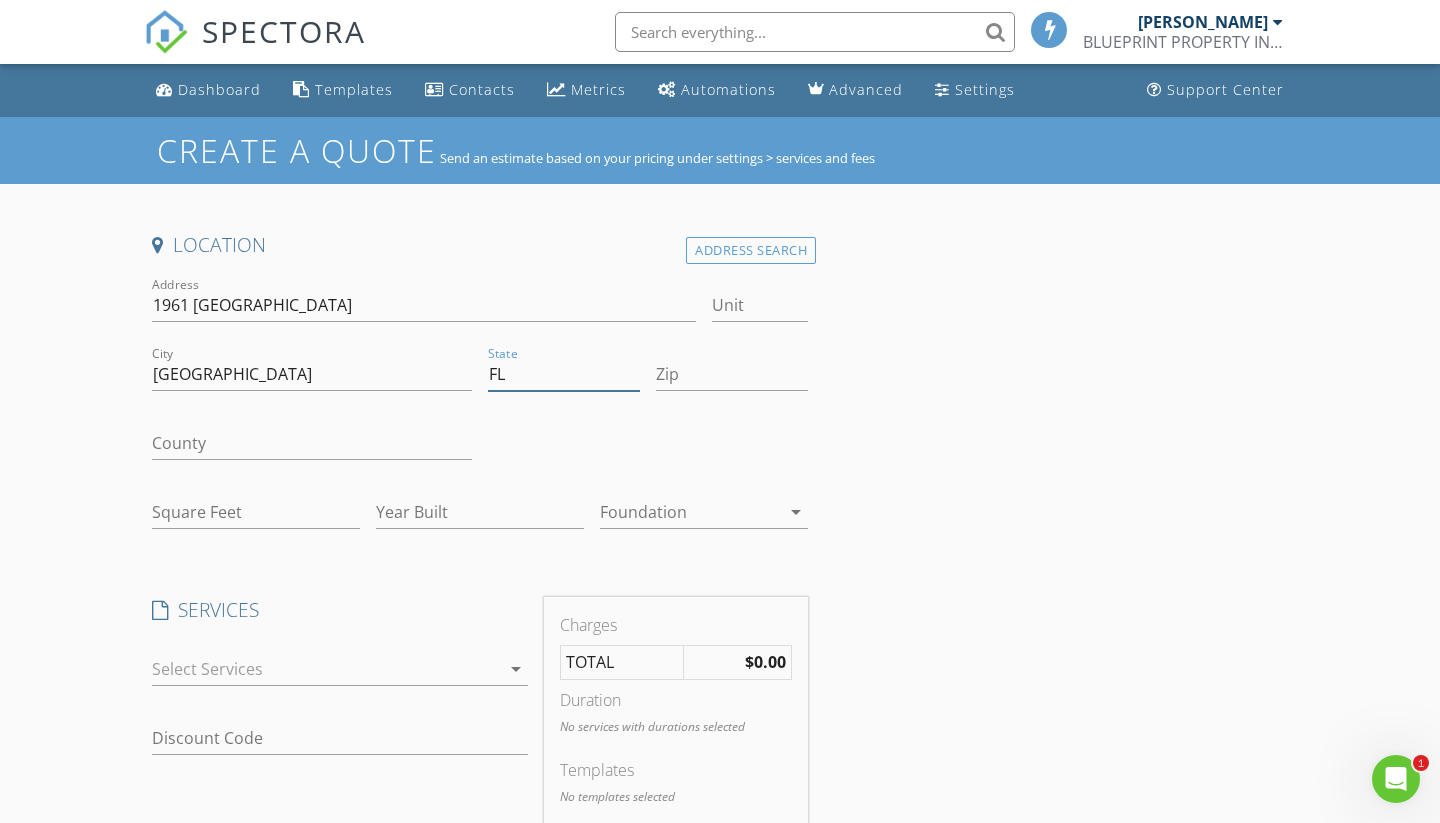type on "FL" 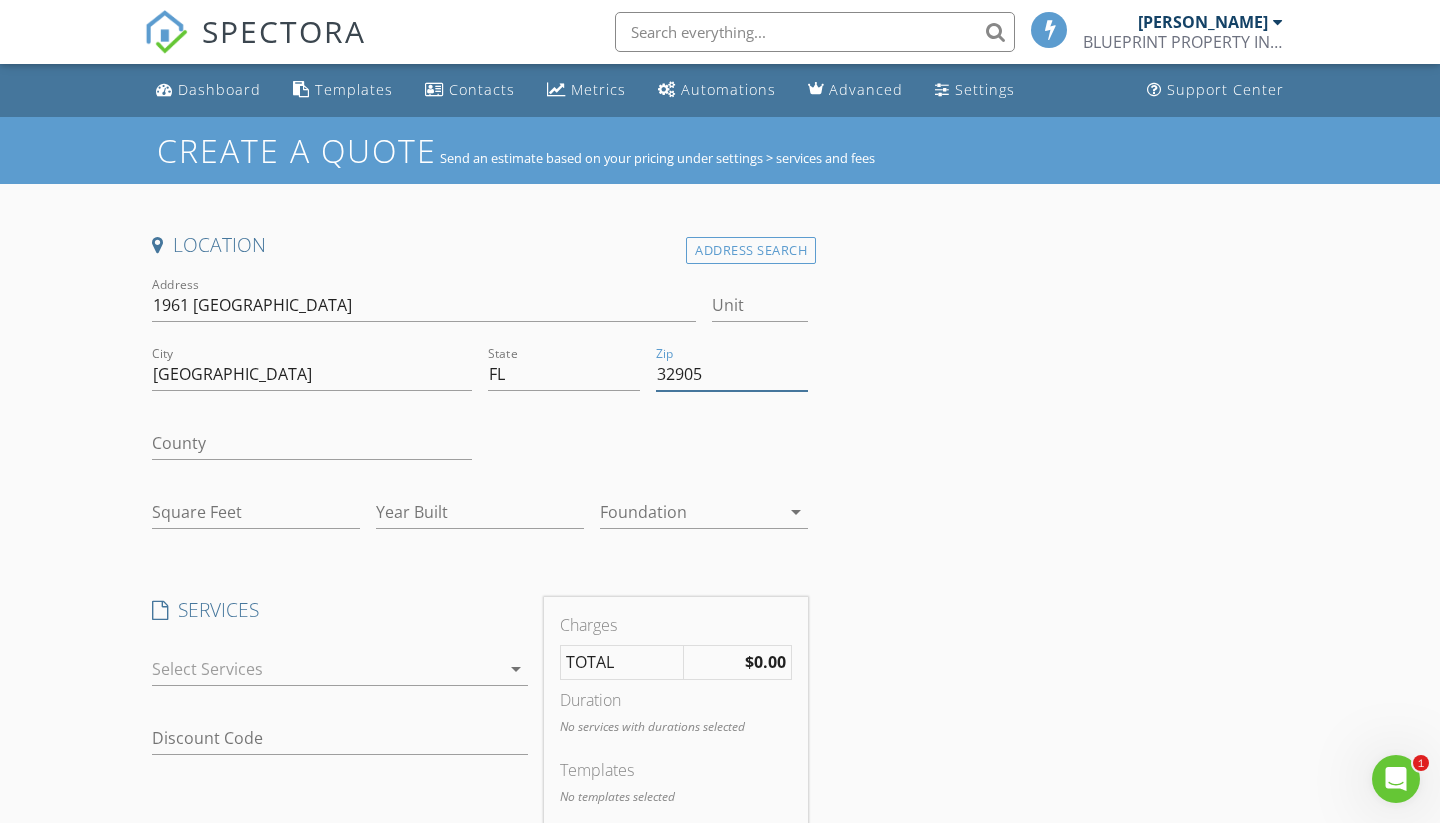 type on "32905" 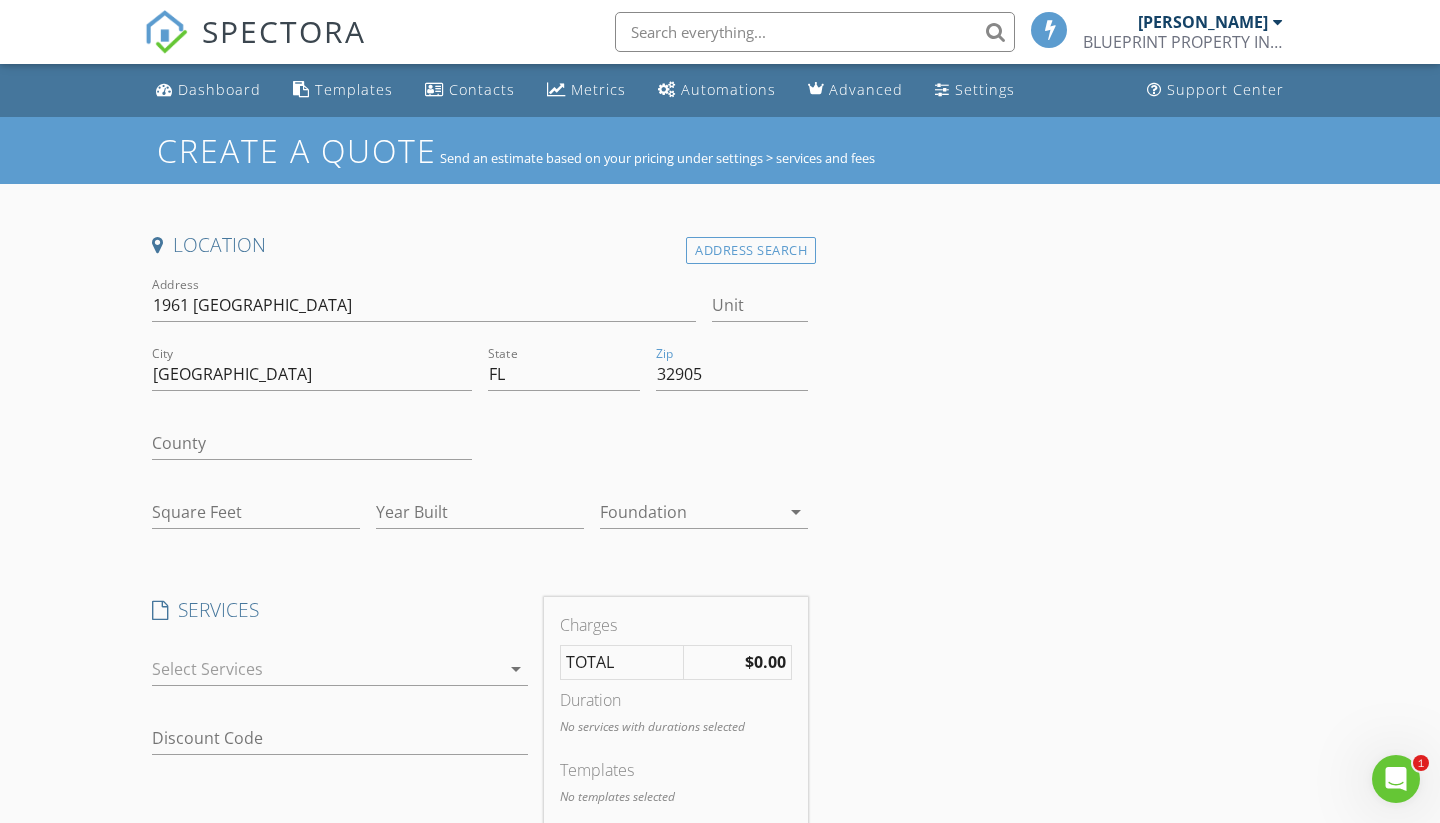 click at bounding box center (648, 445) 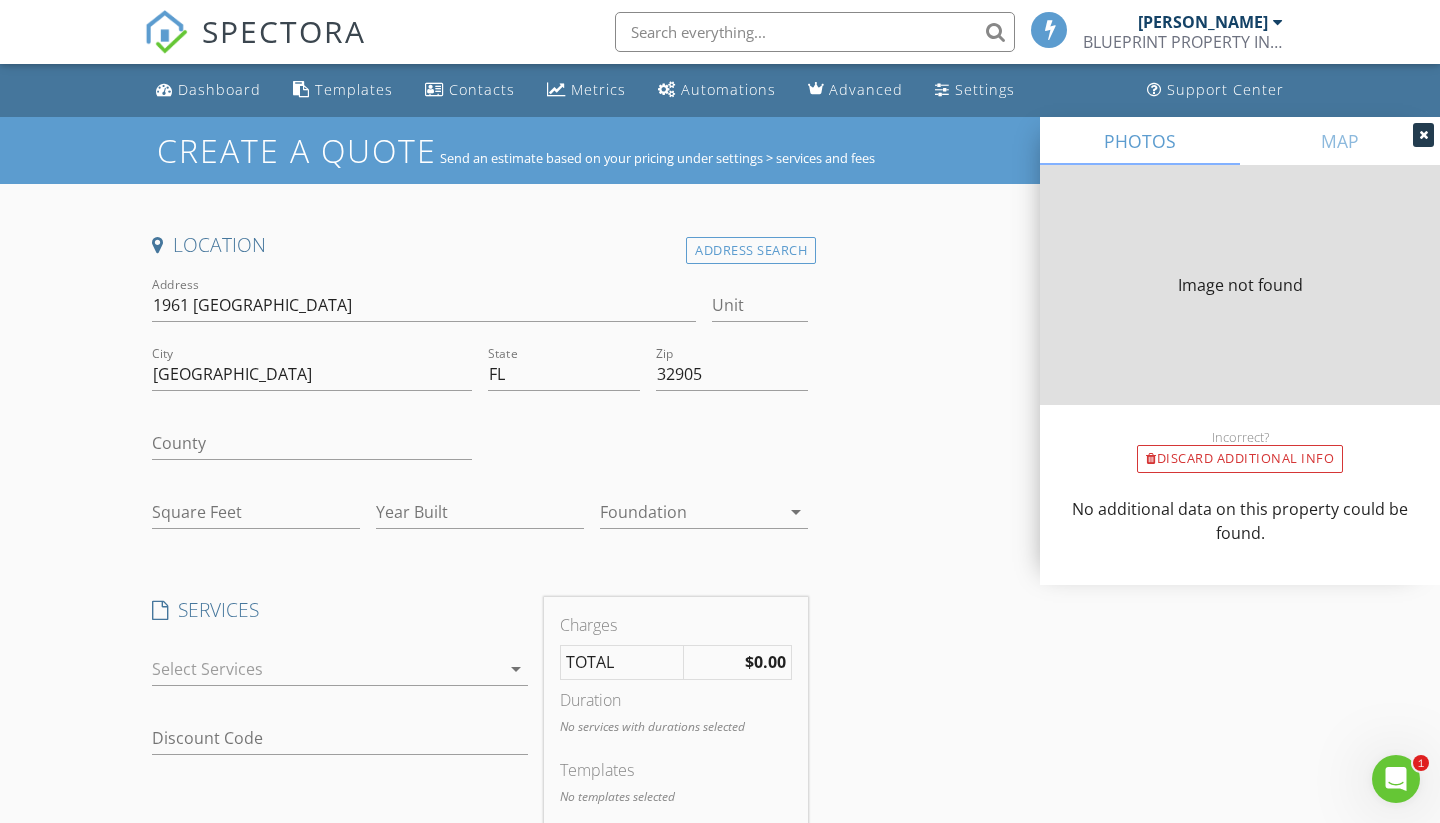 type on "1665" 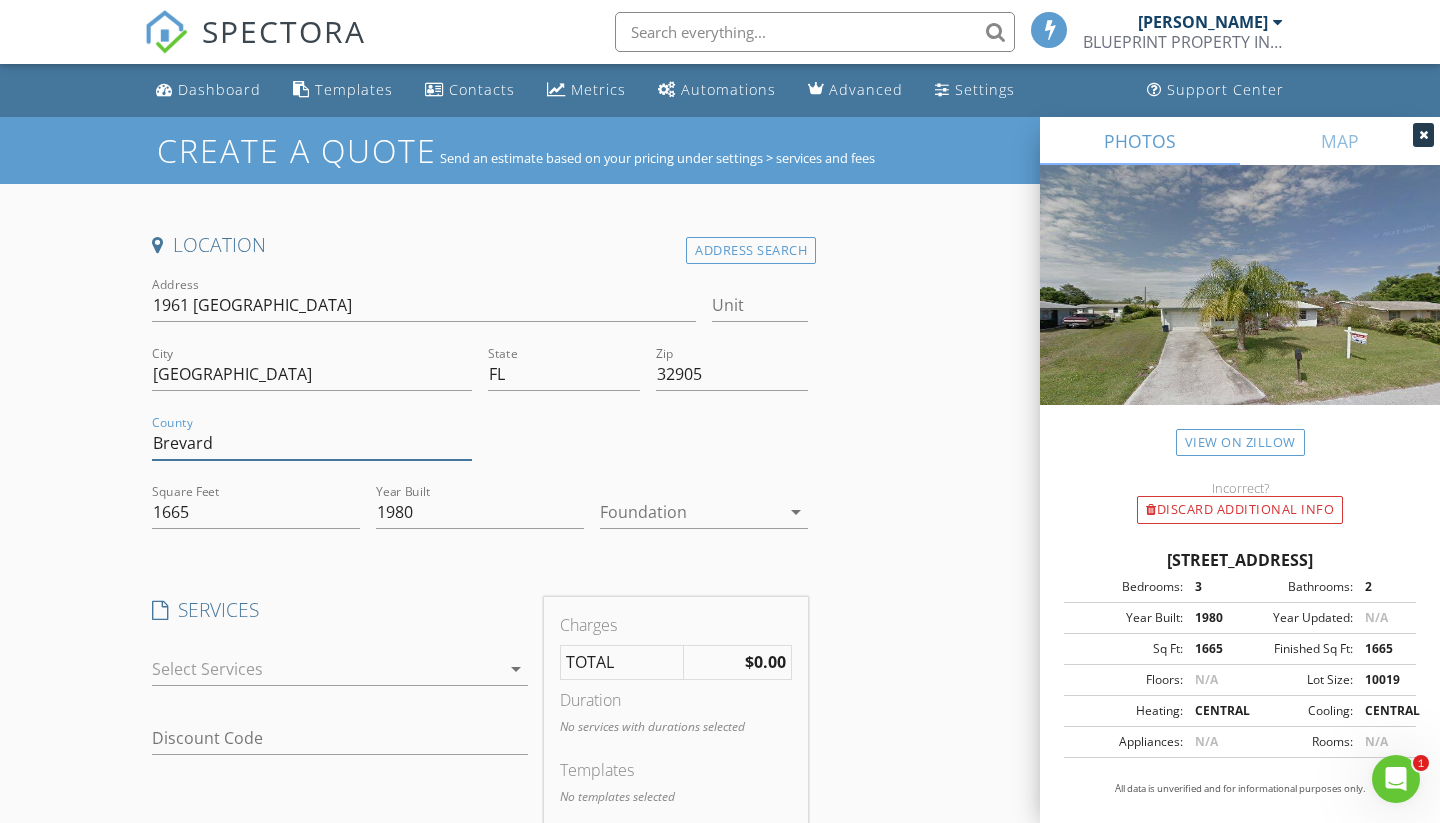 type on "Brevard" 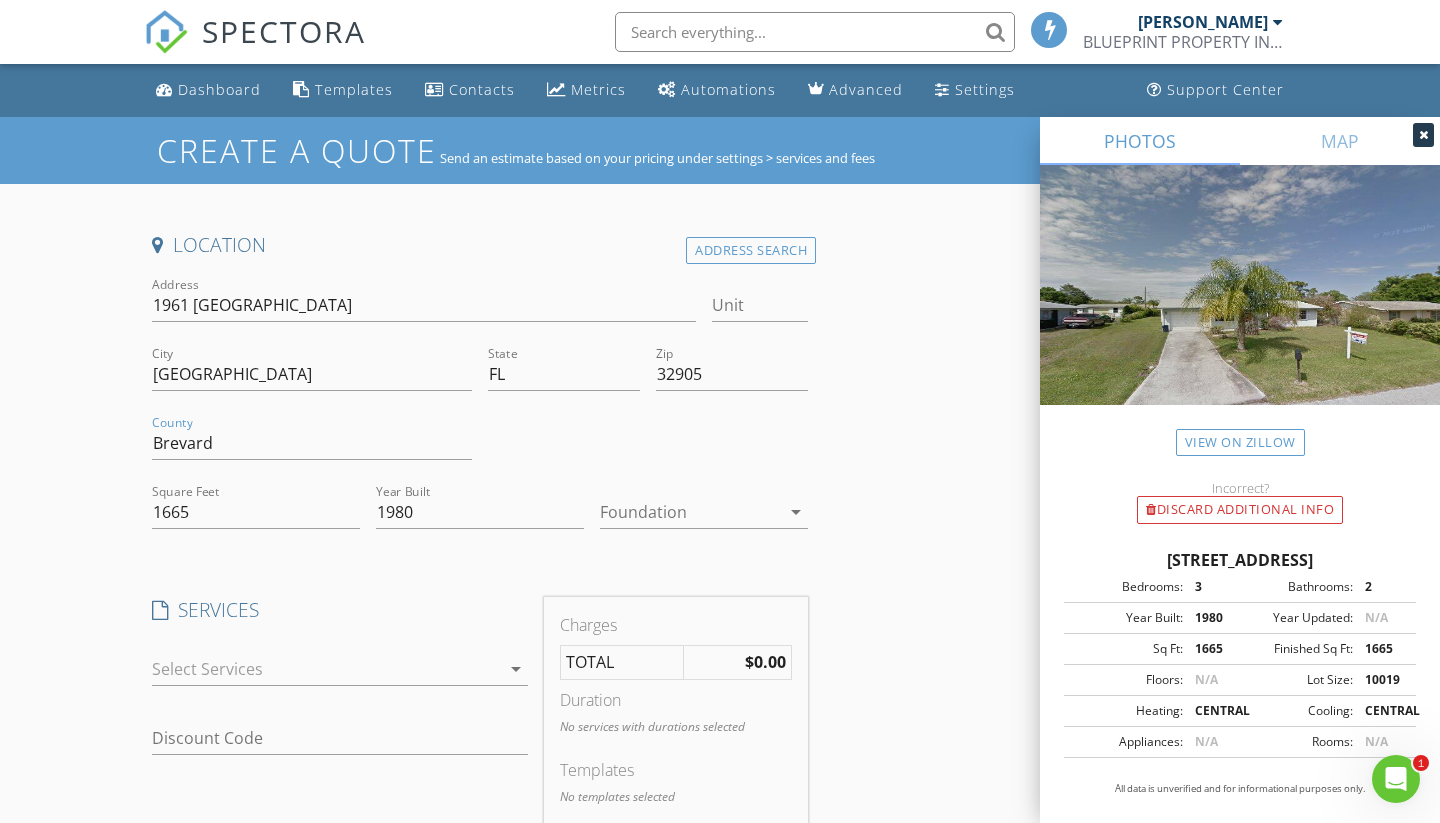 click at bounding box center [690, 512] 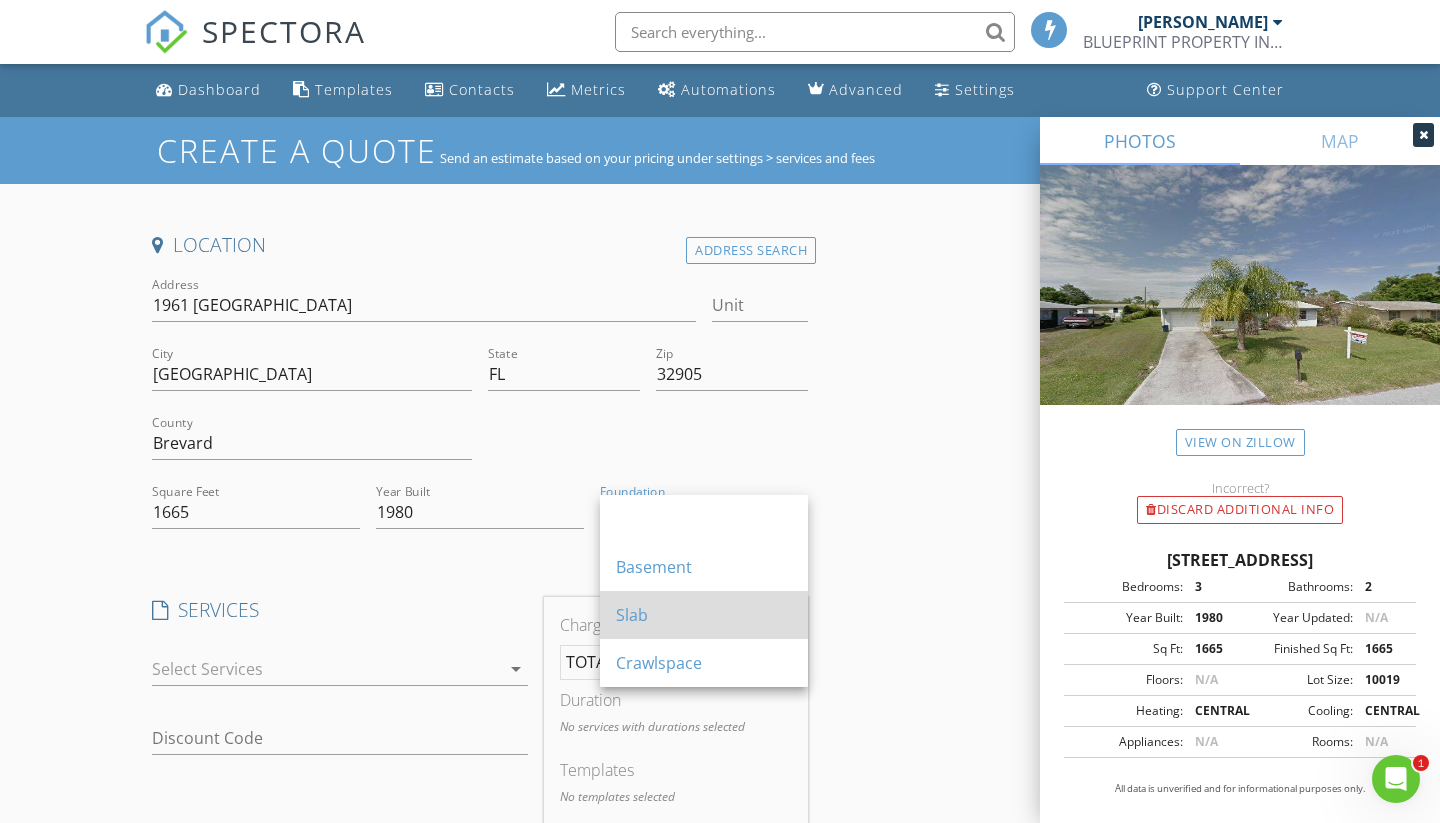 click on "Slab" at bounding box center [704, 615] 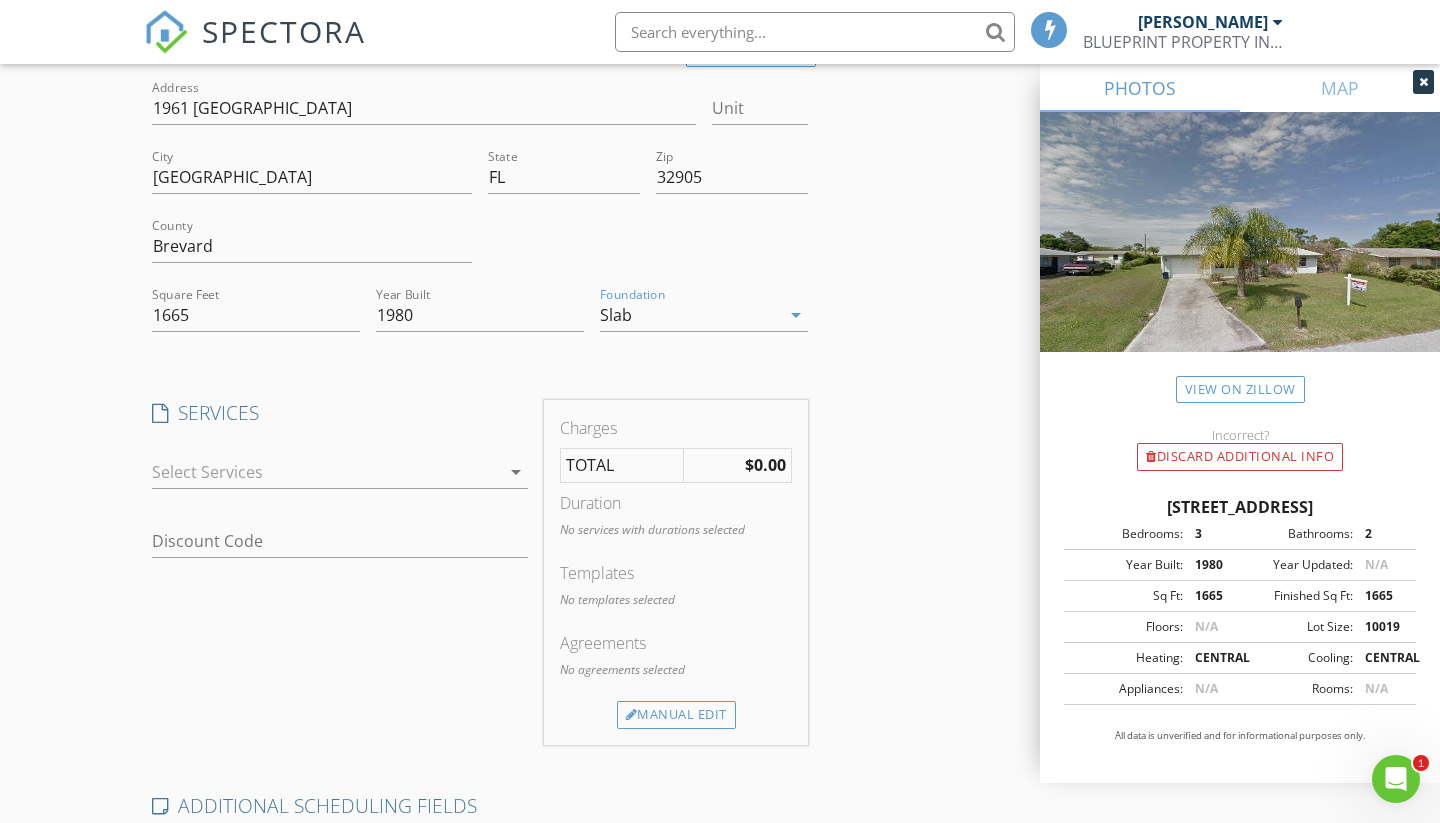scroll, scrollTop: 203, scrollLeft: 0, axis: vertical 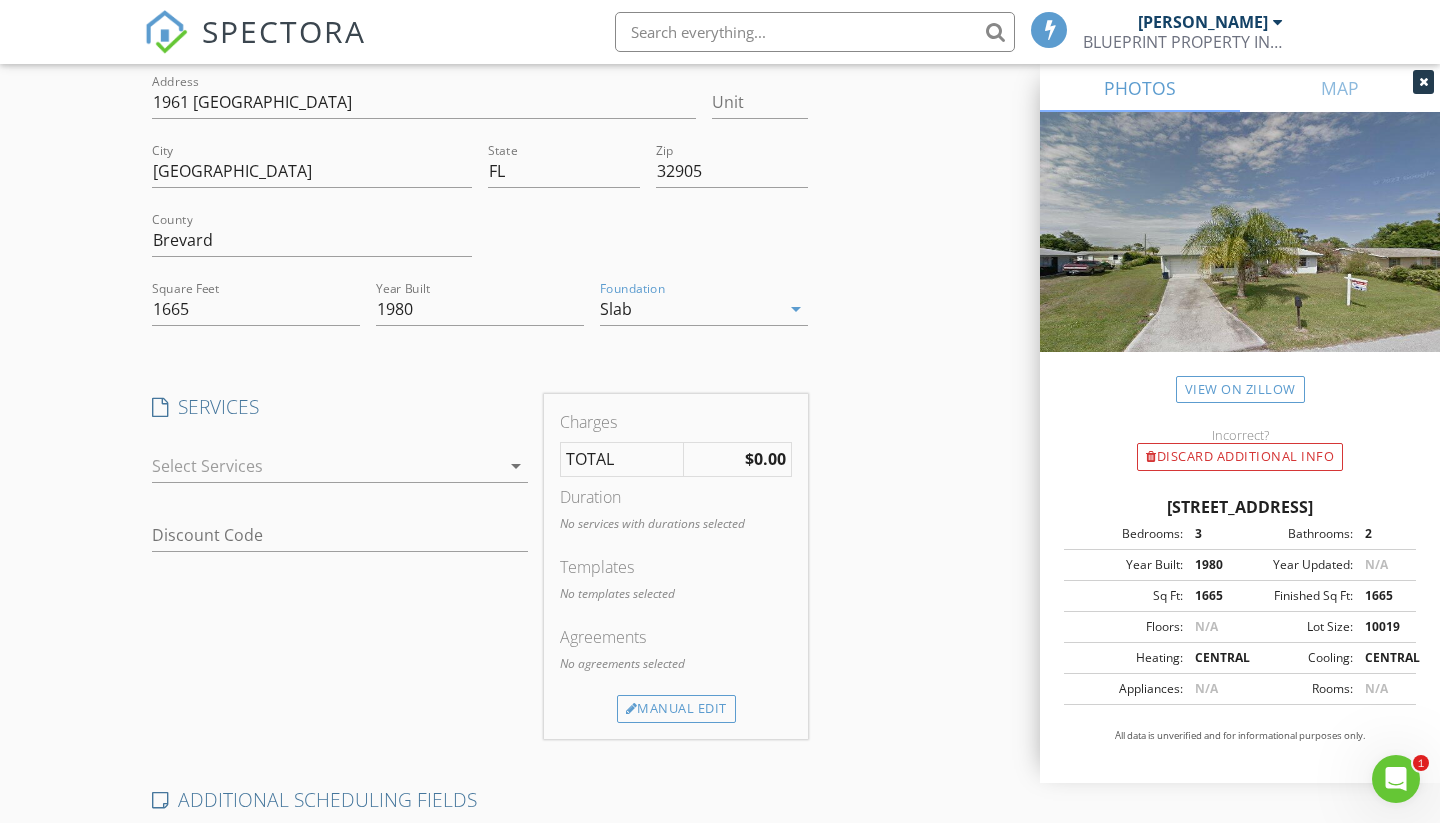 click at bounding box center [326, 466] 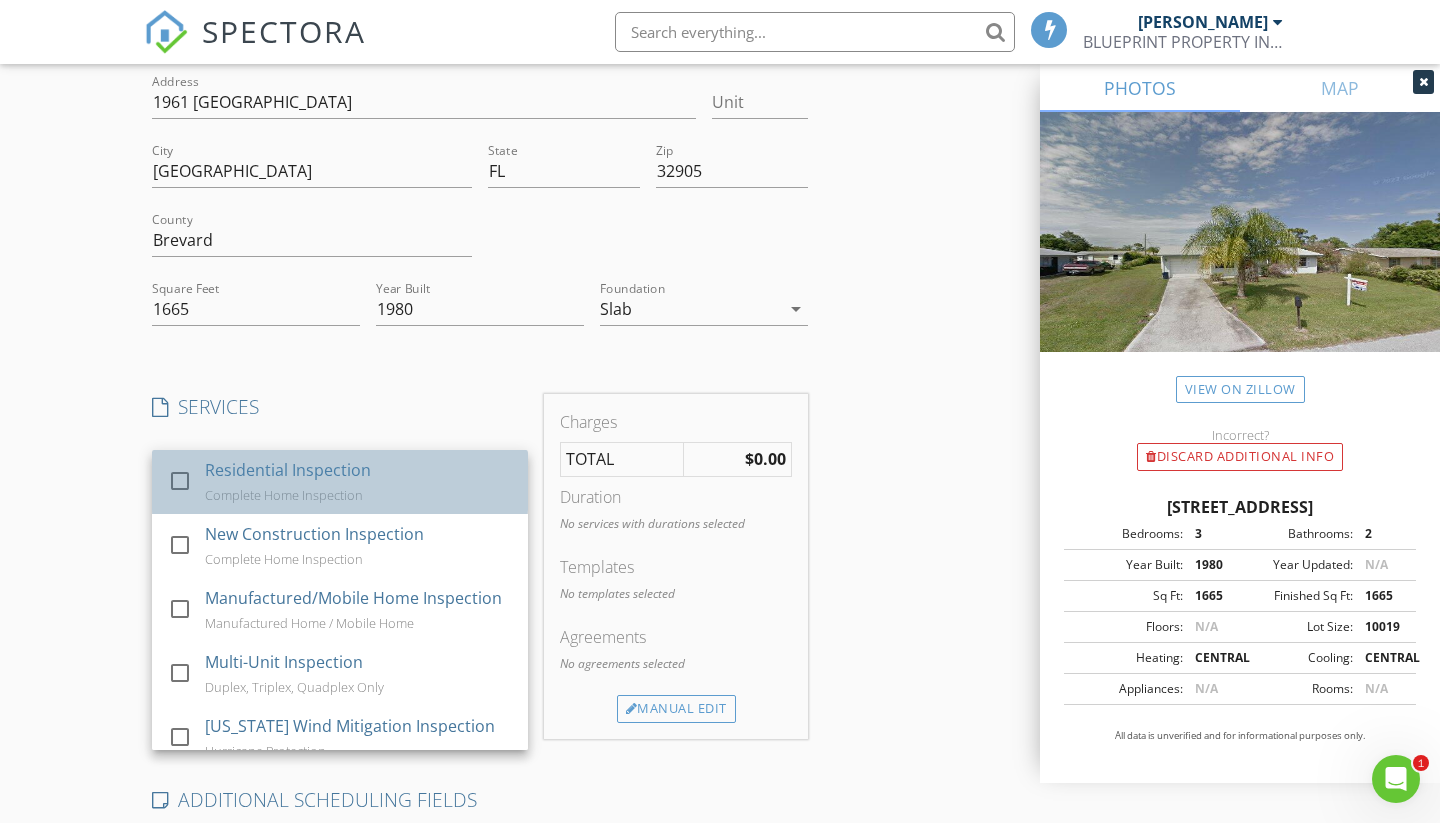 click on "Complete Home Inspection" at bounding box center [284, 495] 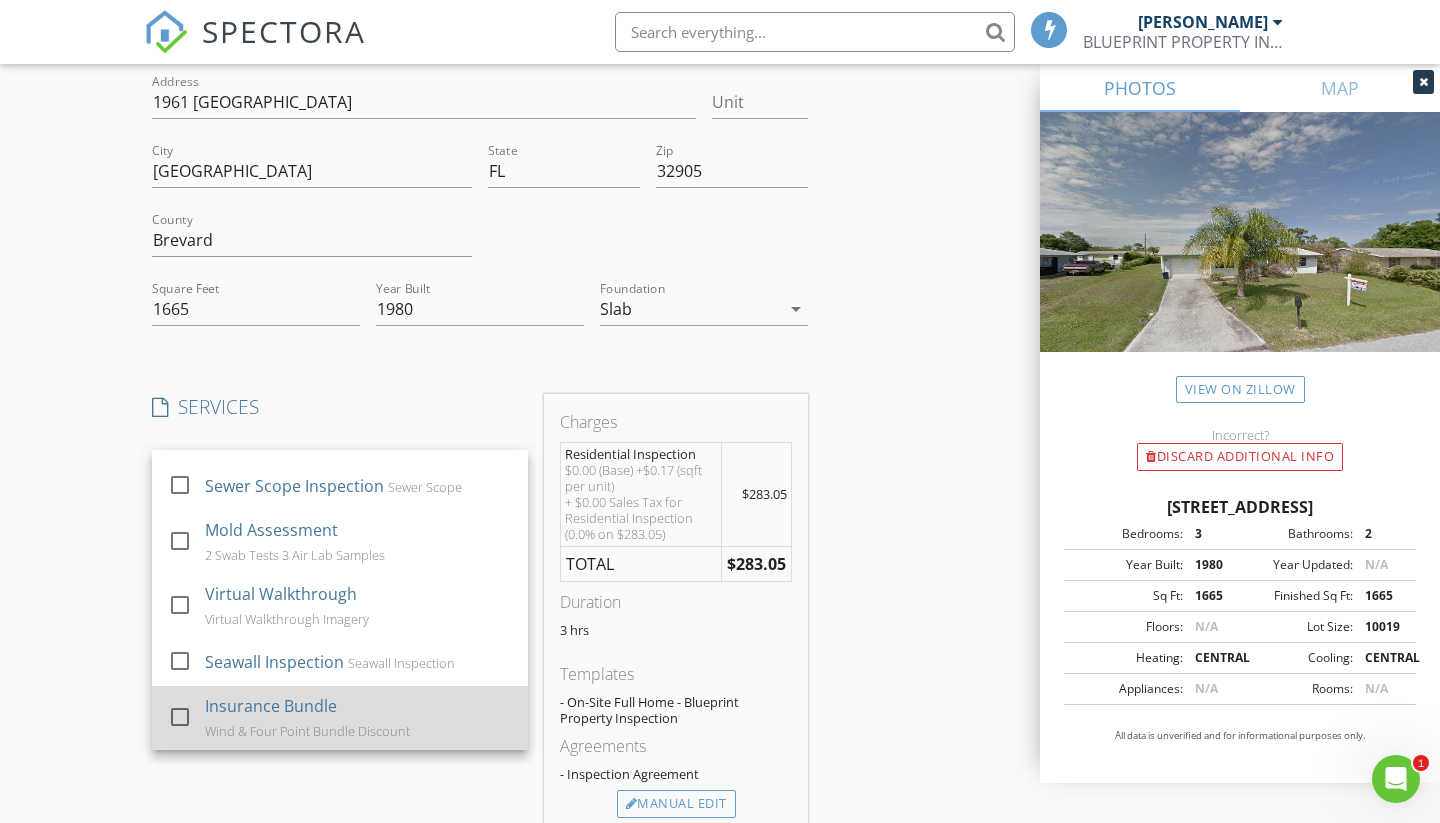 click on "Insurance Bundle" at bounding box center [271, 706] 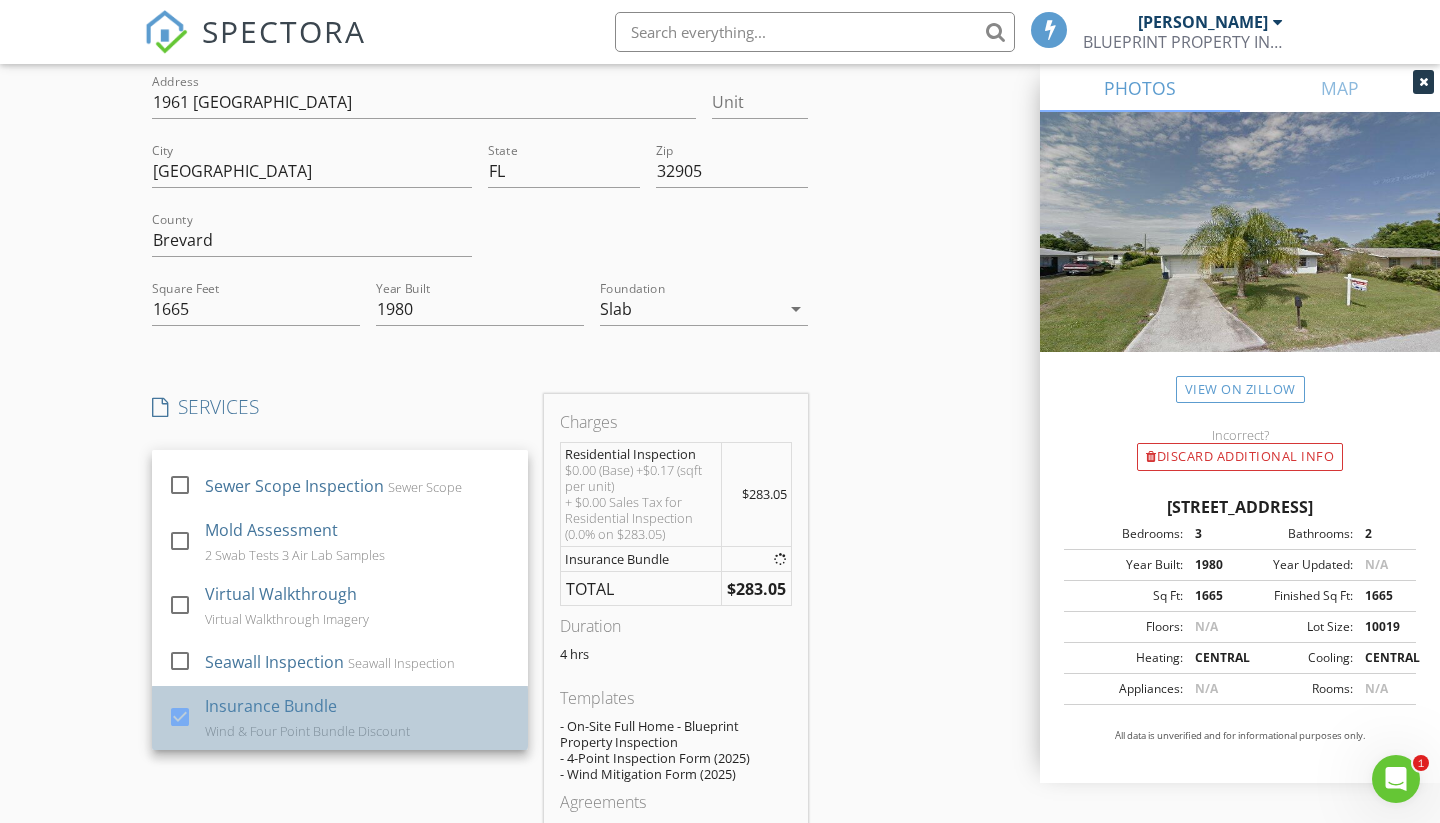 scroll, scrollTop: 644, scrollLeft: 0, axis: vertical 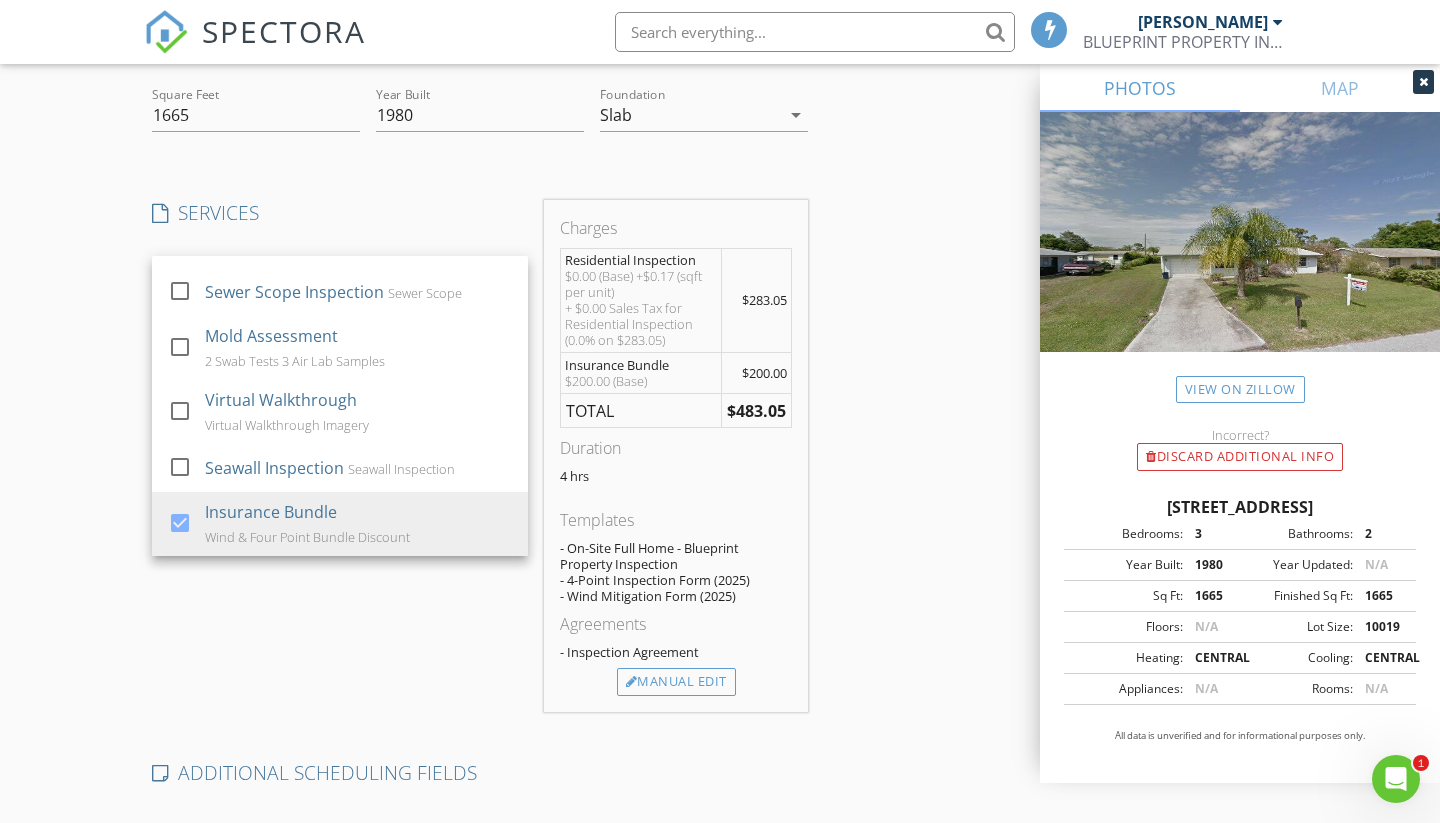 click on "SERVICES
check_box   Residential Inspection   Complete Home Inspection check_box_outline_blank   New Construction Inspection   Complete Home Inspection  check_box_outline_blank   Manufactured/Mobile Home Inspection   Manufactured Home / Mobile Home check_box_outline_blank   Multi-Unit Inspection   Duplex, Triplex, Quadplex Only check_box_outline_blank   Florida Wind Mitigation Inspection   Hurricane Protection check_box_outline_blank   Citizens 4-Point Inspection   Roof, Plumbing, HVAC, Electrical check_box_outline_blank   Roof Certification    Condition Of Current Roof System check_box_outline_blank   (IAQ) Report   Indoor Air Quality / 3 Lab Samples  check_box_outline_blank   Drone Imagery   Drone Service  check_box_outline_blank   (WDO) Report   Florida Wood-Destroying Organism check_box_outline_blank   Pool & Spa Inspection   check_box_outline_blank   Sewer Scope Inspection    Sewer Scope  check_box_outline_blank   Mold Assessment   2 Swab Tests 3 Air Lab Samples" at bounding box center [340, 456] 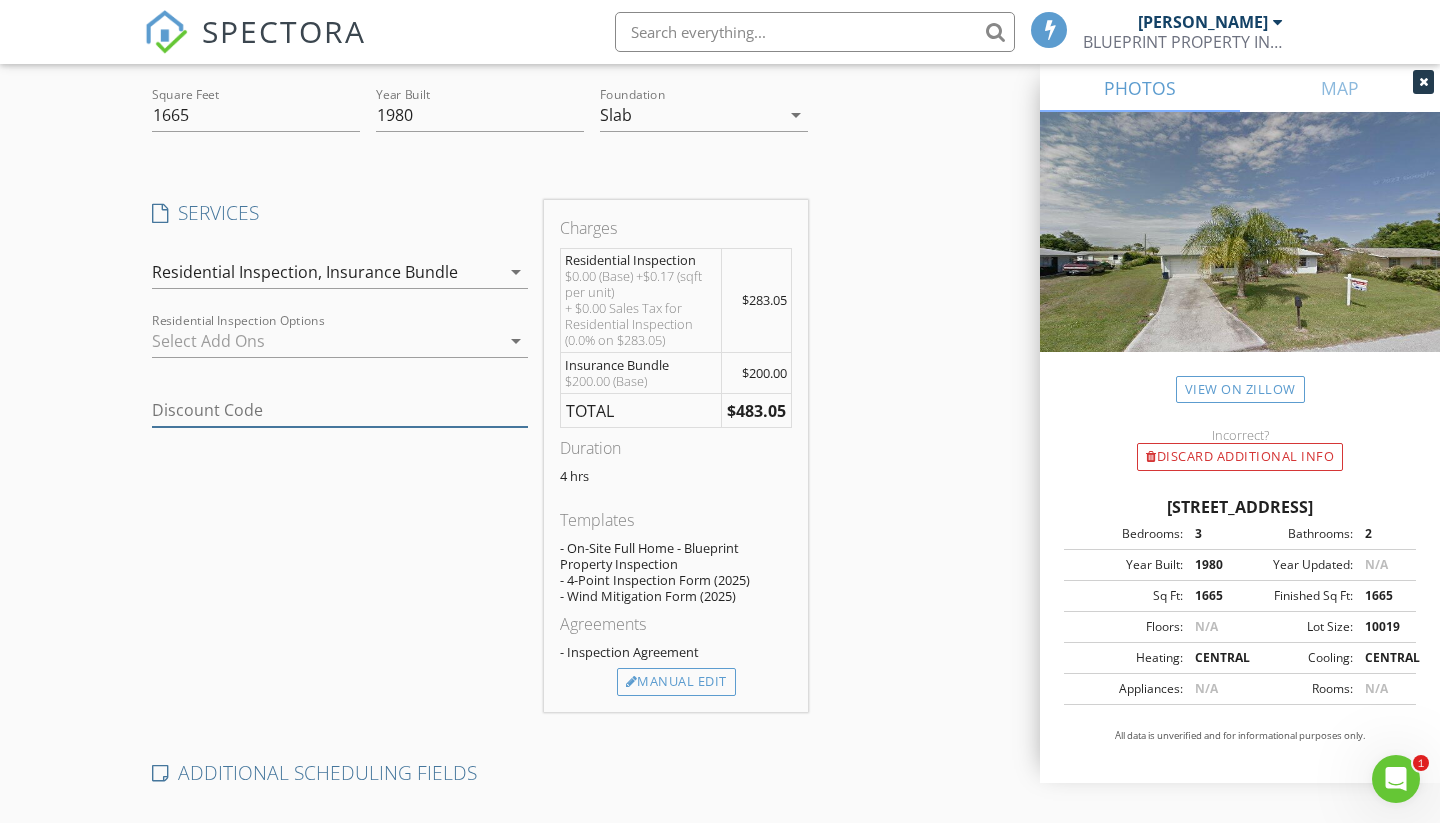 click at bounding box center [340, 410] 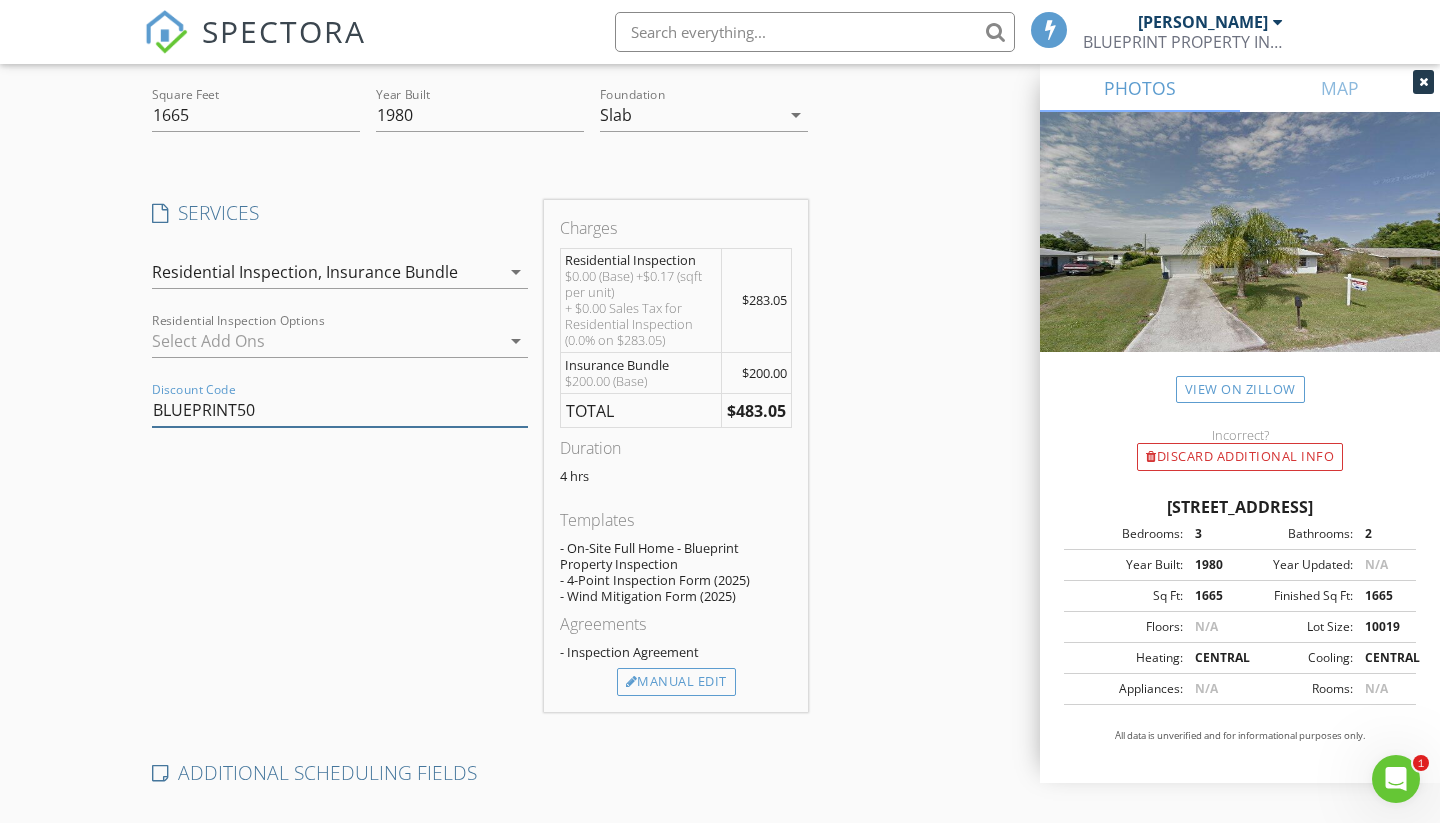 type on "BLUEPRINT50" 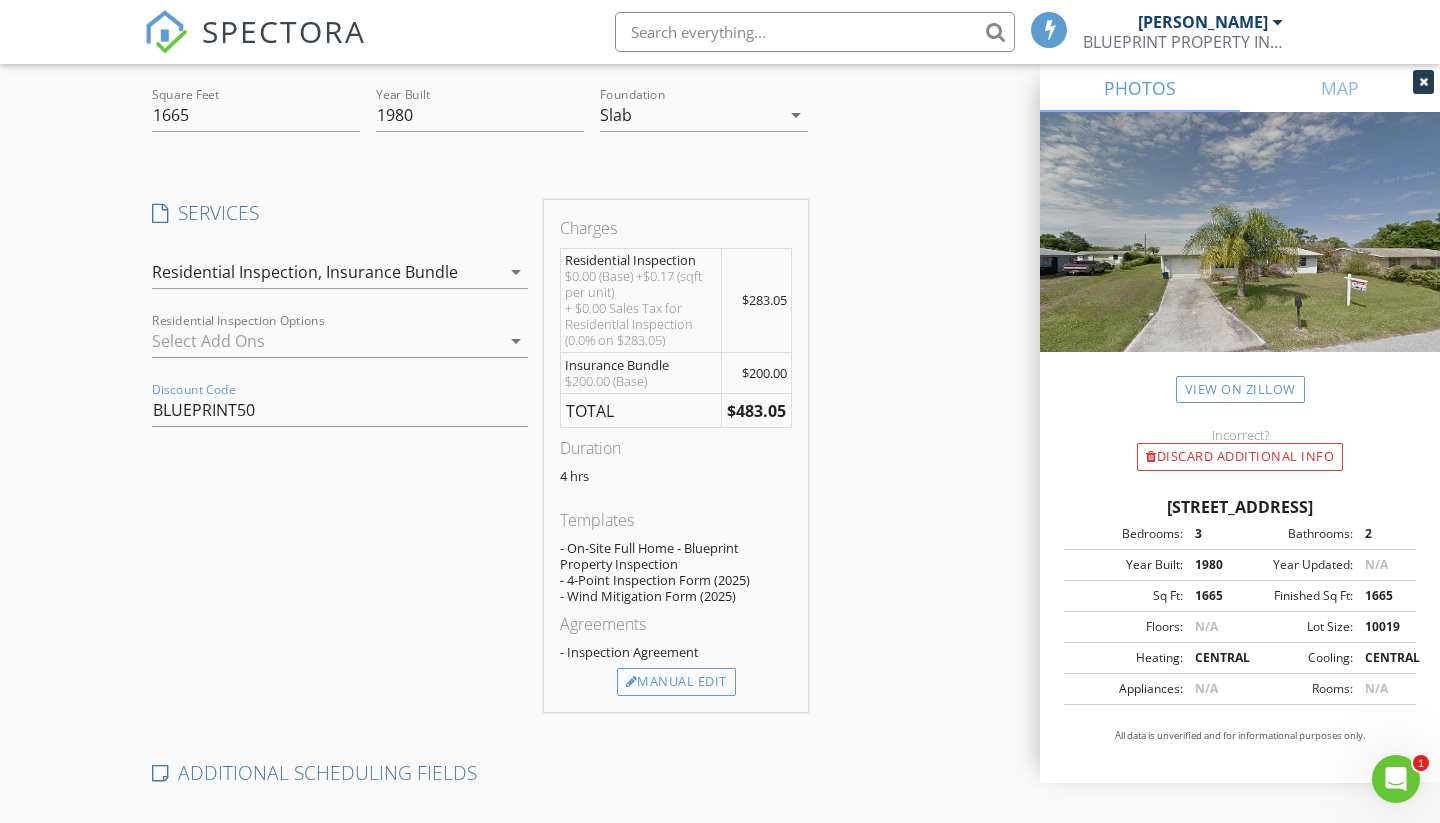click on "SERVICES
check_box   Residential Inspection   Complete Home Inspection check_box_outline_blank   New Construction Inspection   Complete Home Inspection  check_box_outline_blank   Manufactured/Mobile Home Inspection   Manufactured Home / Mobile Home check_box_outline_blank   Multi-Unit Inspection   Duplex, Triplex, Quadplex Only check_box_outline_blank   Florida Wind Mitigation Inspection   Hurricane Protection check_box_outline_blank   Citizens 4-Point Inspection   Roof, Plumbing, HVAC, Electrical check_box_outline_blank   Roof Certification    Condition Of Current Roof System check_box_outline_blank   (IAQ) Report   Indoor Air Quality / 3 Lab Samples  check_box_outline_blank   Drone Imagery   Drone Service  check_box_outline_blank   (WDO) Report   Florida Wood-Destroying Organism check_box_outline_blank   Pool & Spa Inspection   check_box_outline_blank   Sewer Scope Inspection    Sewer Scope  check_box_outline_blank   Mold Assessment   2 Swab Tests 3 Air Lab Samples" at bounding box center (340, 456) 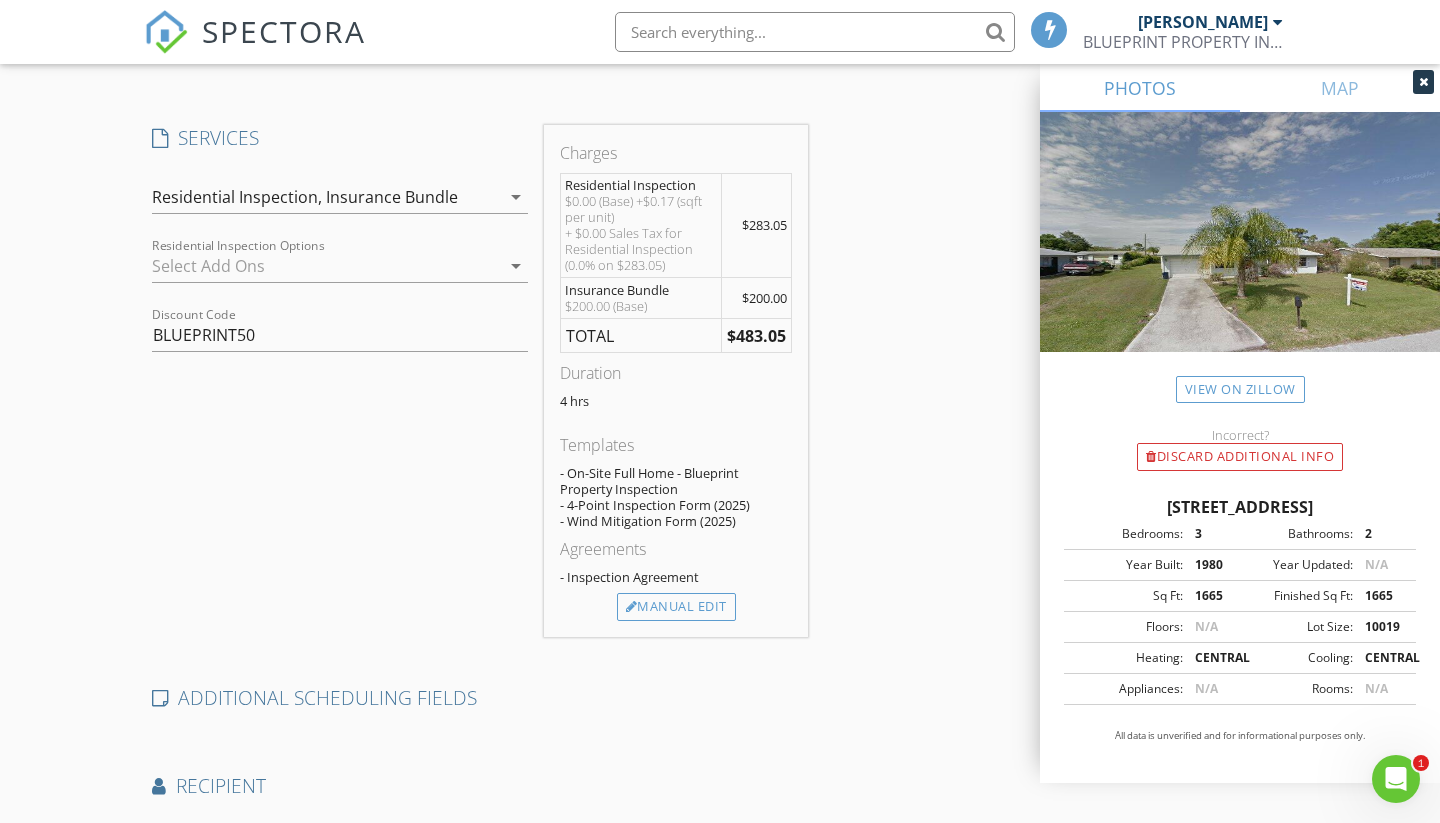 scroll, scrollTop: 468, scrollLeft: 0, axis: vertical 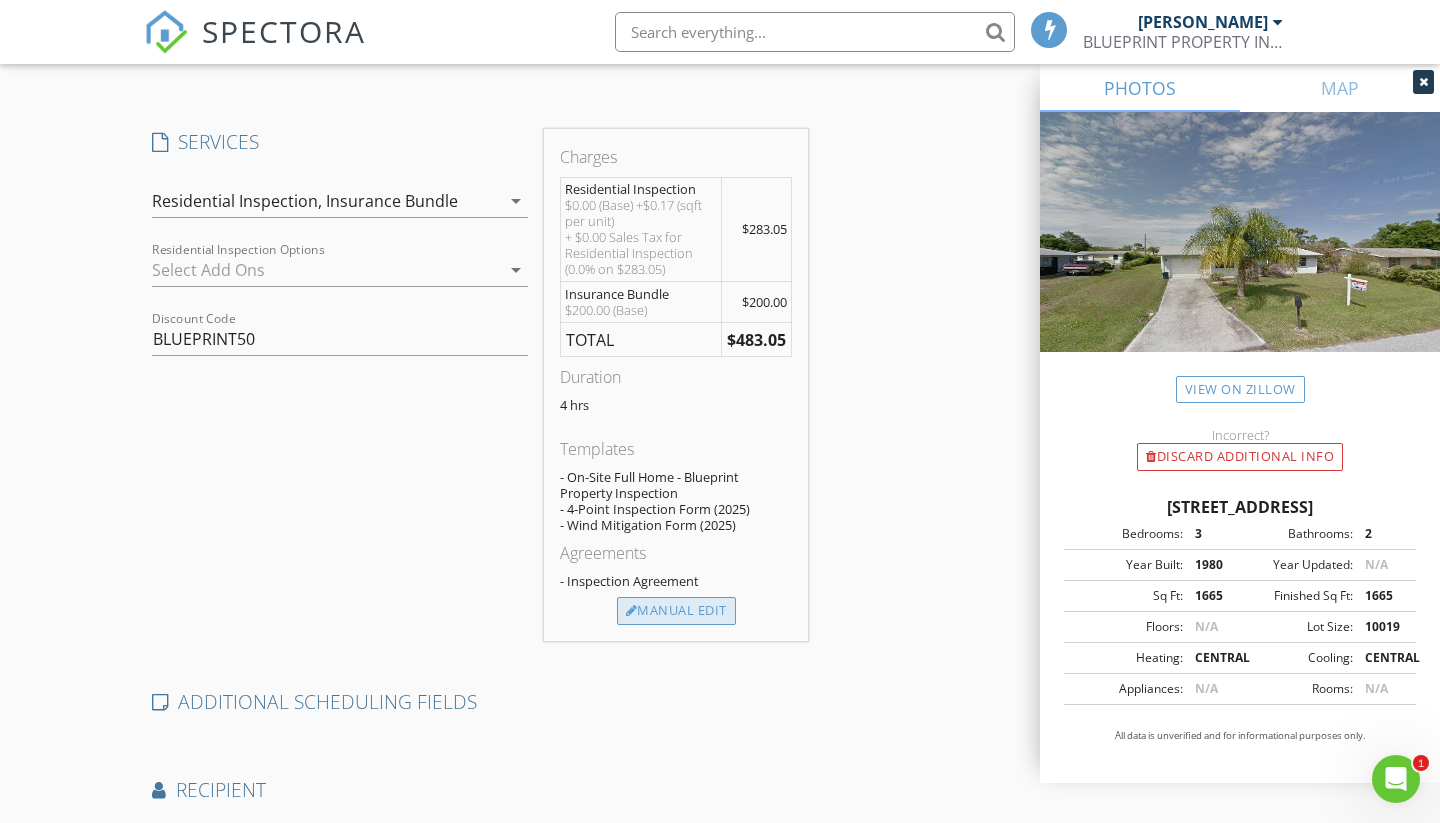 click on "Manual Edit" at bounding box center (676, 611) 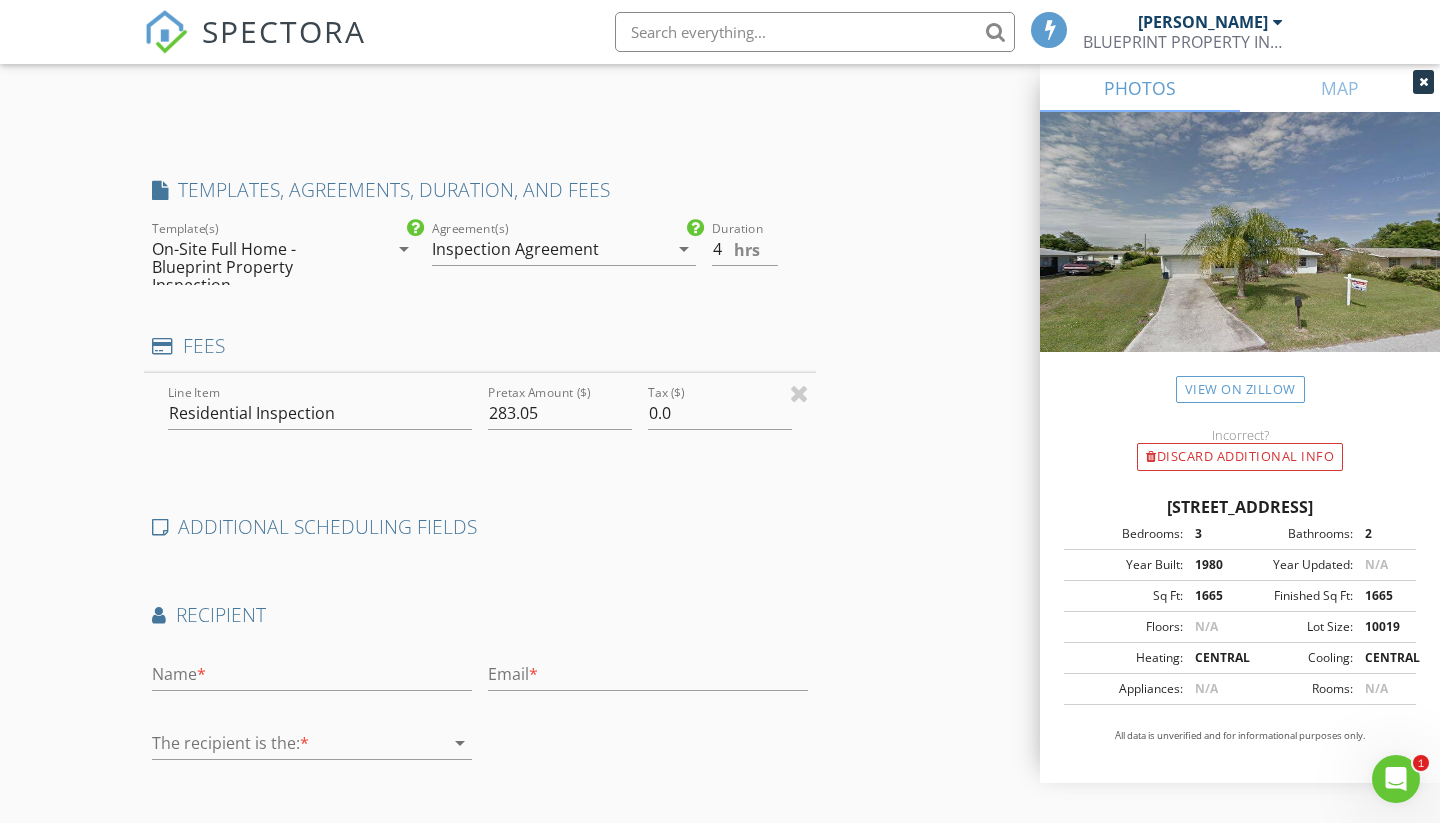type on "0" 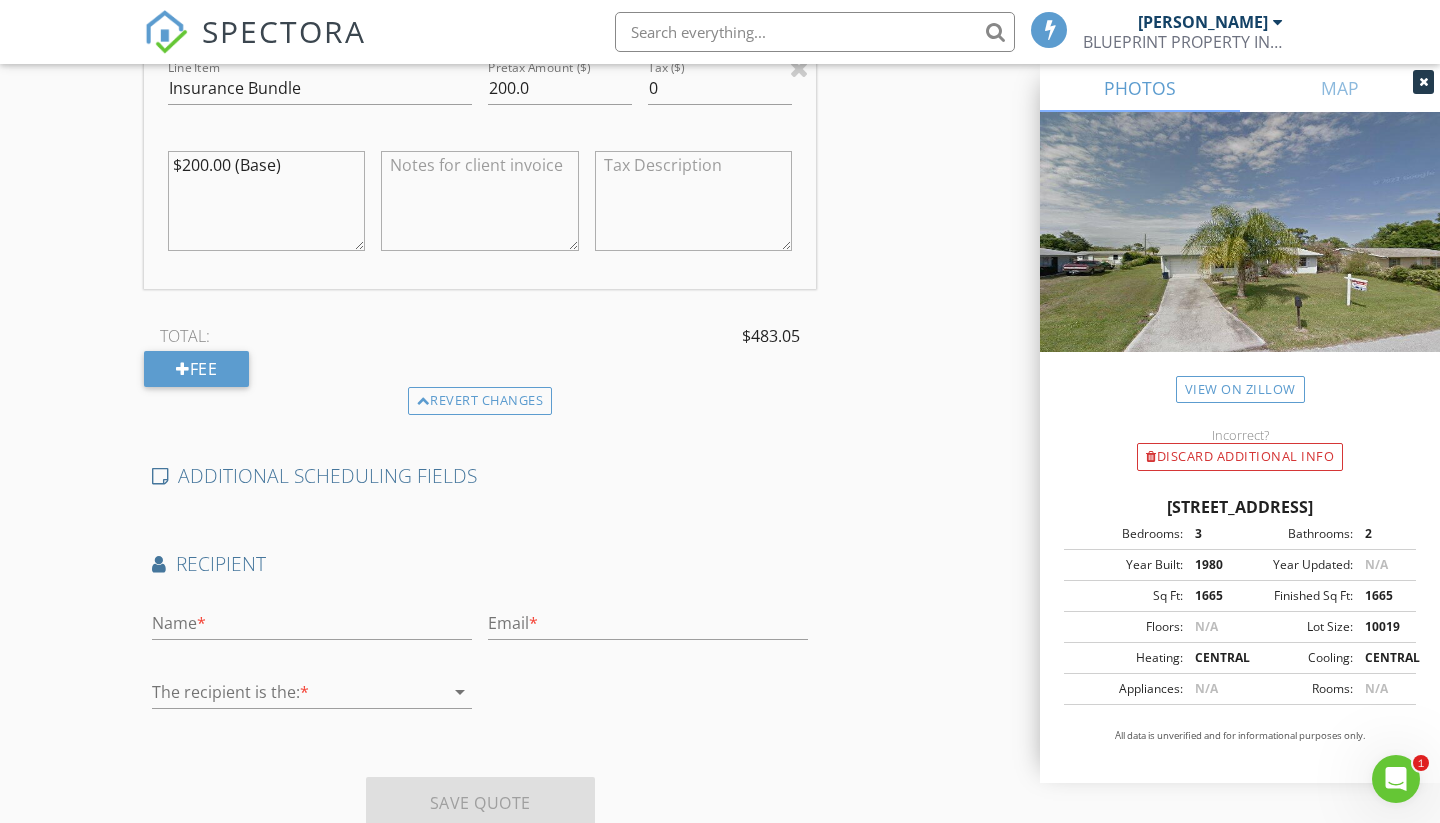 scroll, scrollTop: 1148, scrollLeft: 0, axis: vertical 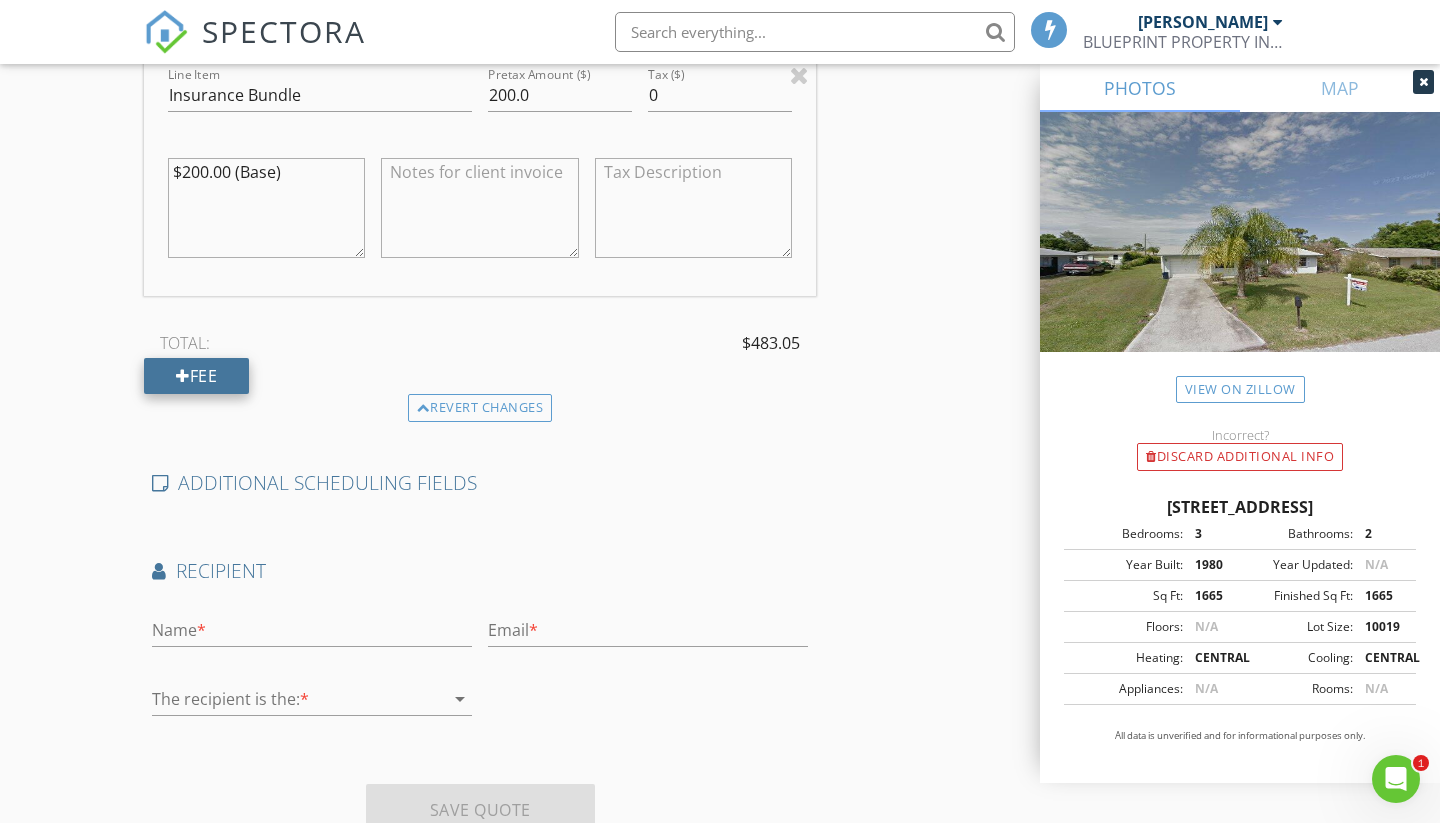 click at bounding box center (183, 376) 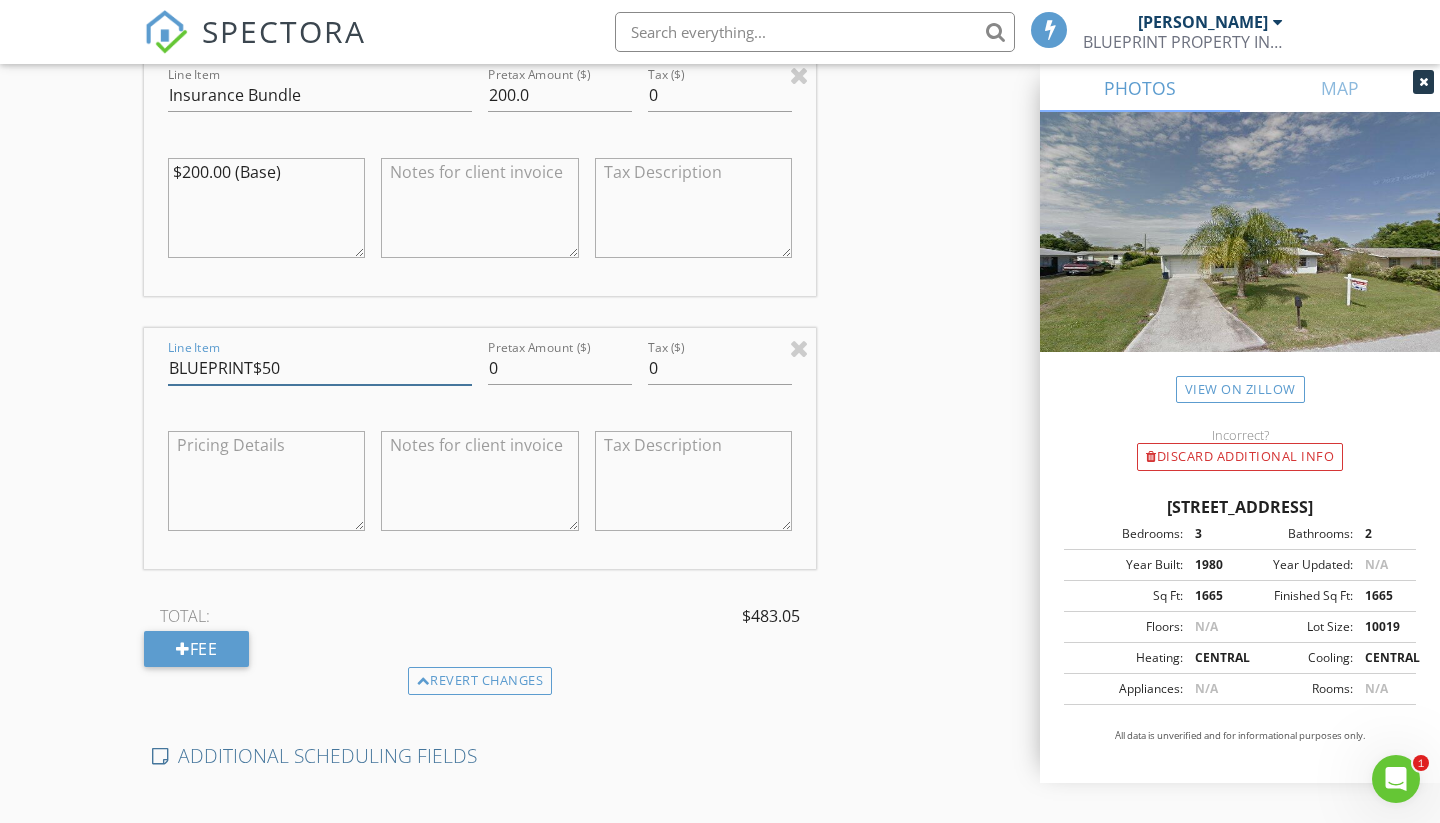 type on "BLUEPRINT$50" 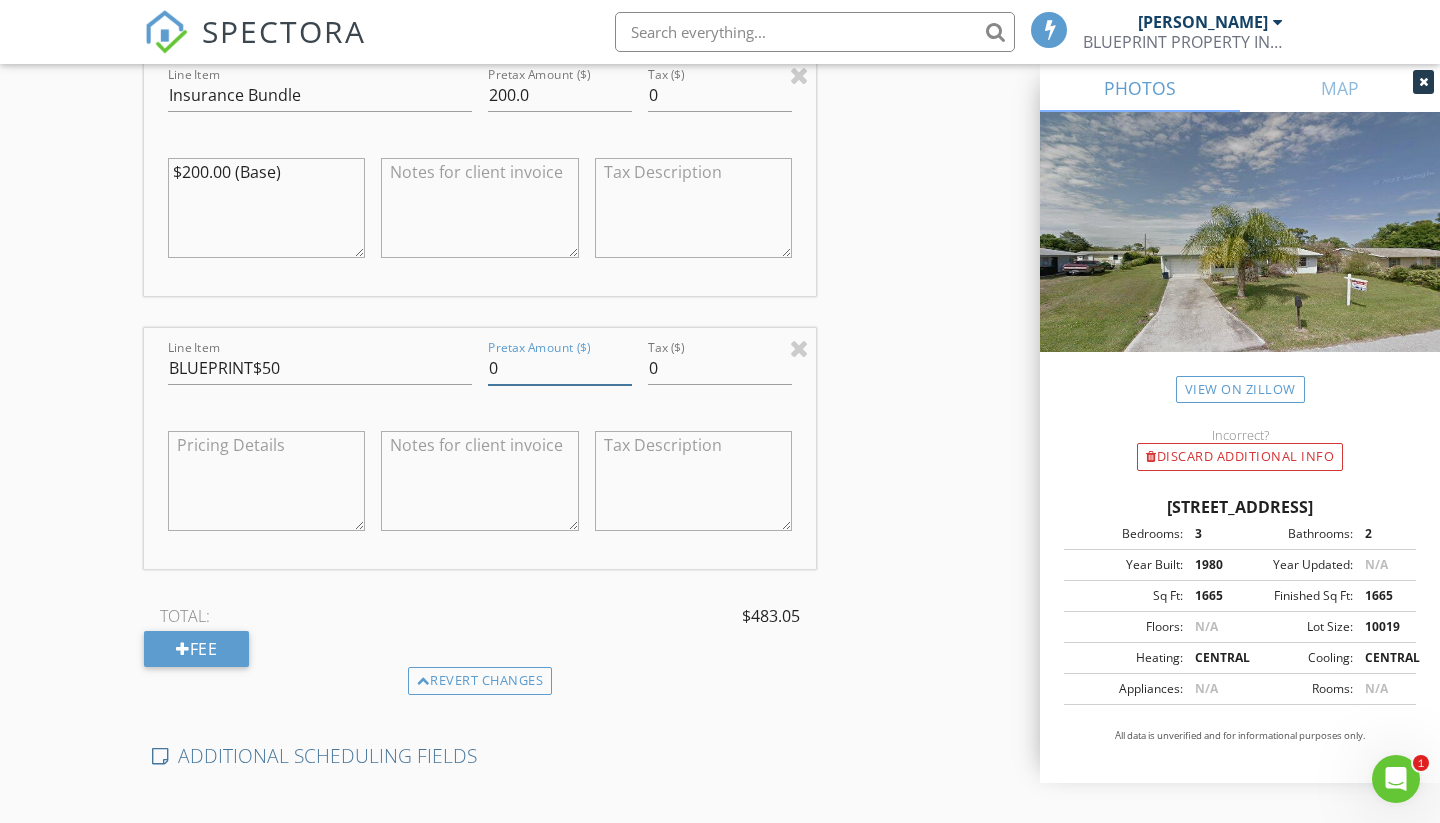 click on "0" at bounding box center (560, 368) 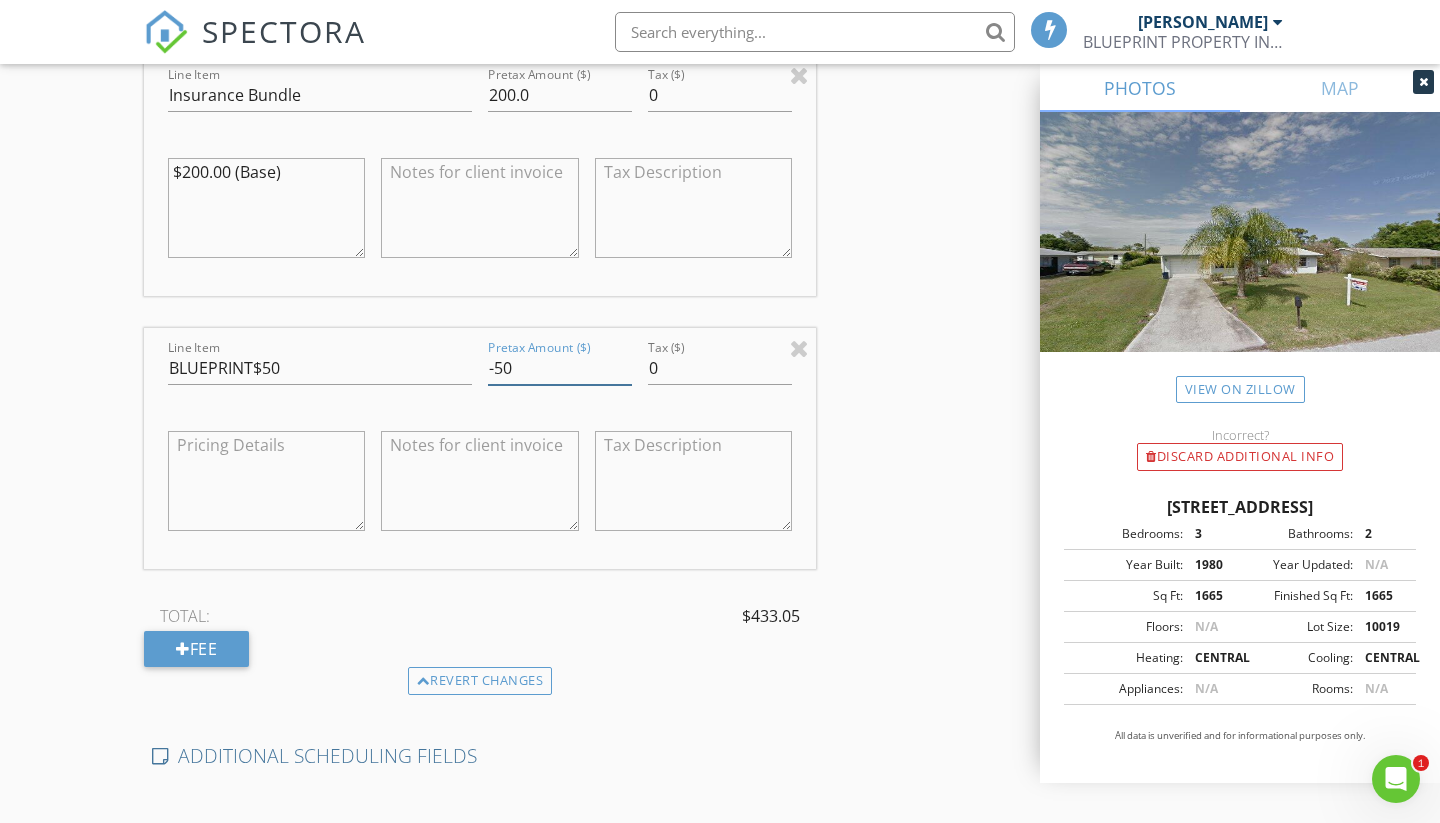 type on "-50" 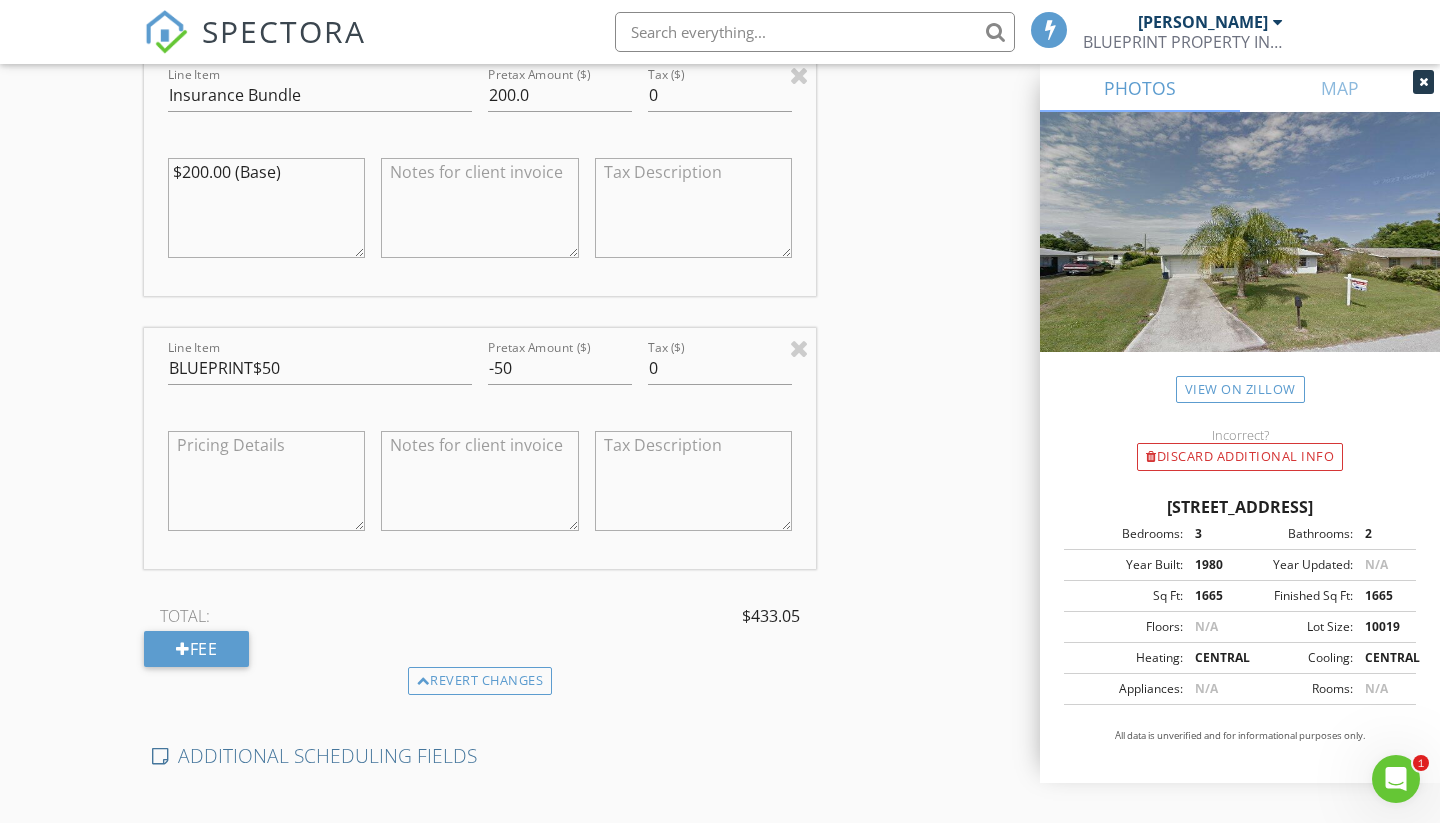 click on "TOTAL:   $433.05" at bounding box center (480, 616) 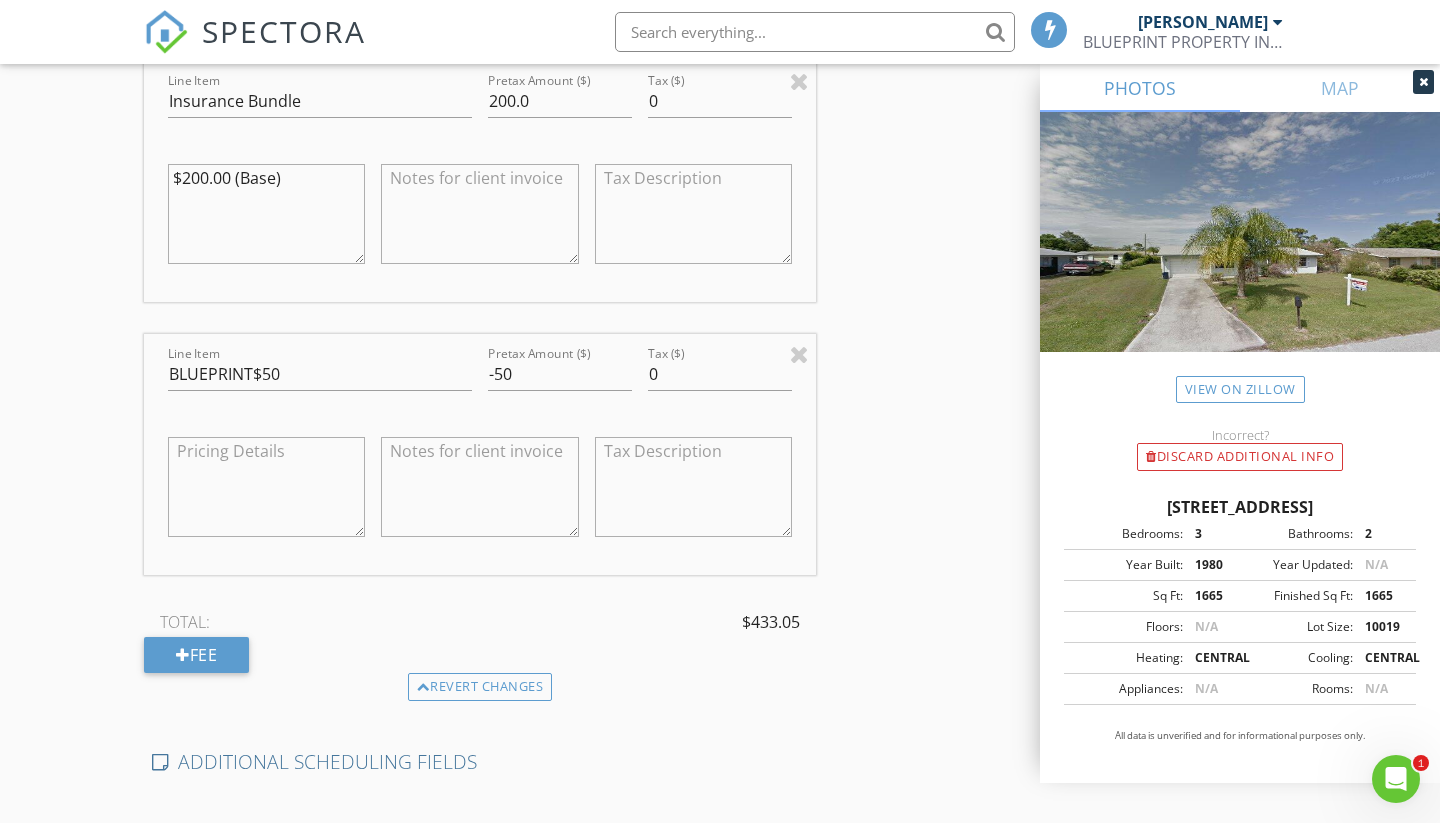 scroll, scrollTop: 1143, scrollLeft: 0, axis: vertical 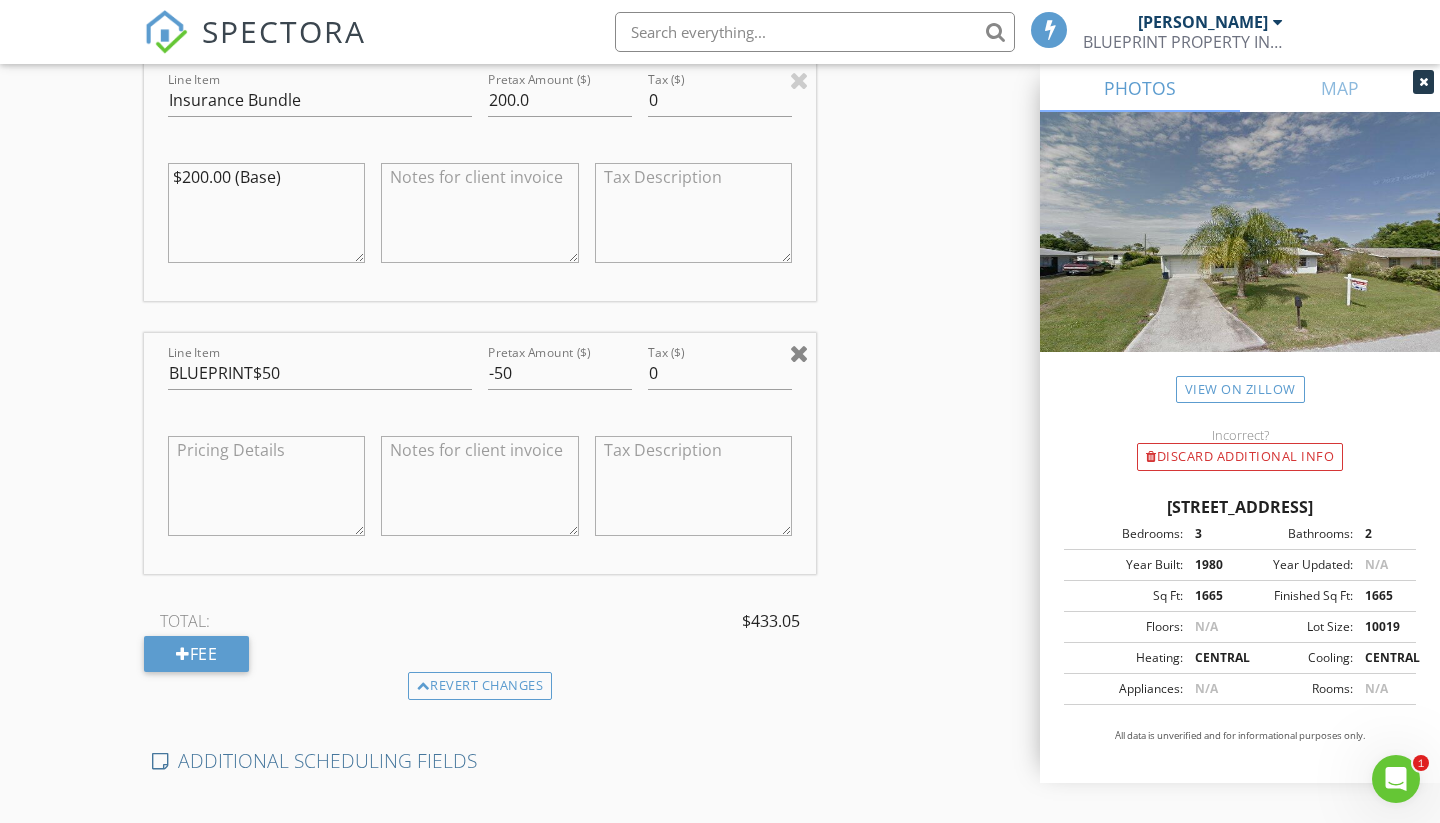 click at bounding box center (799, 353) 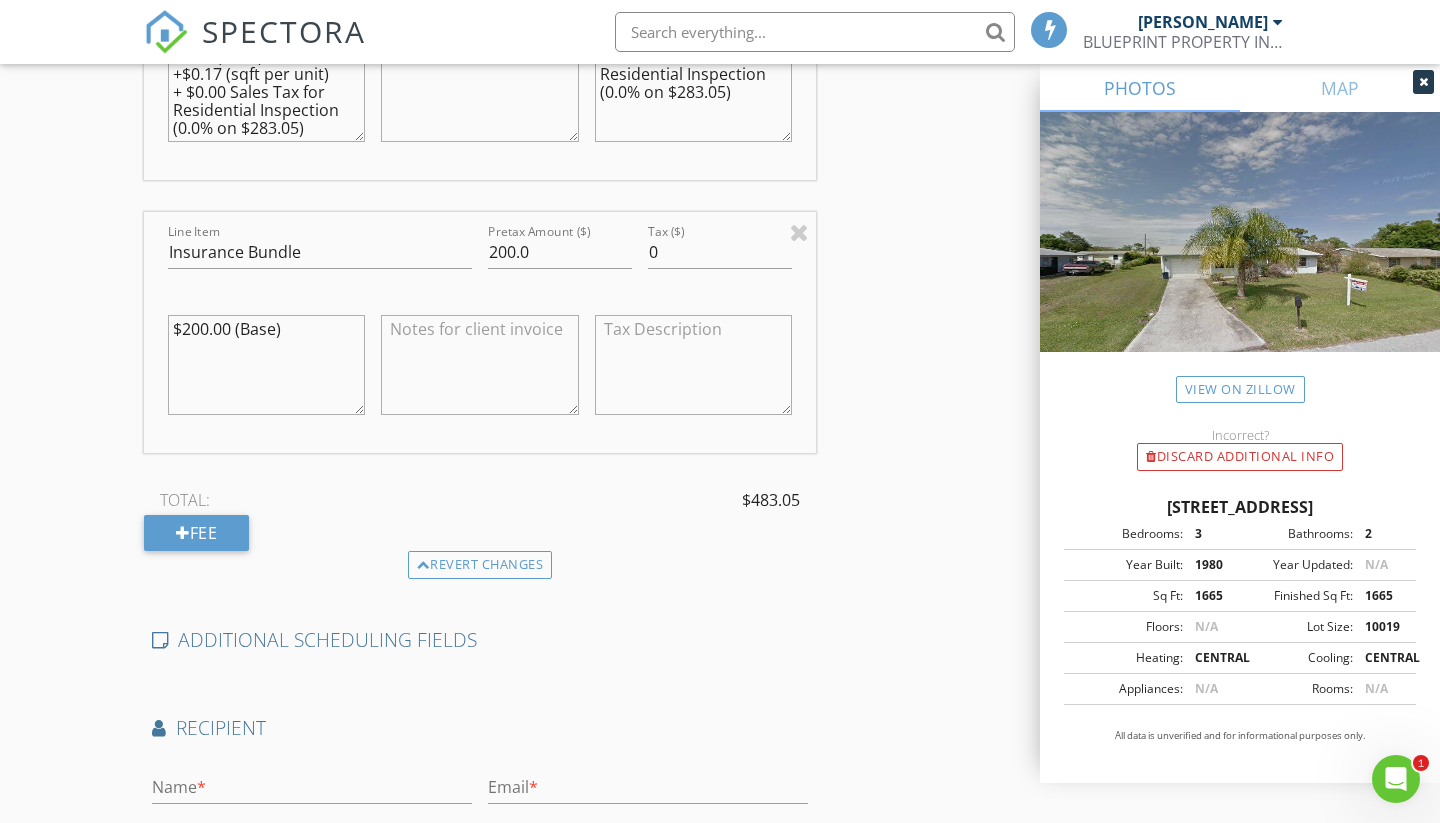 scroll, scrollTop: 997, scrollLeft: 0, axis: vertical 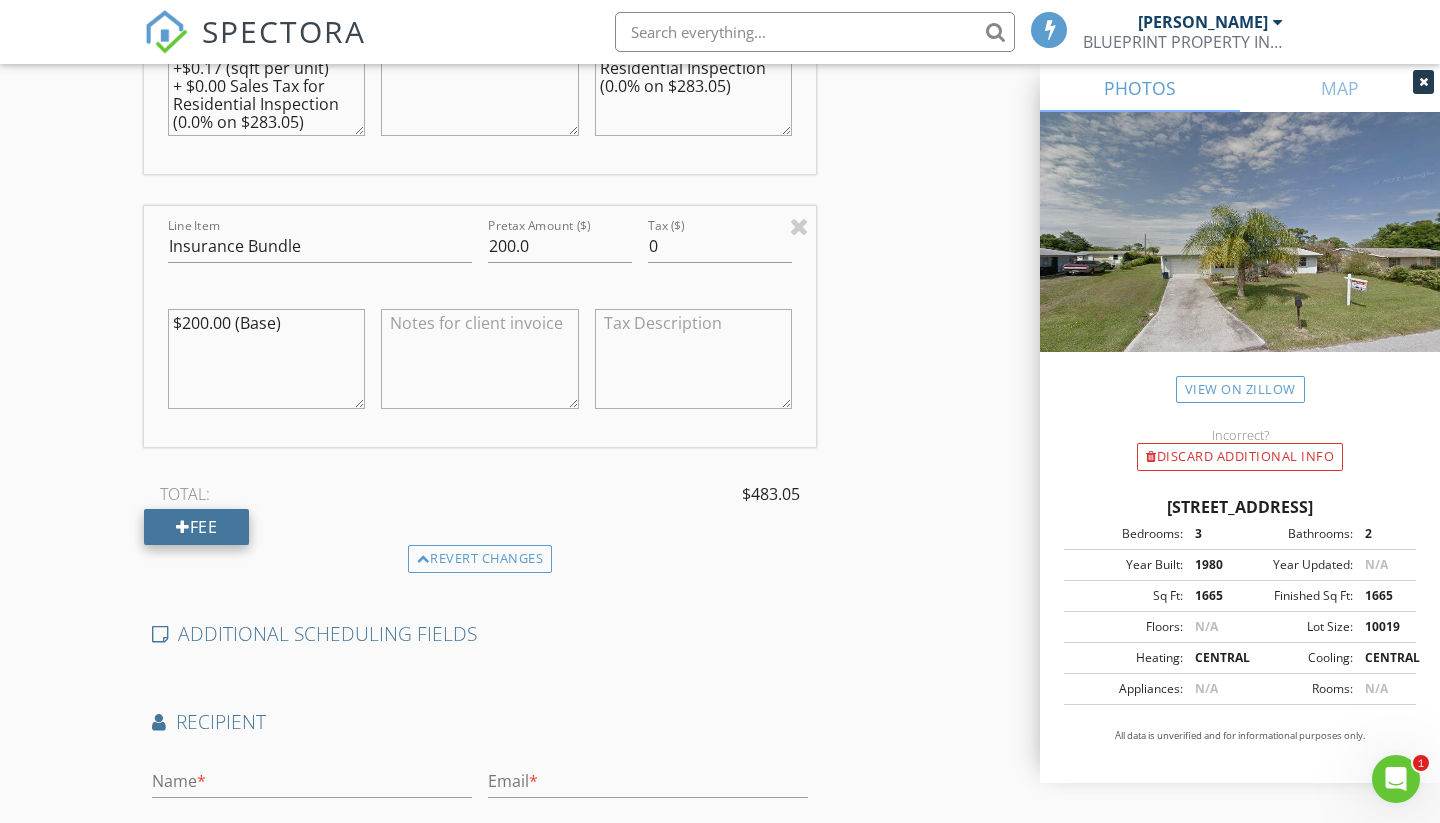 click on "Fee" at bounding box center [196, 527] 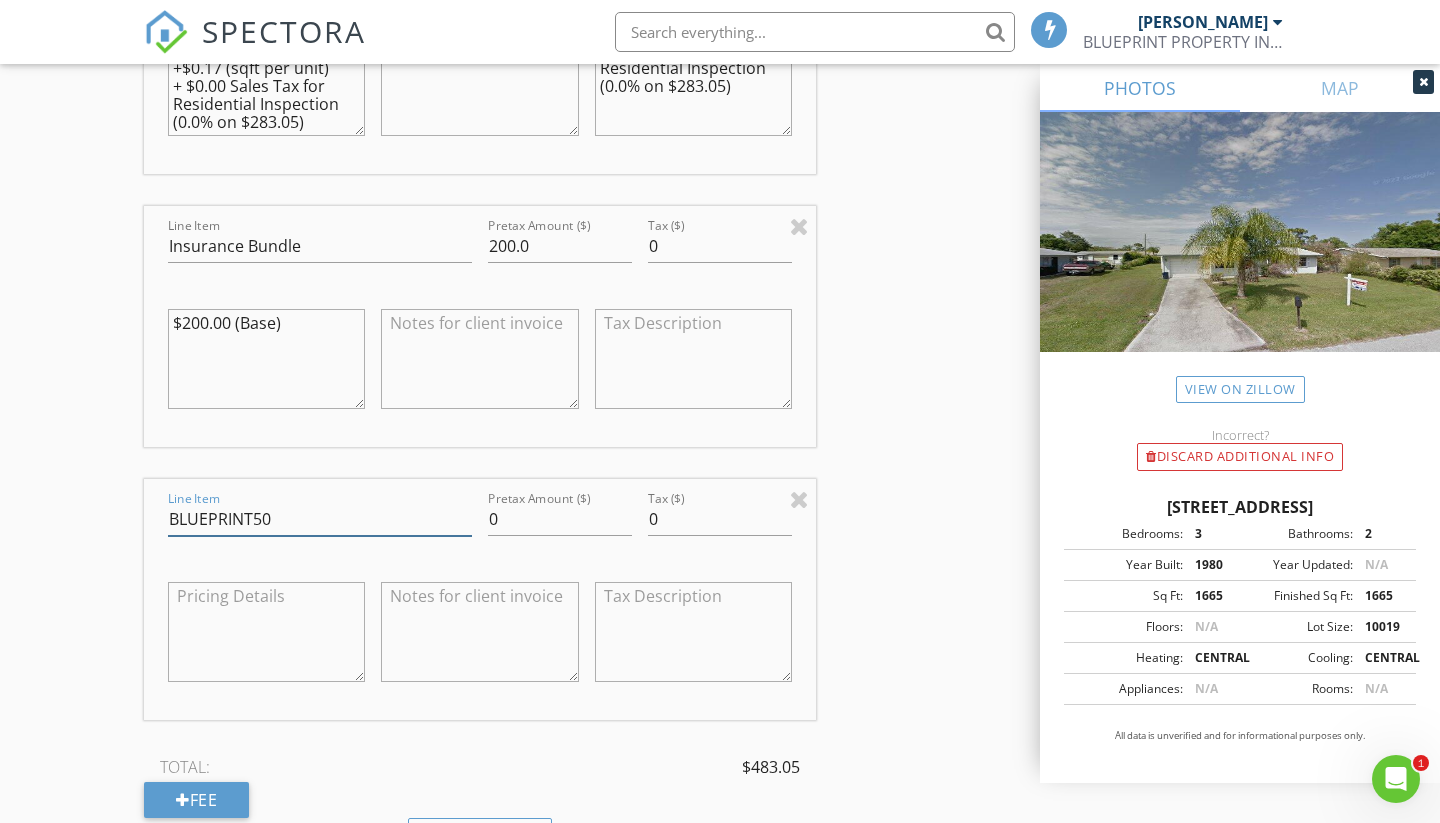 type on "BLUEPRINT50" 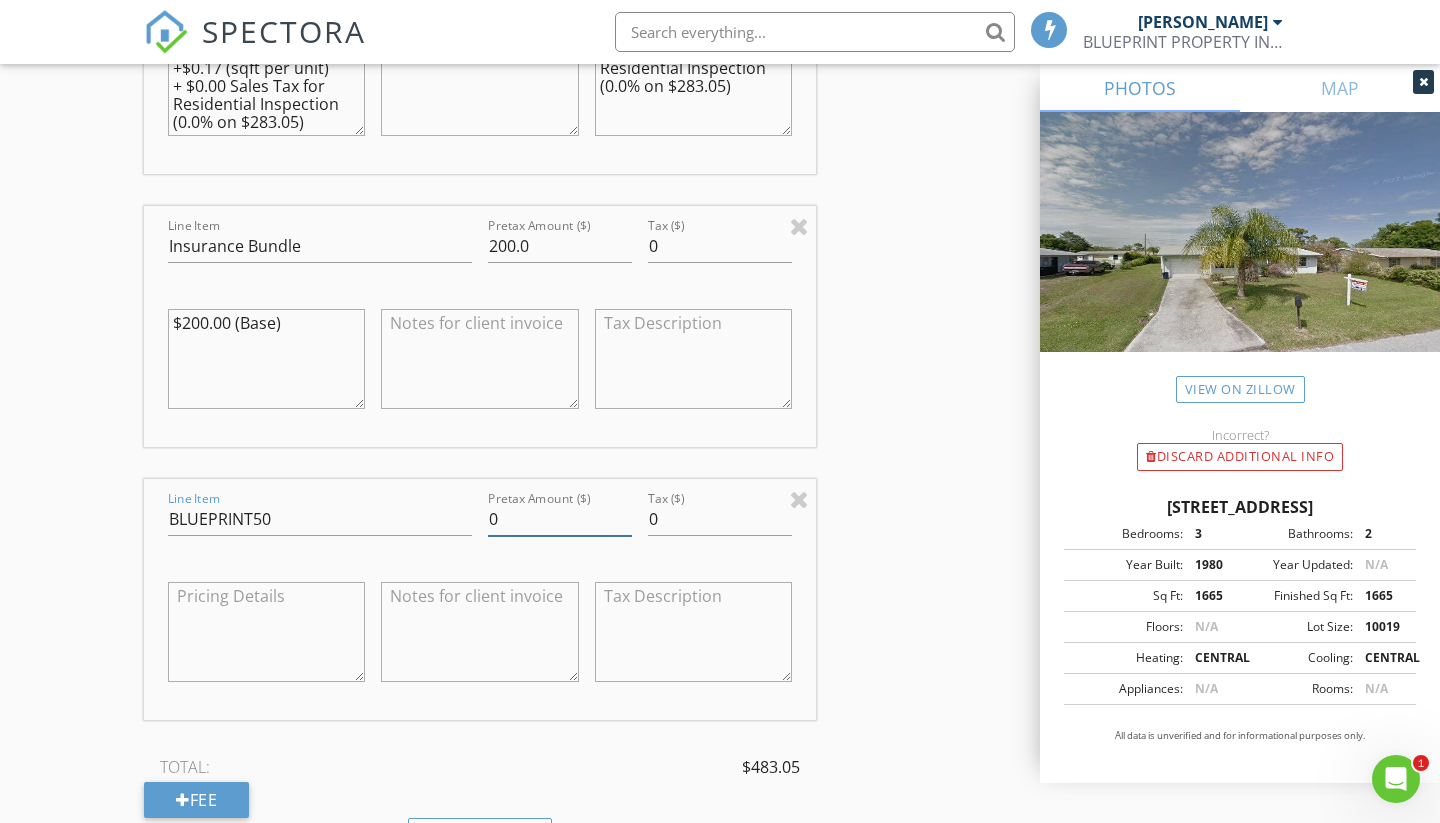 click on "0" at bounding box center (560, 519) 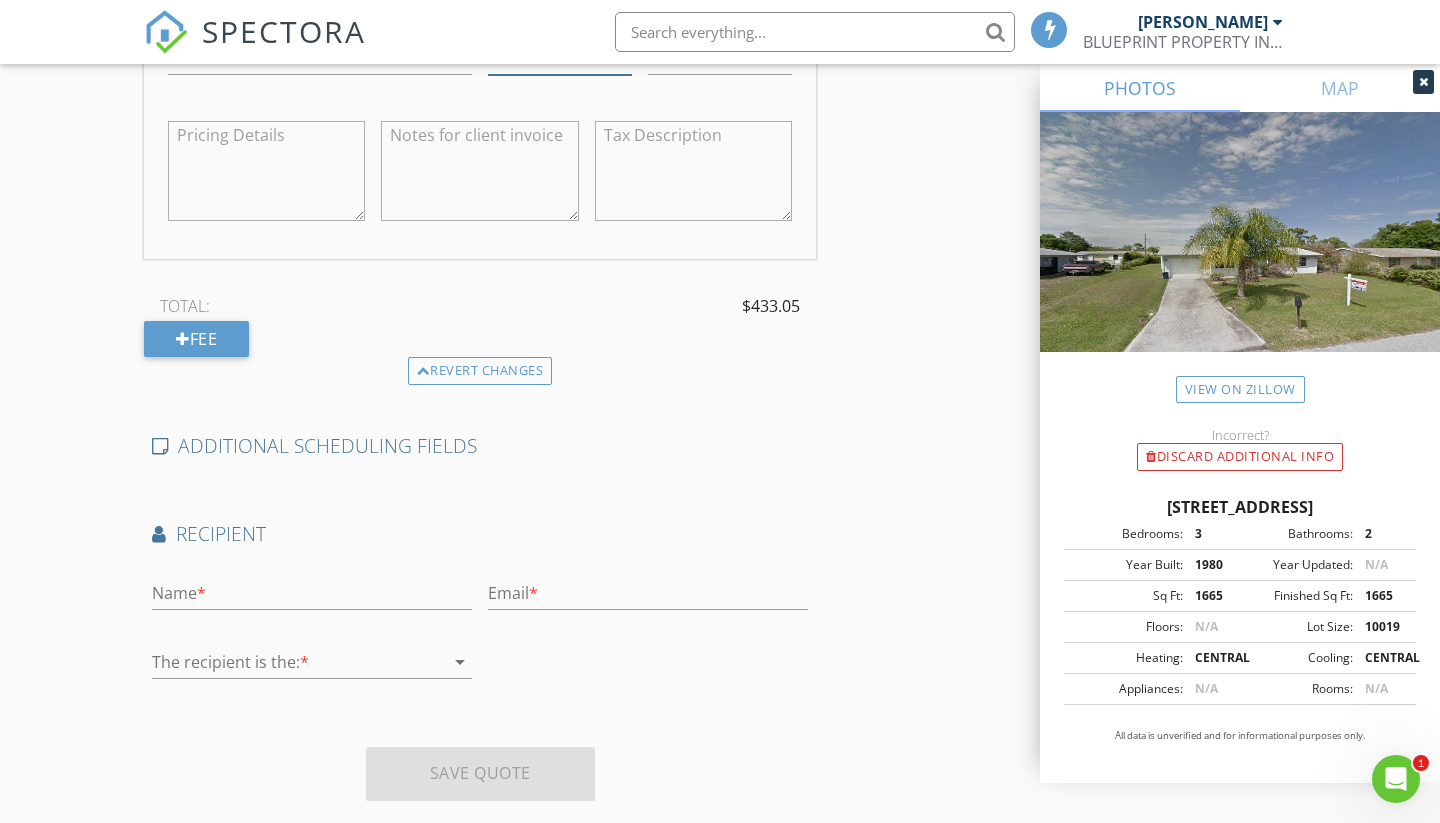 scroll, scrollTop: 1462, scrollLeft: 0, axis: vertical 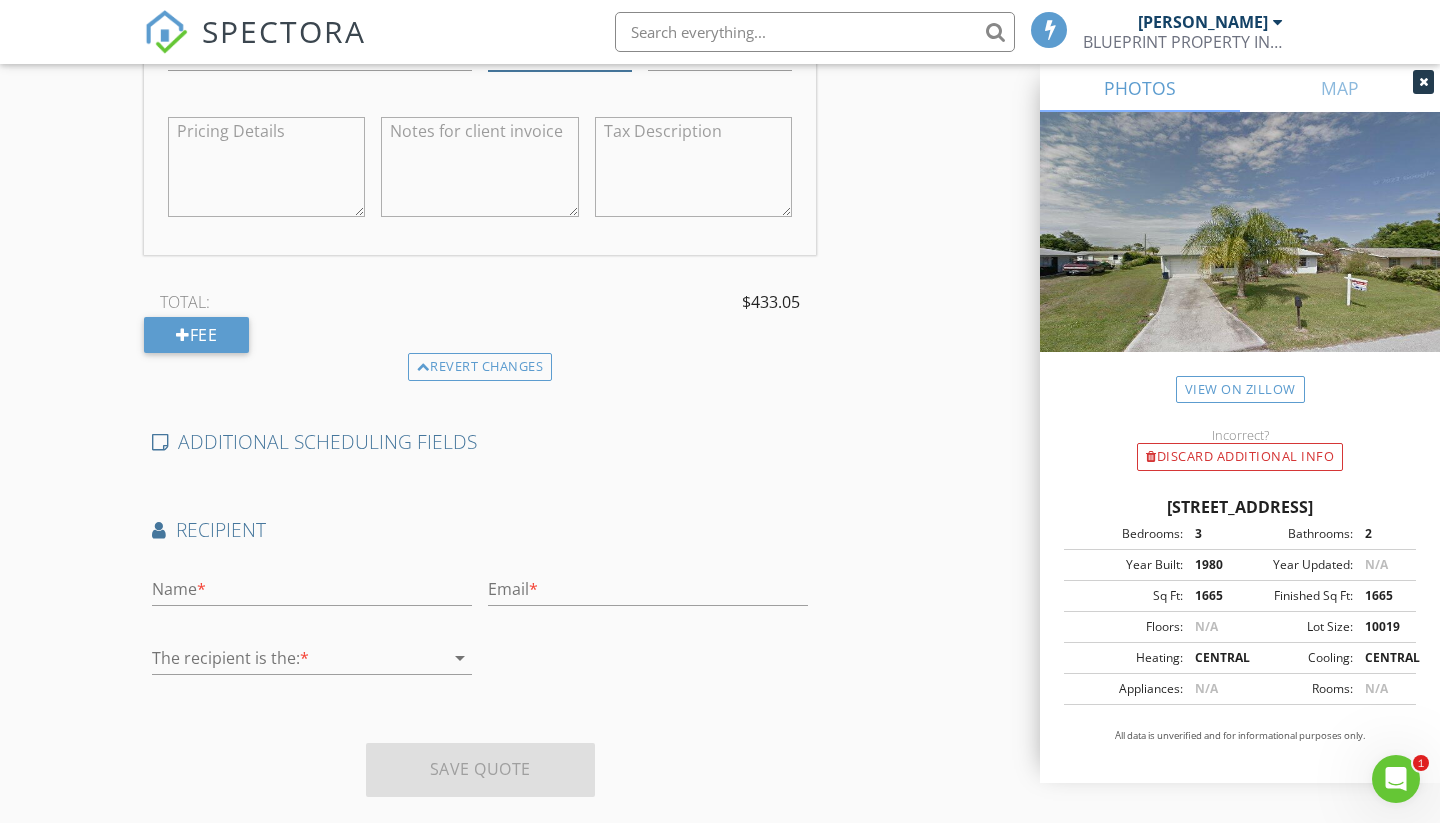 type on "-50" 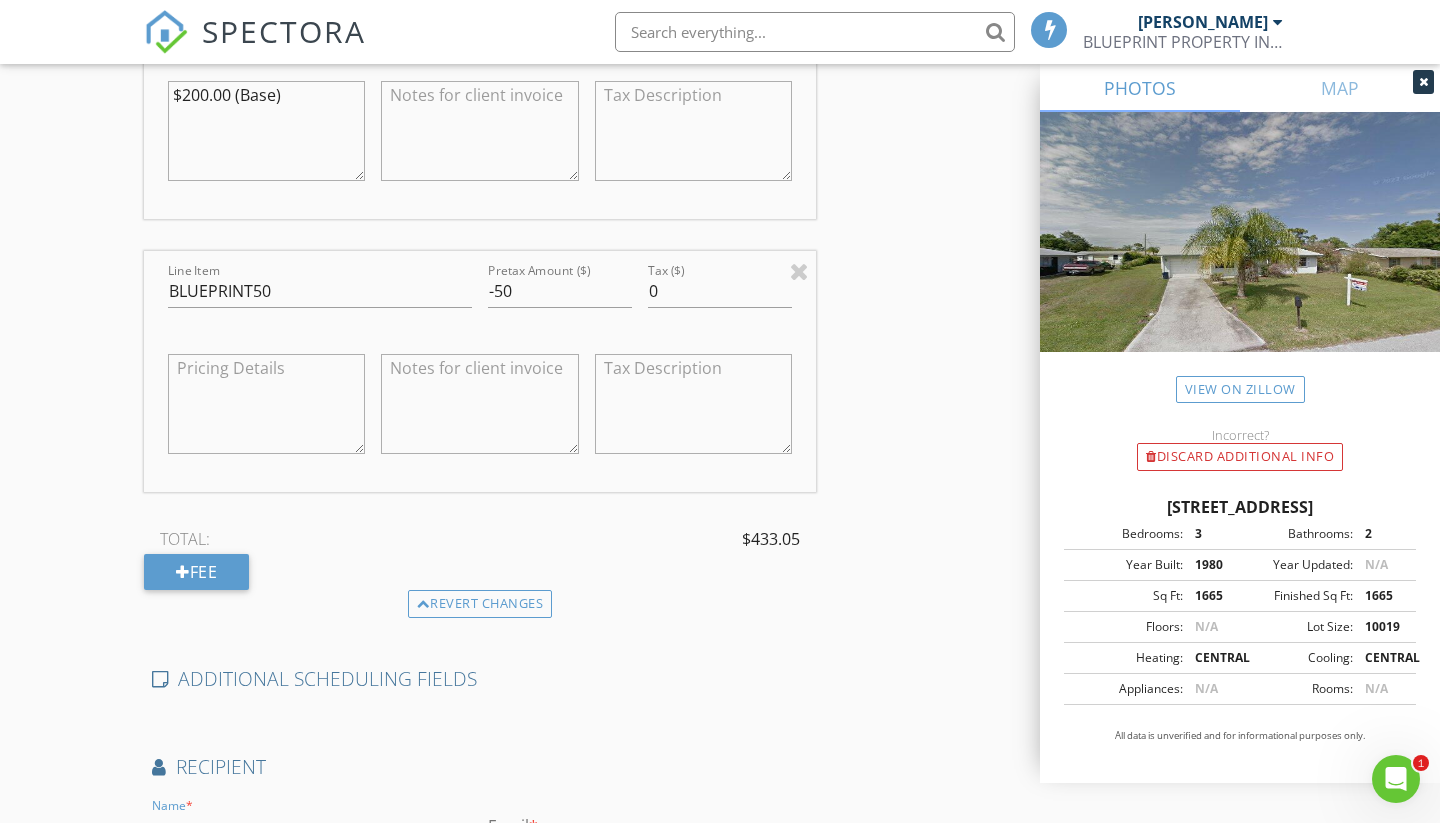 scroll, scrollTop: 1228, scrollLeft: 0, axis: vertical 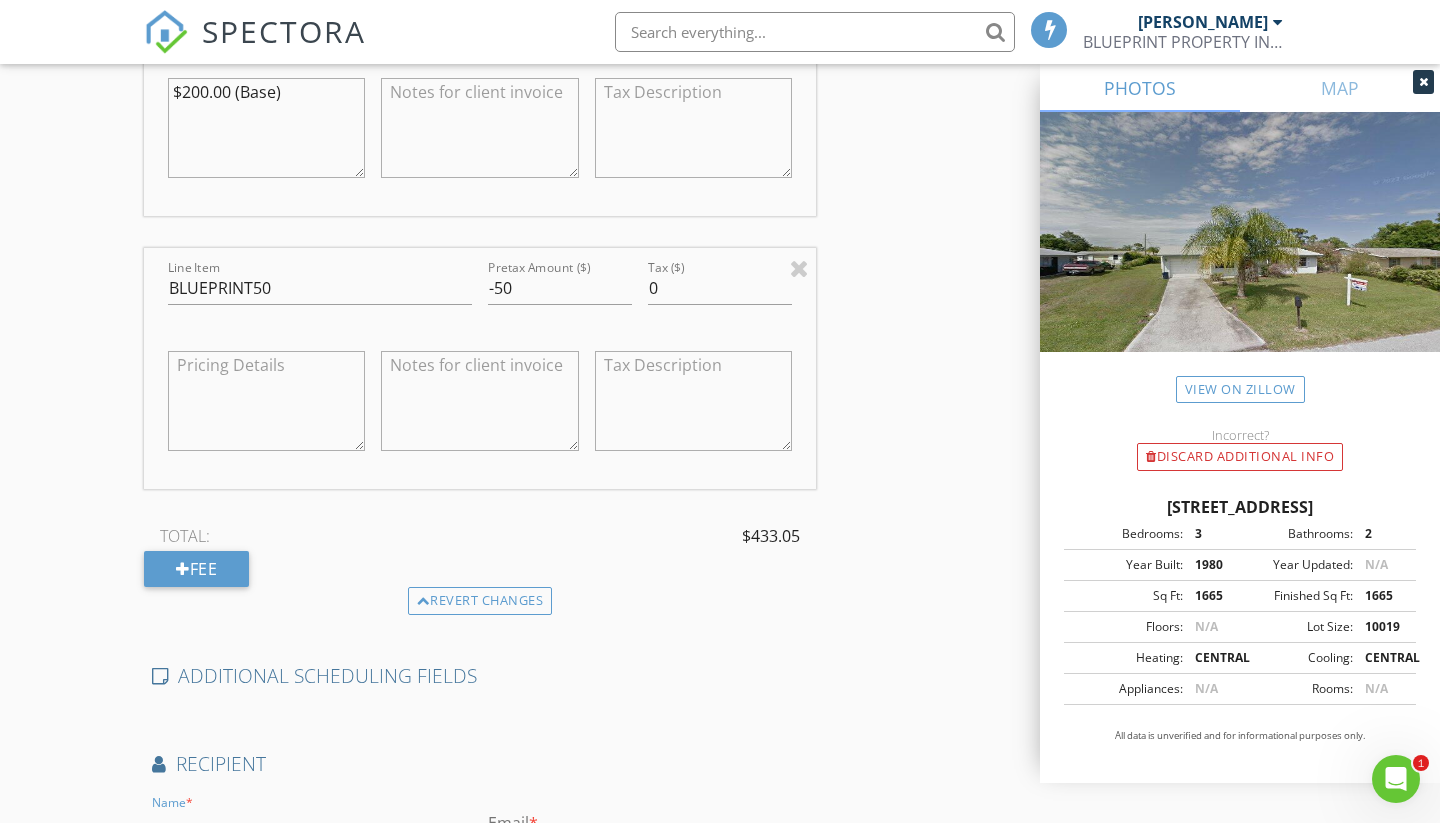 click at bounding box center (266, 401) 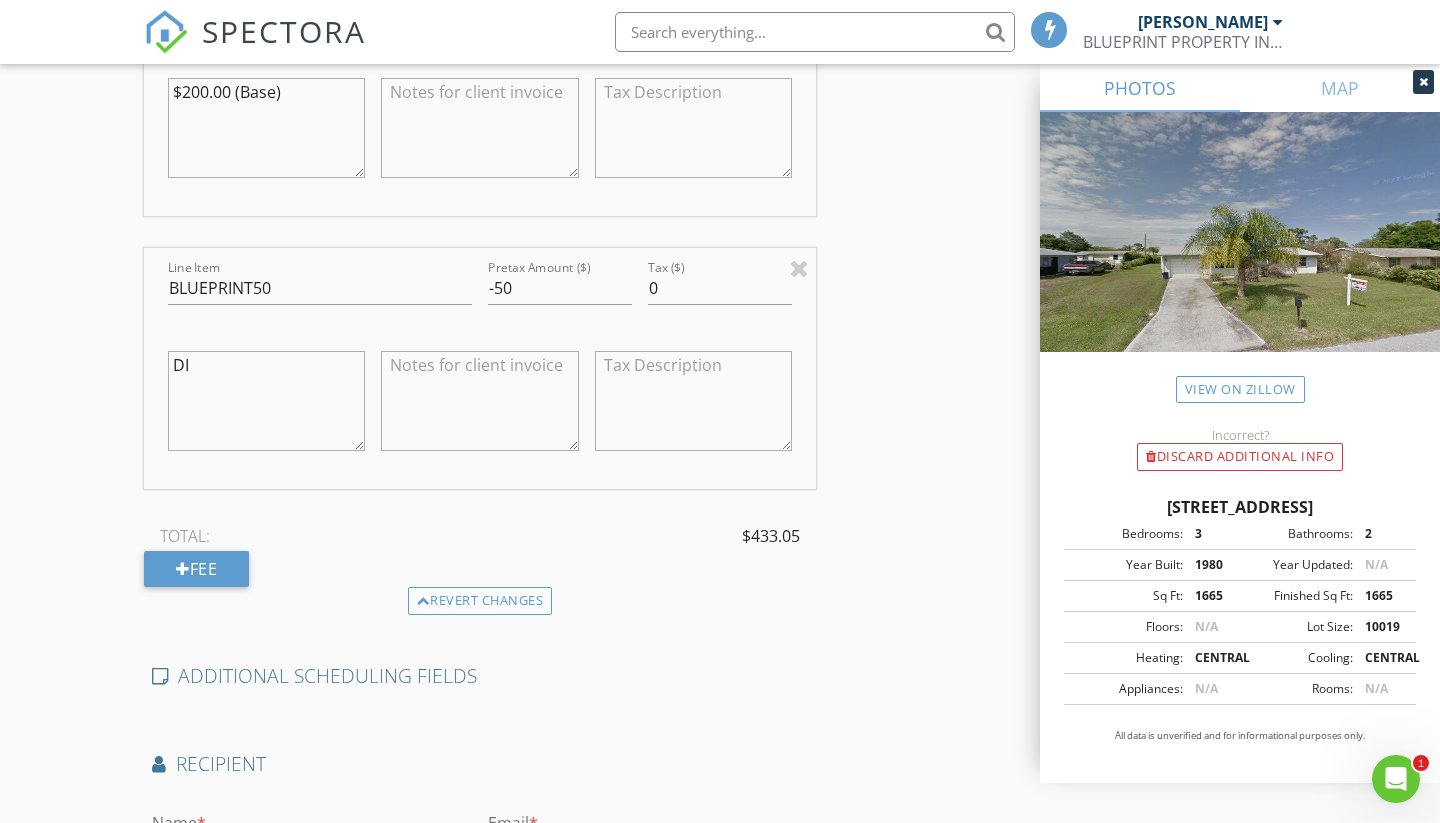 type on "D" 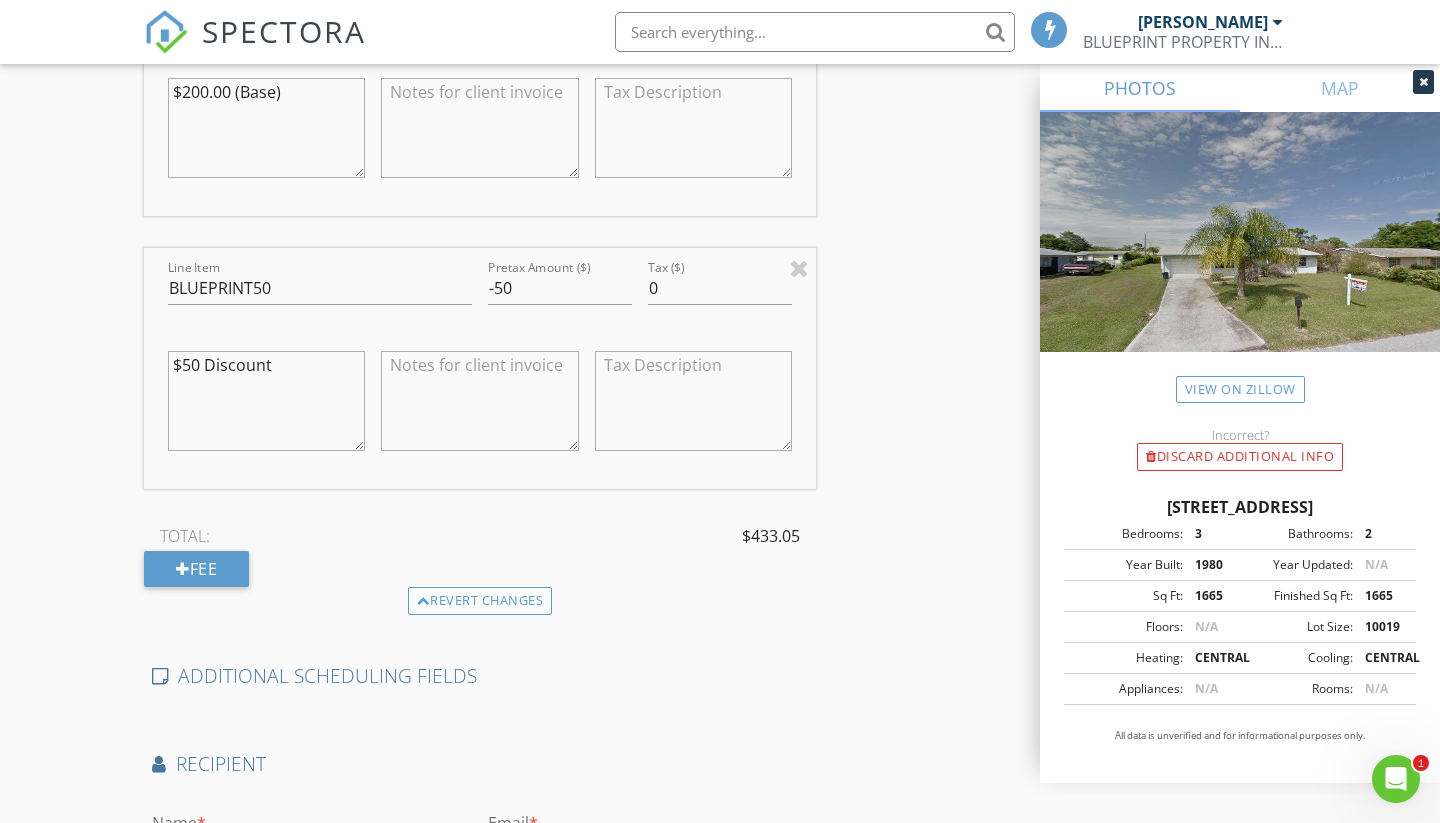 click on "$50 Discount" at bounding box center (266, 401) 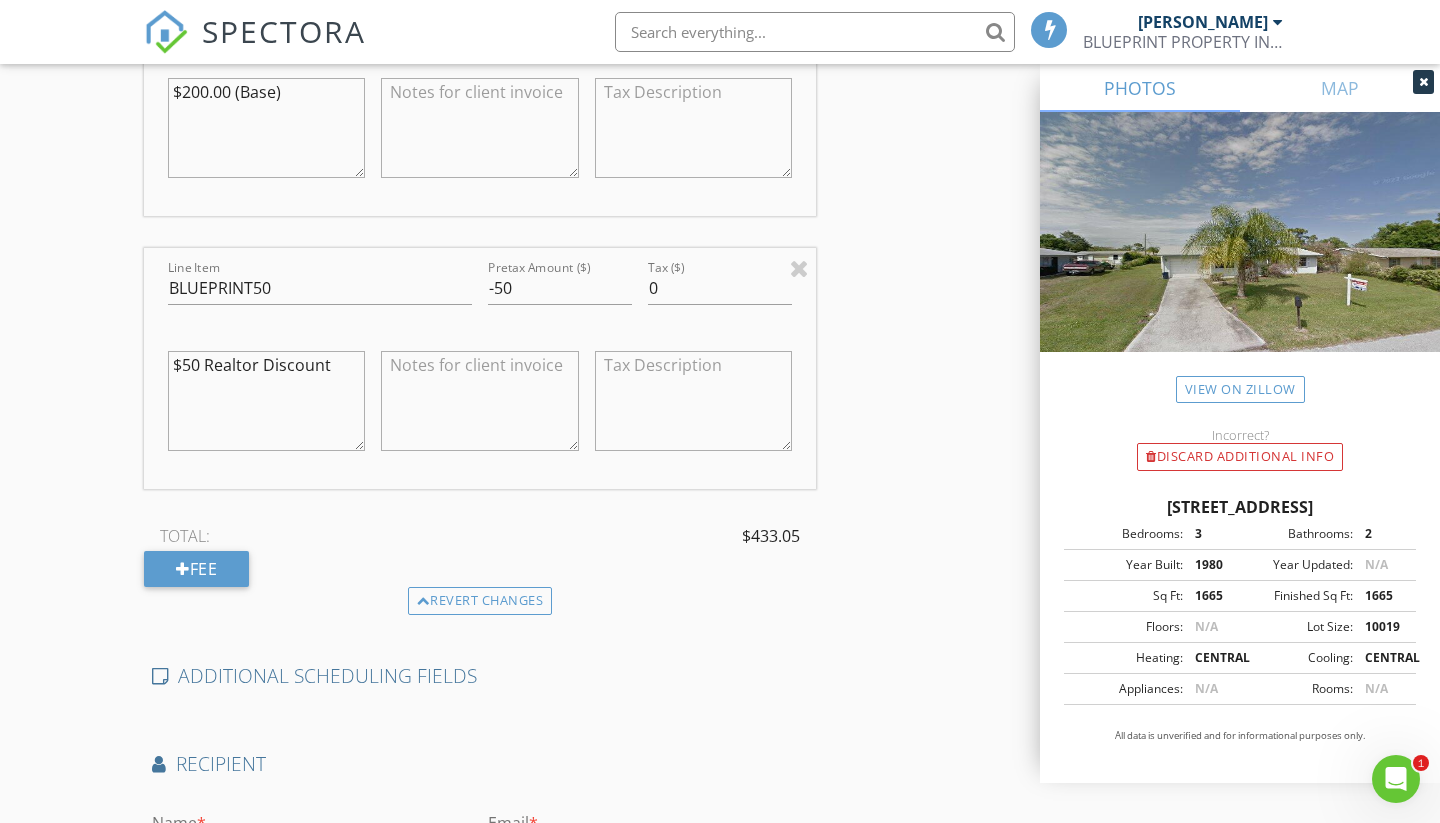 type on "$50 Realtor Discount" 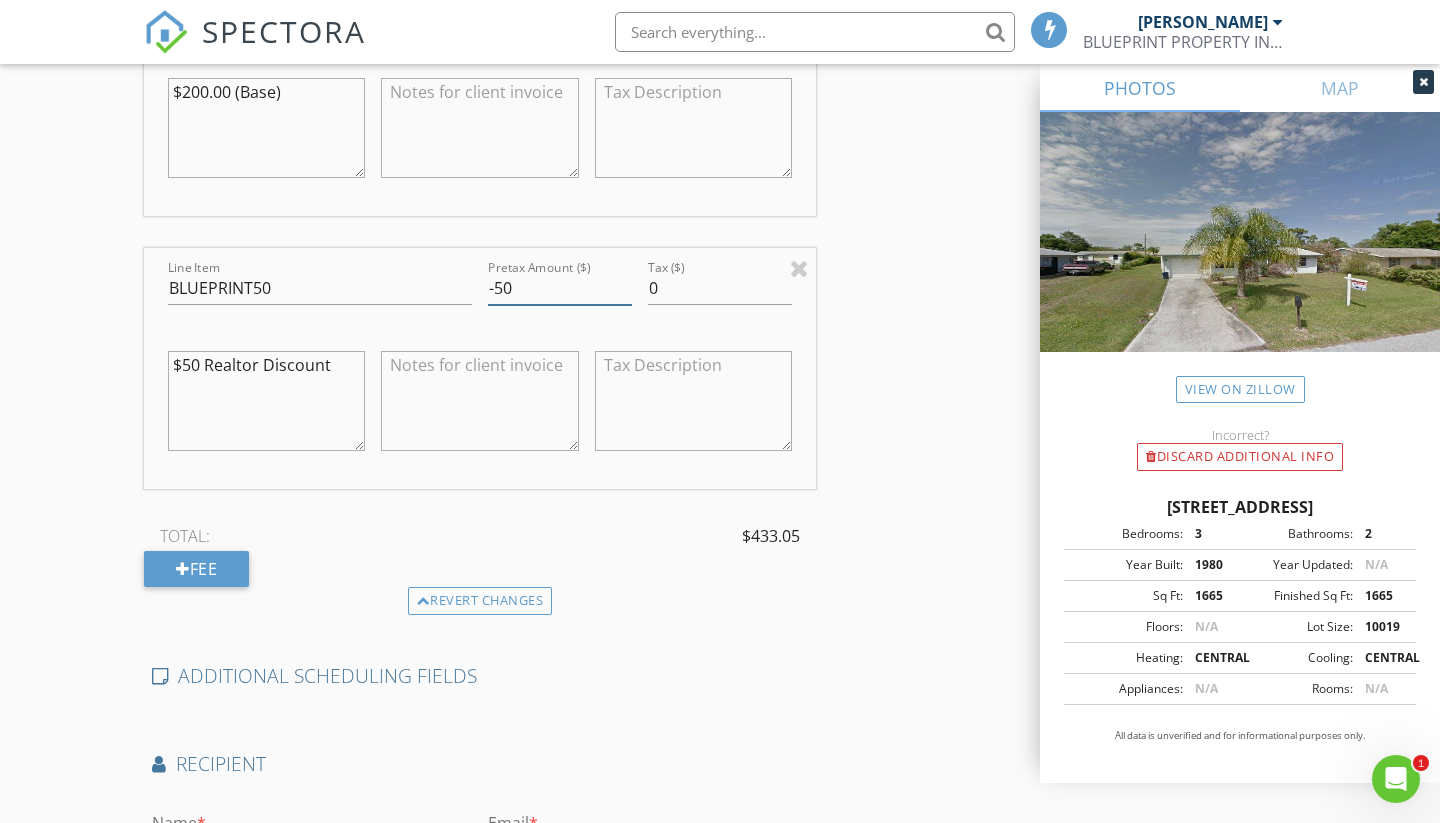 click on "-50" at bounding box center (560, 288) 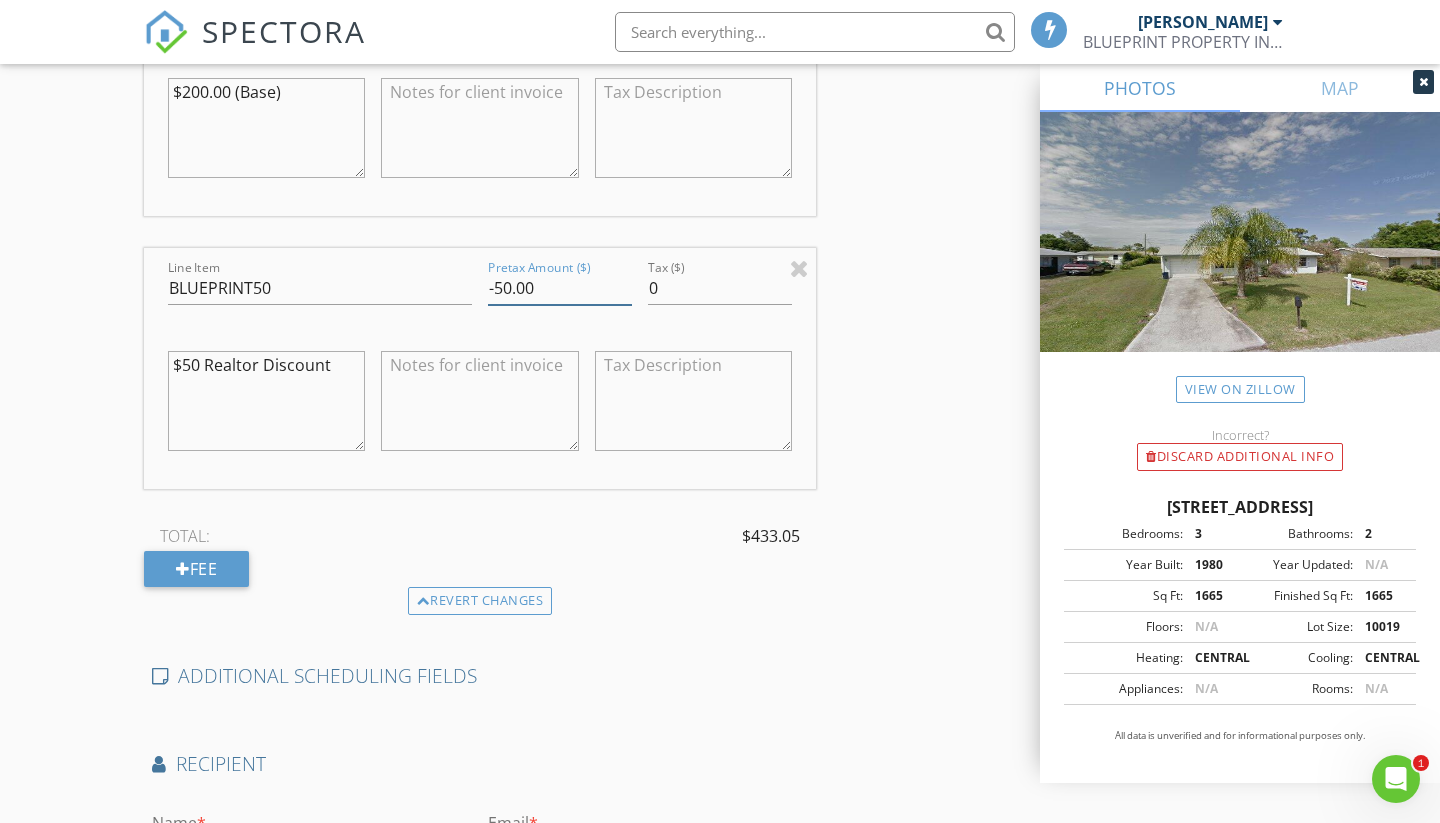 type on "-50.00" 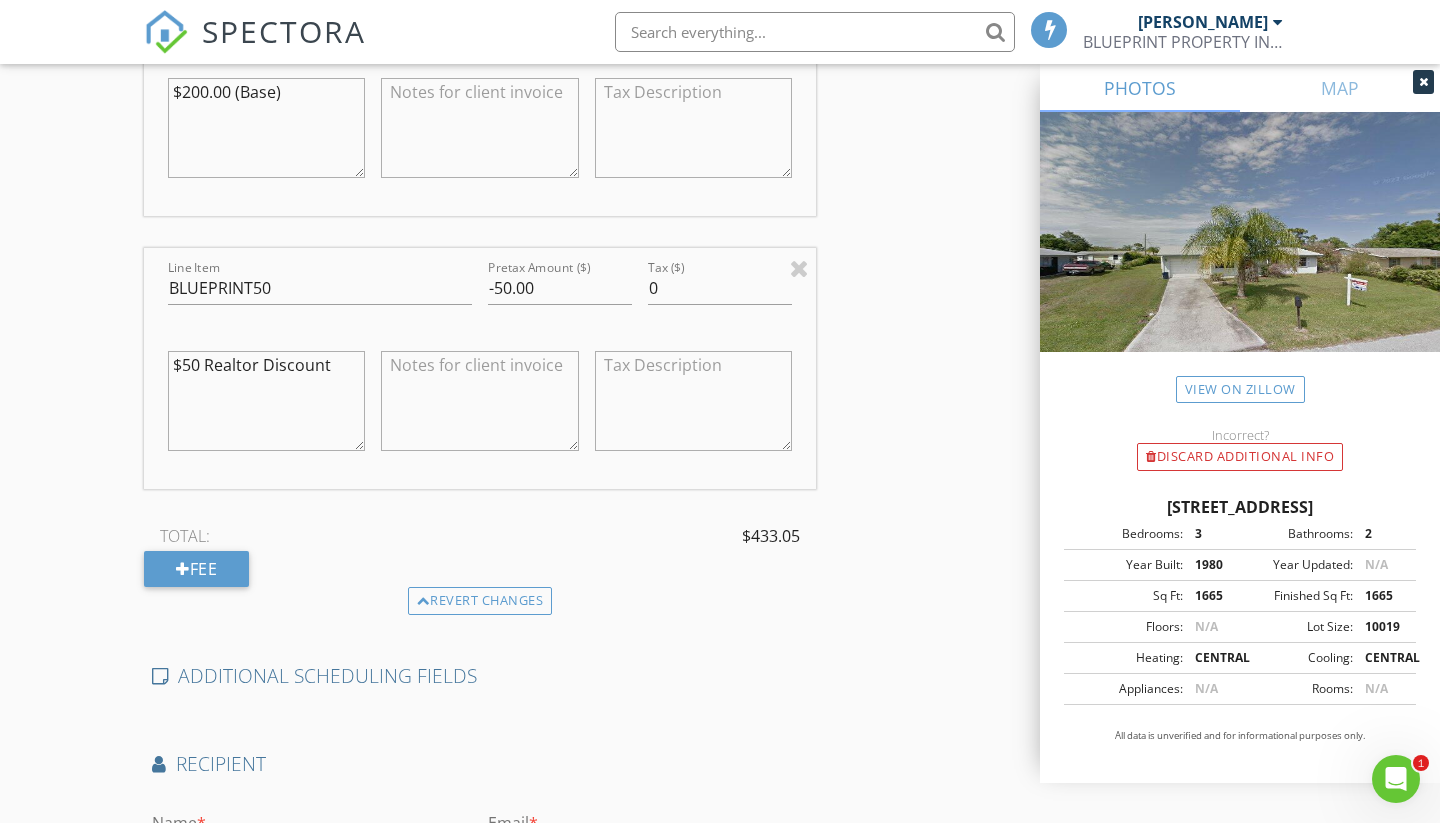 click on "Location
Address Search       Address 1961 Acadamy Street   Unit   City Palm Bay   State FL   Zip 32905   County Brevard     Square Feet 1665   Year Built 1980   Foundation Slab arrow_drop_down
SERVICES
check_box   Residential Inspection   Complete Home Inspection check_box_outline_blank   New Construction Inspection   Complete Home Inspection  check_box_outline_blank   Manufactured/Mobile Home Inspection   Manufactured Home / Mobile Home check_box_outline_blank   Multi-Unit Inspection   Duplex, Triplex, Quadplex Only check_box_outline_blank   Florida Wind Mitigation Inspection   Hurricane Protection check_box_outline_blank   Citizens 4-Point Inspection   Roof, Plumbing, HVAC, Electrical check_box_outline_blank   Roof Certification    Condition Of Current Roof System check_box_outline_blank   (IAQ) Report   Indoor Air Quality / 3 Lab Samples  check_box_outline_blank   Drone Imagery   Drone Service  check_box_outline_blank   (WDO) Report" at bounding box center (720, 25) 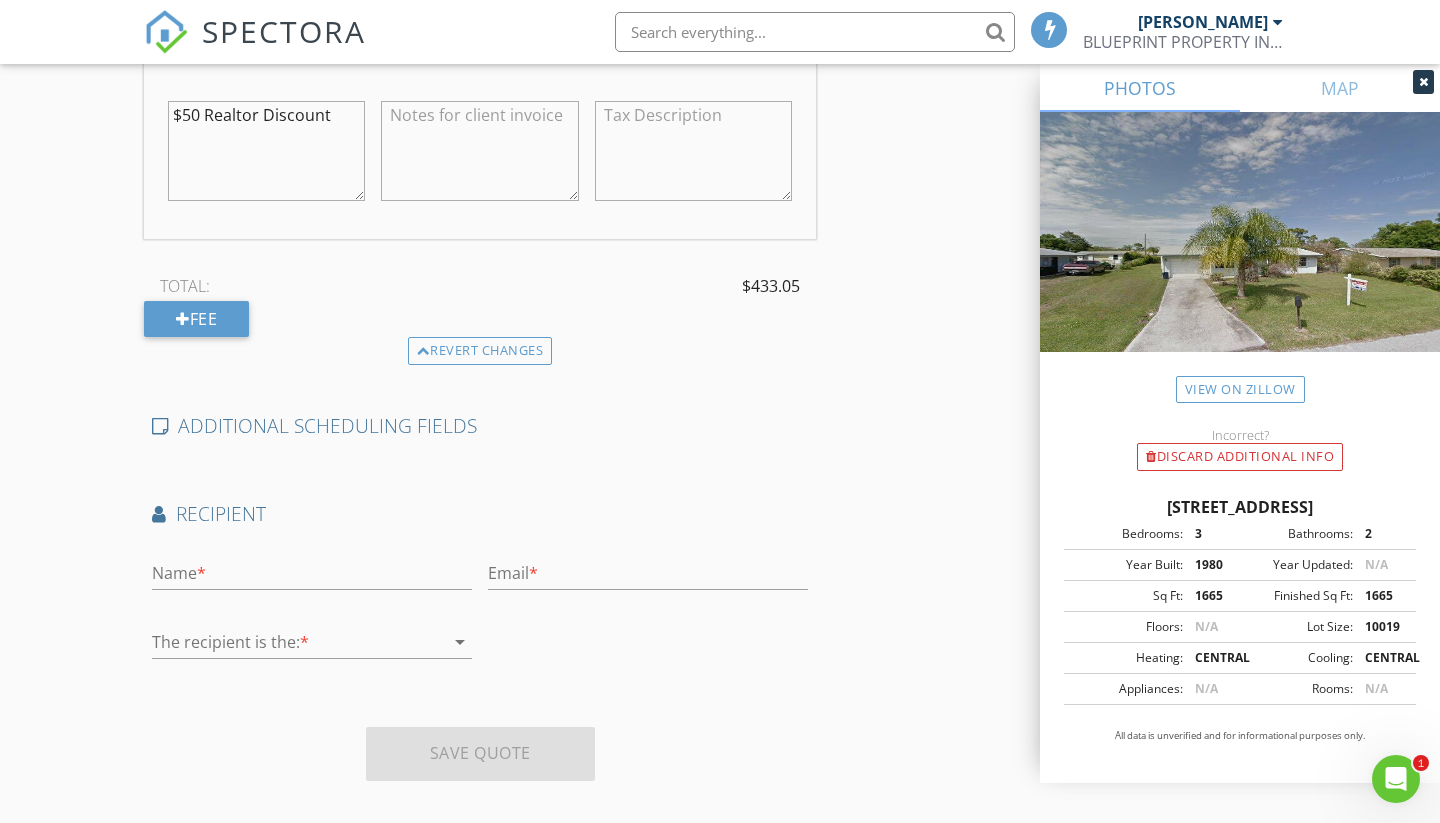 scroll, scrollTop: 1477, scrollLeft: 0, axis: vertical 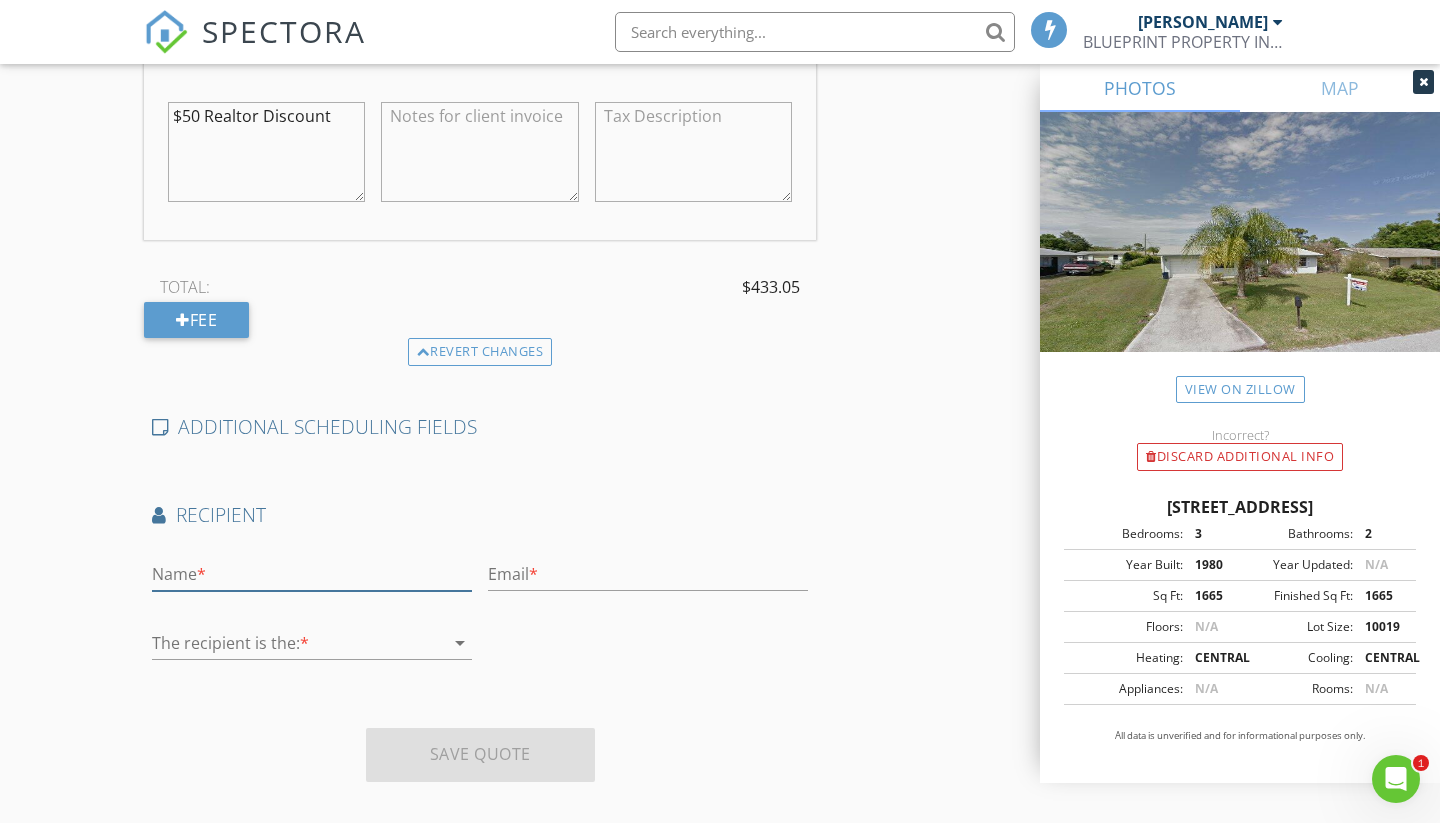 click at bounding box center [312, 574] 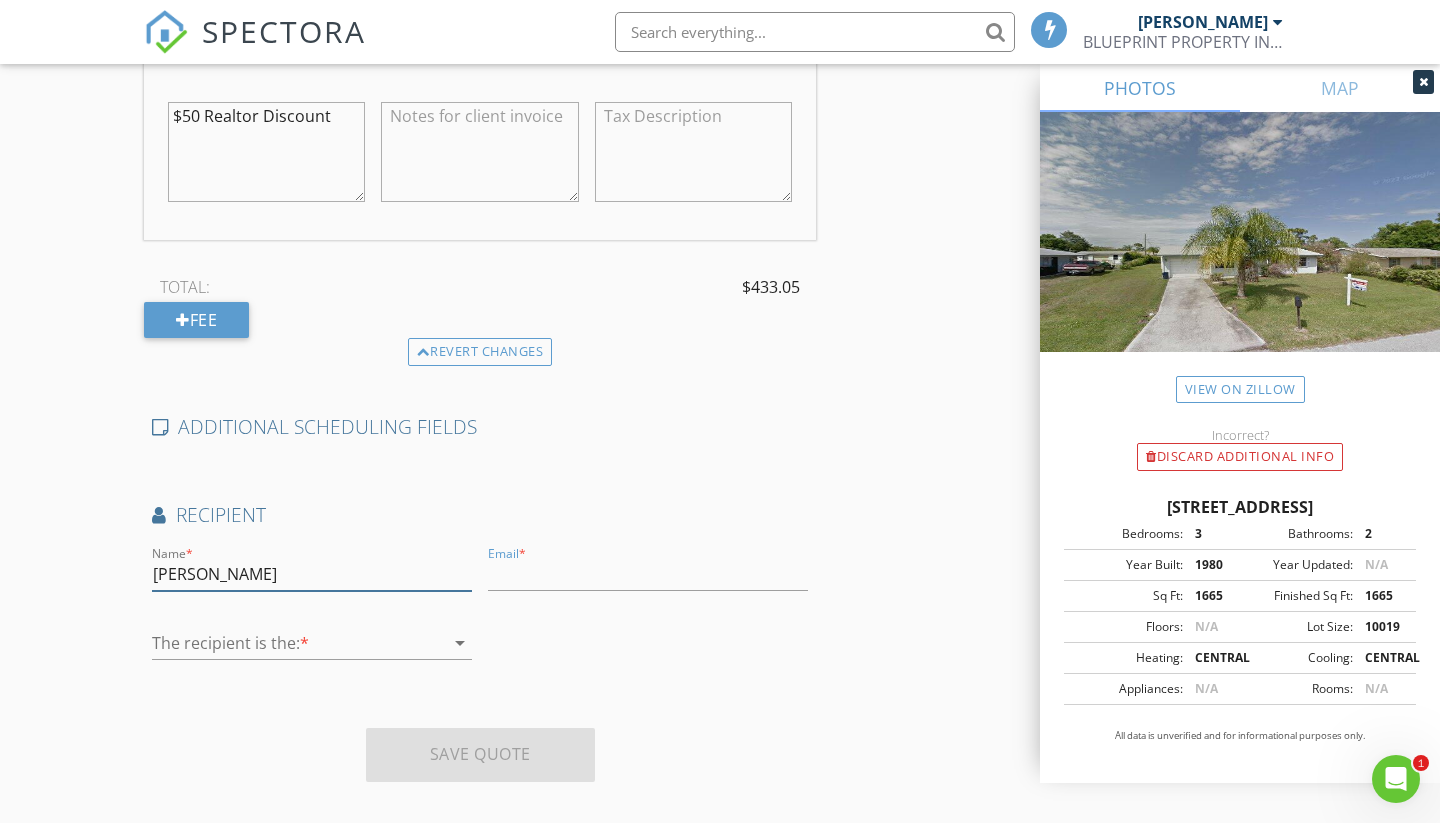 click on "[PERSON_NAME]" at bounding box center [312, 574] 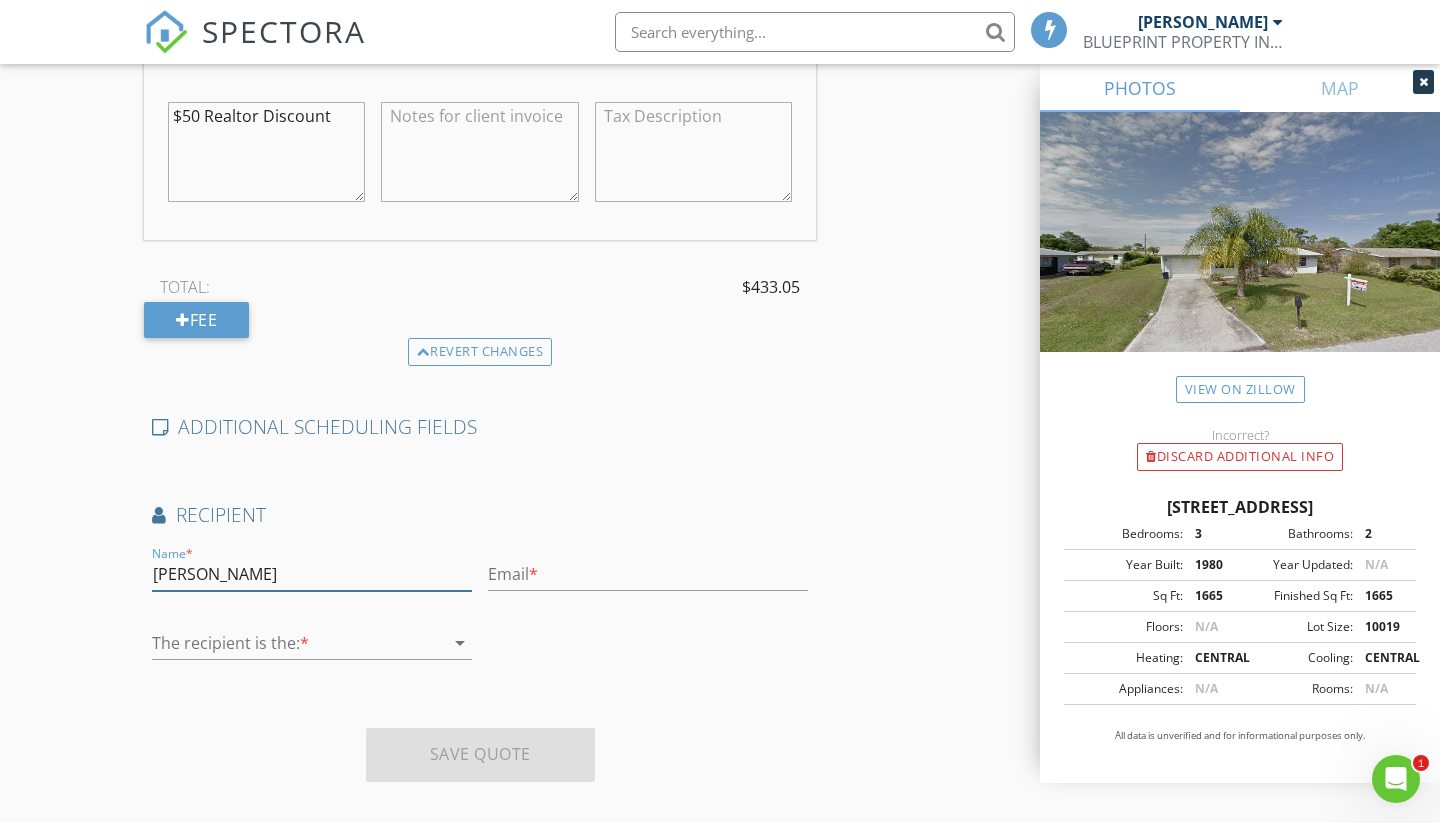type on "[PERSON_NAME]" 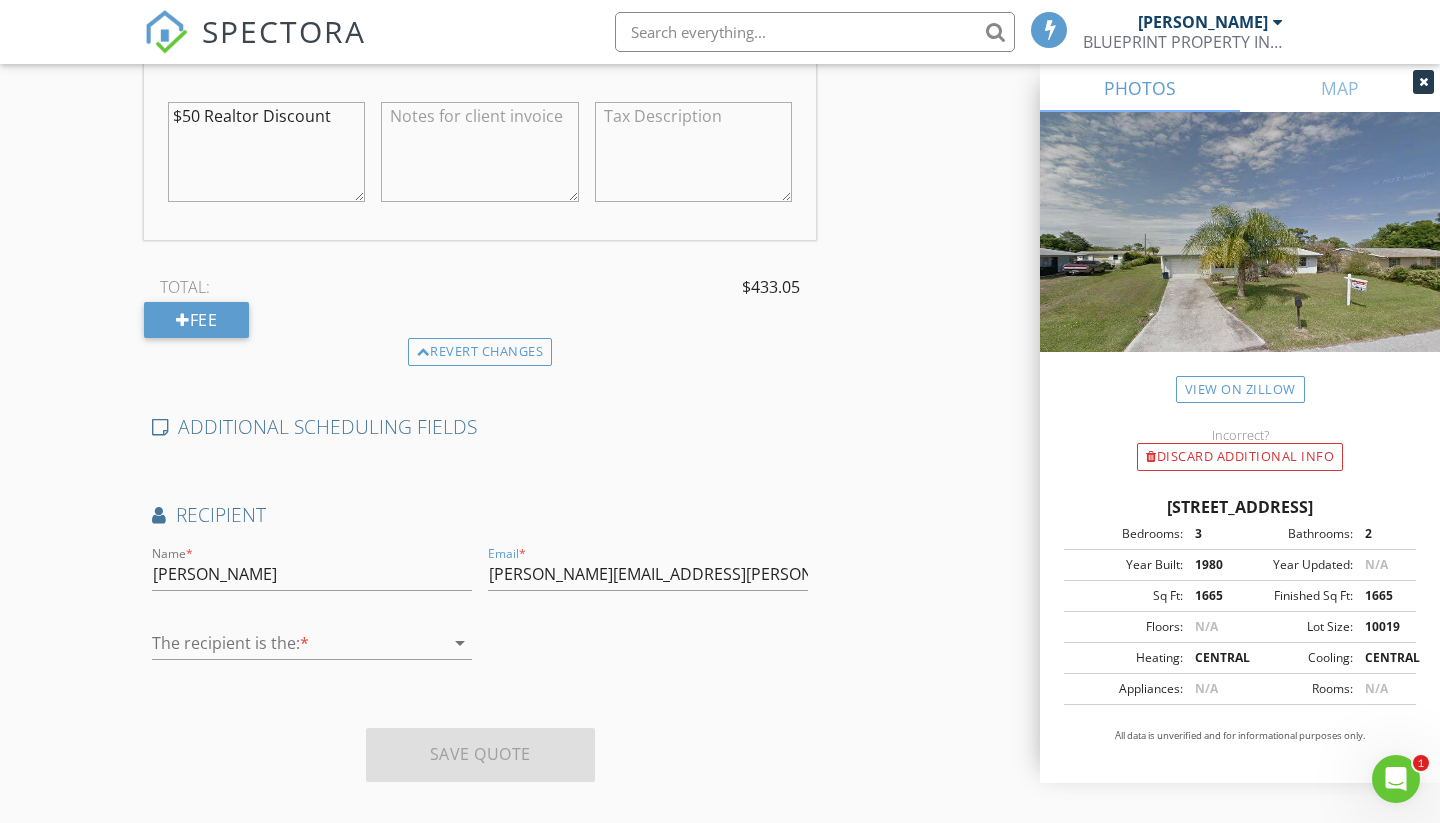 click at bounding box center [298, 643] 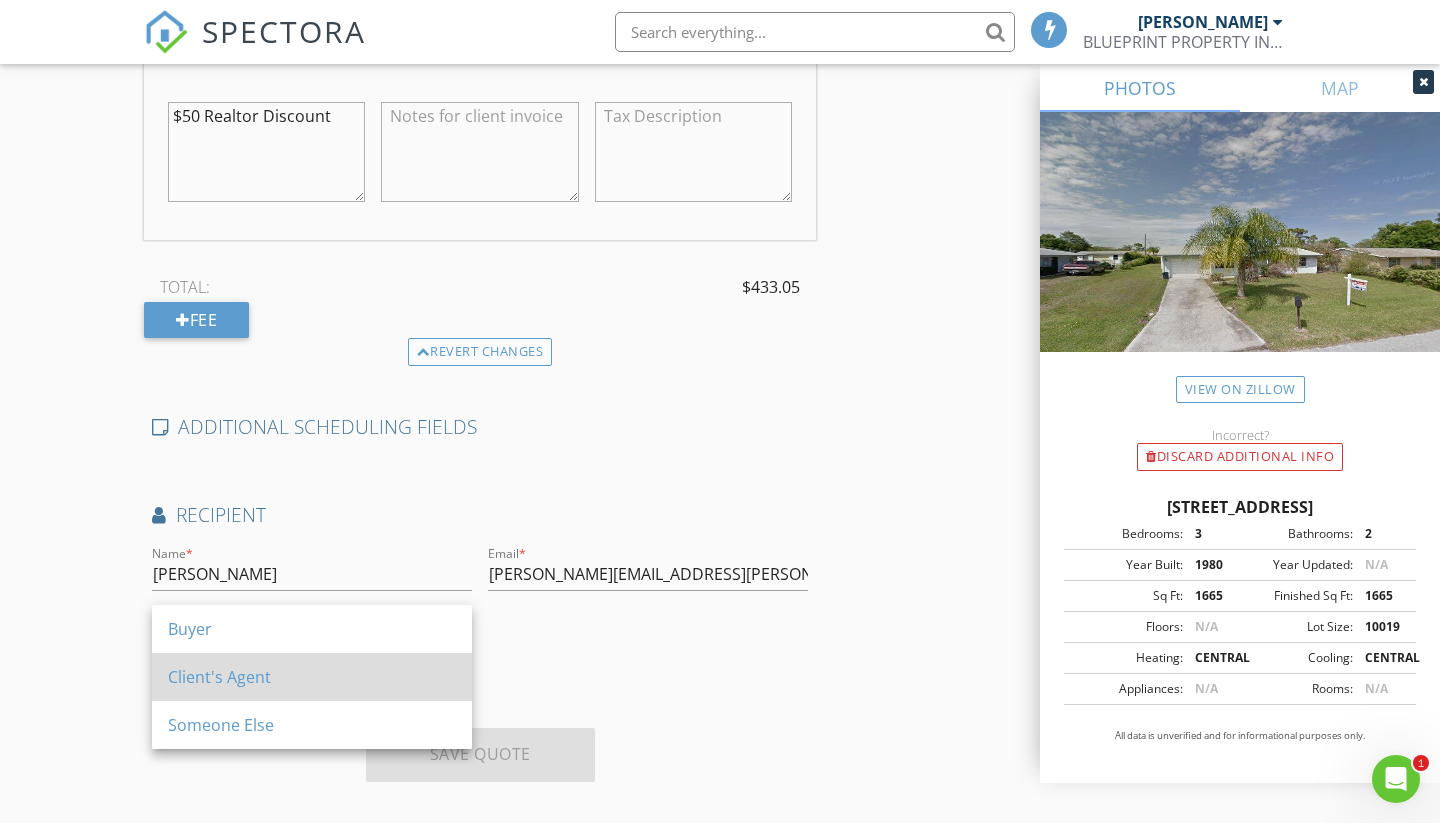click on "Client's Agent" at bounding box center (312, 677) 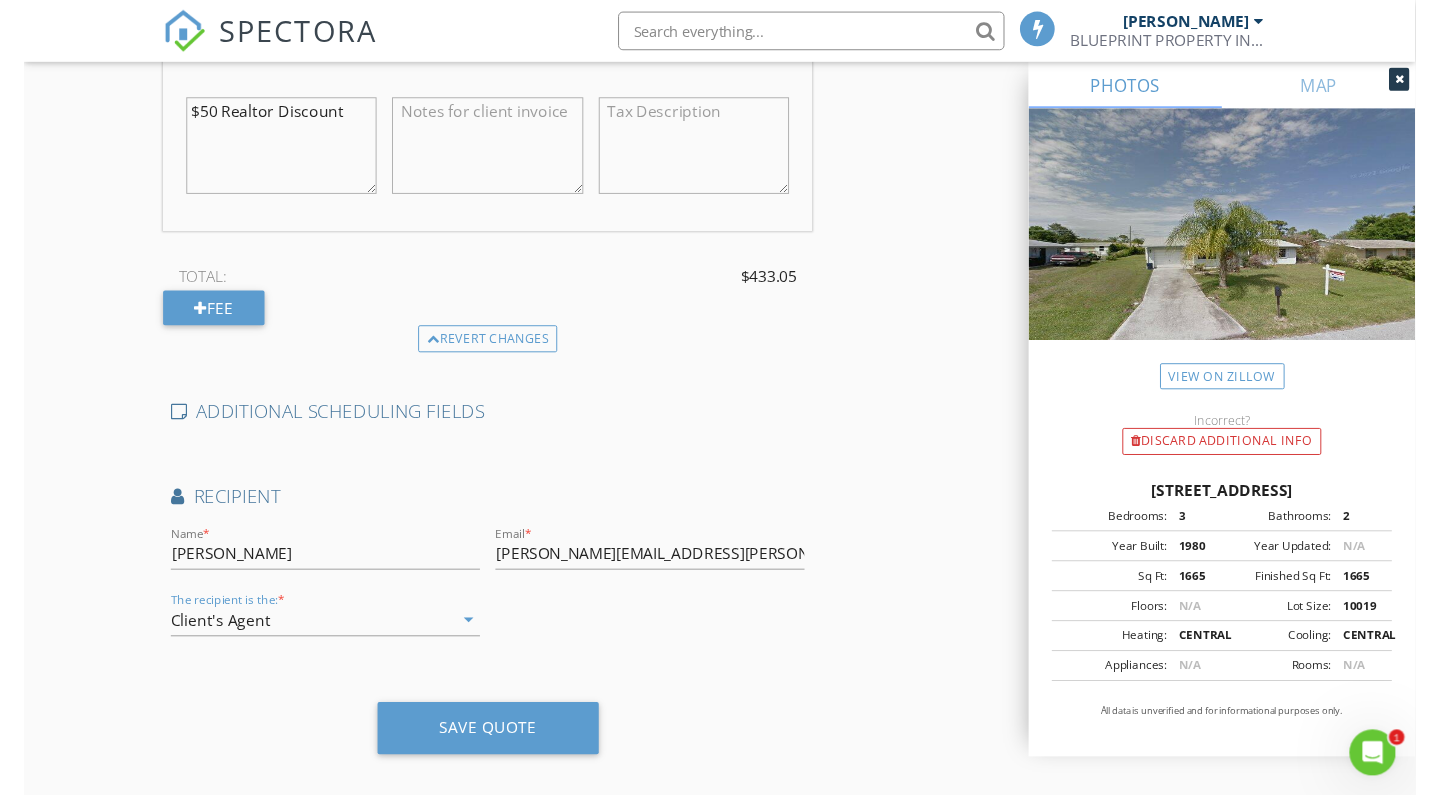scroll, scrollTop: 1477, scrollLeft: 0, axis: vertical 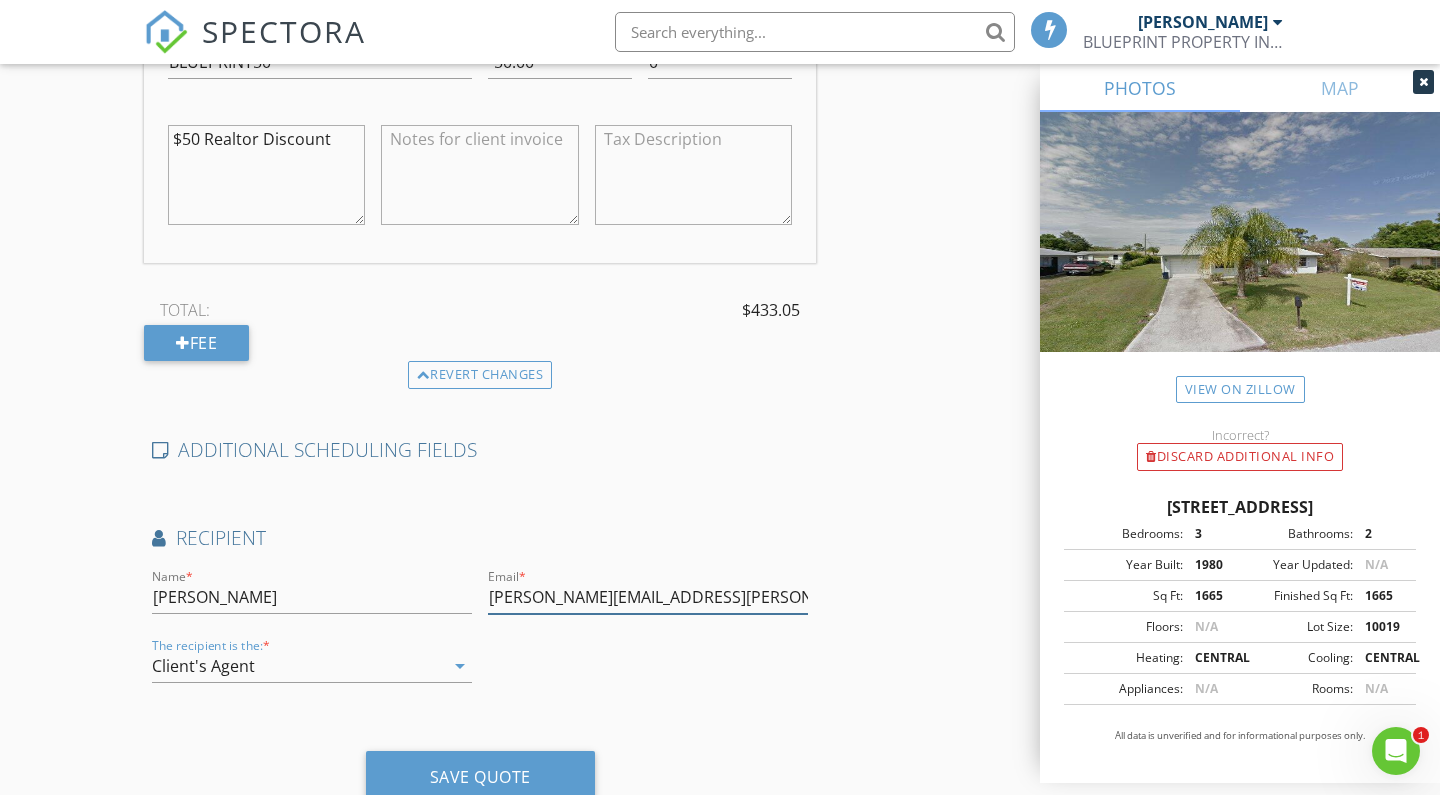 click on "Antonio.Kebreau@brevardls.com" at bounding box center (648, 597) 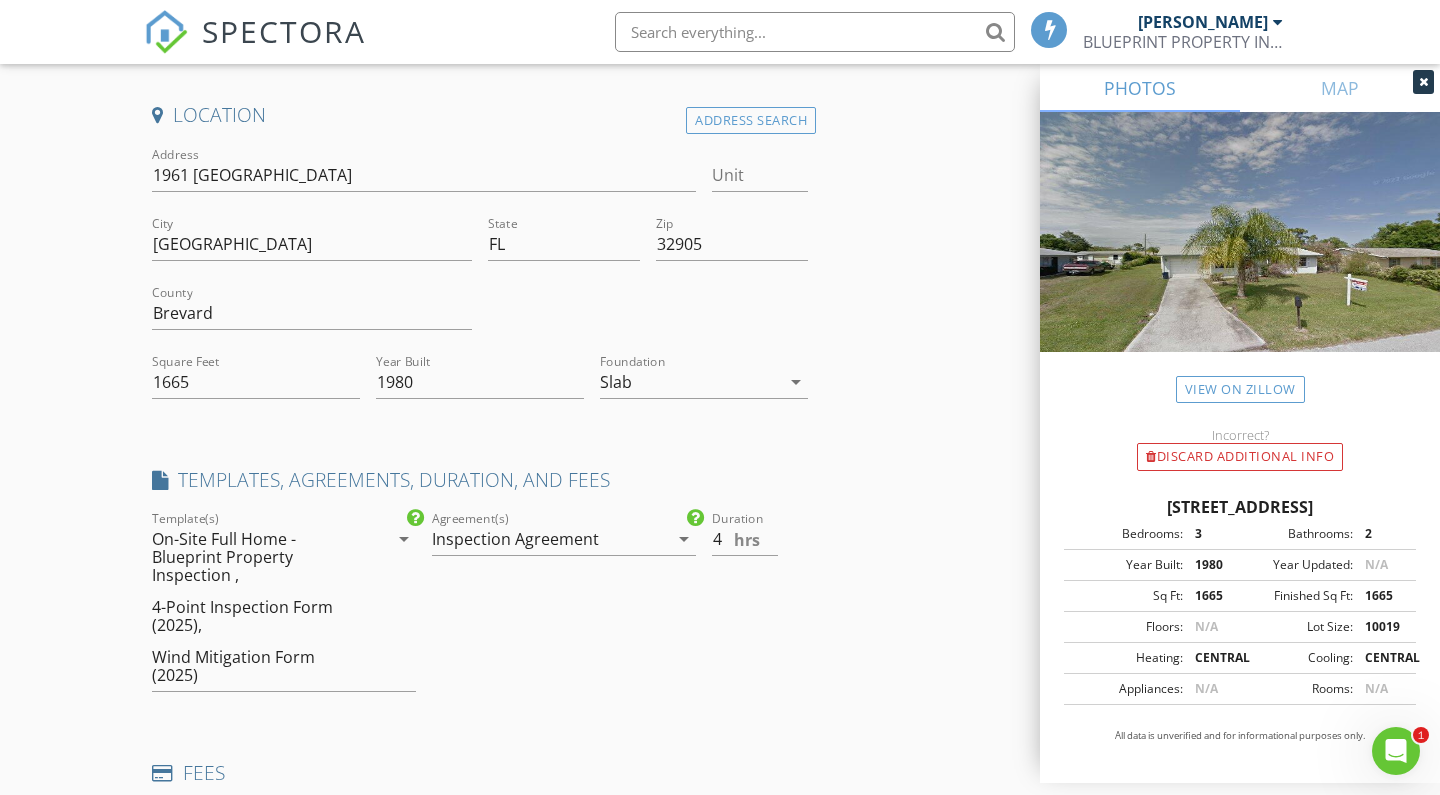 scroll, scrollTop: 124, scrollLeft: 0, axis: vertical 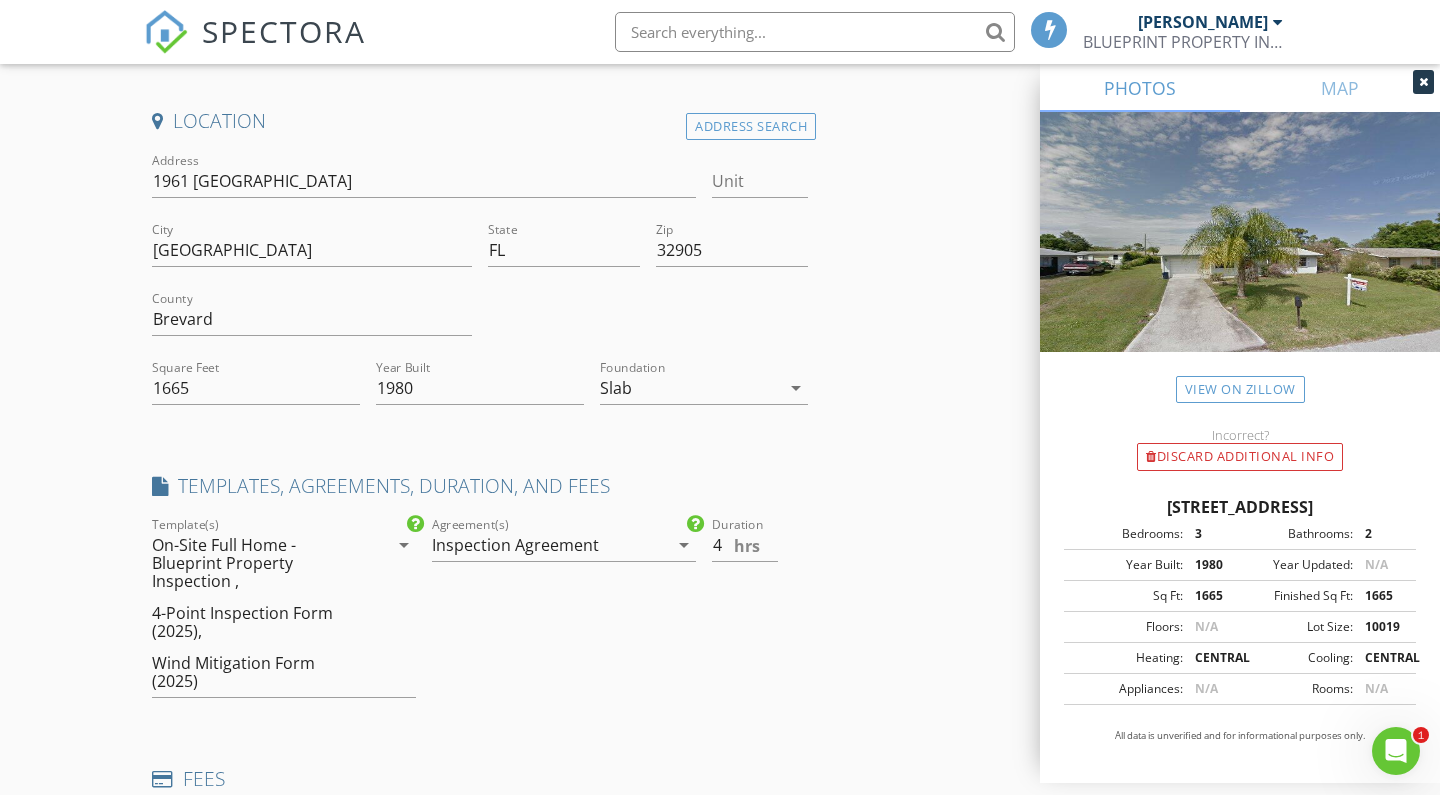 type on "Antonio.Kebreau@brevardIs.com" 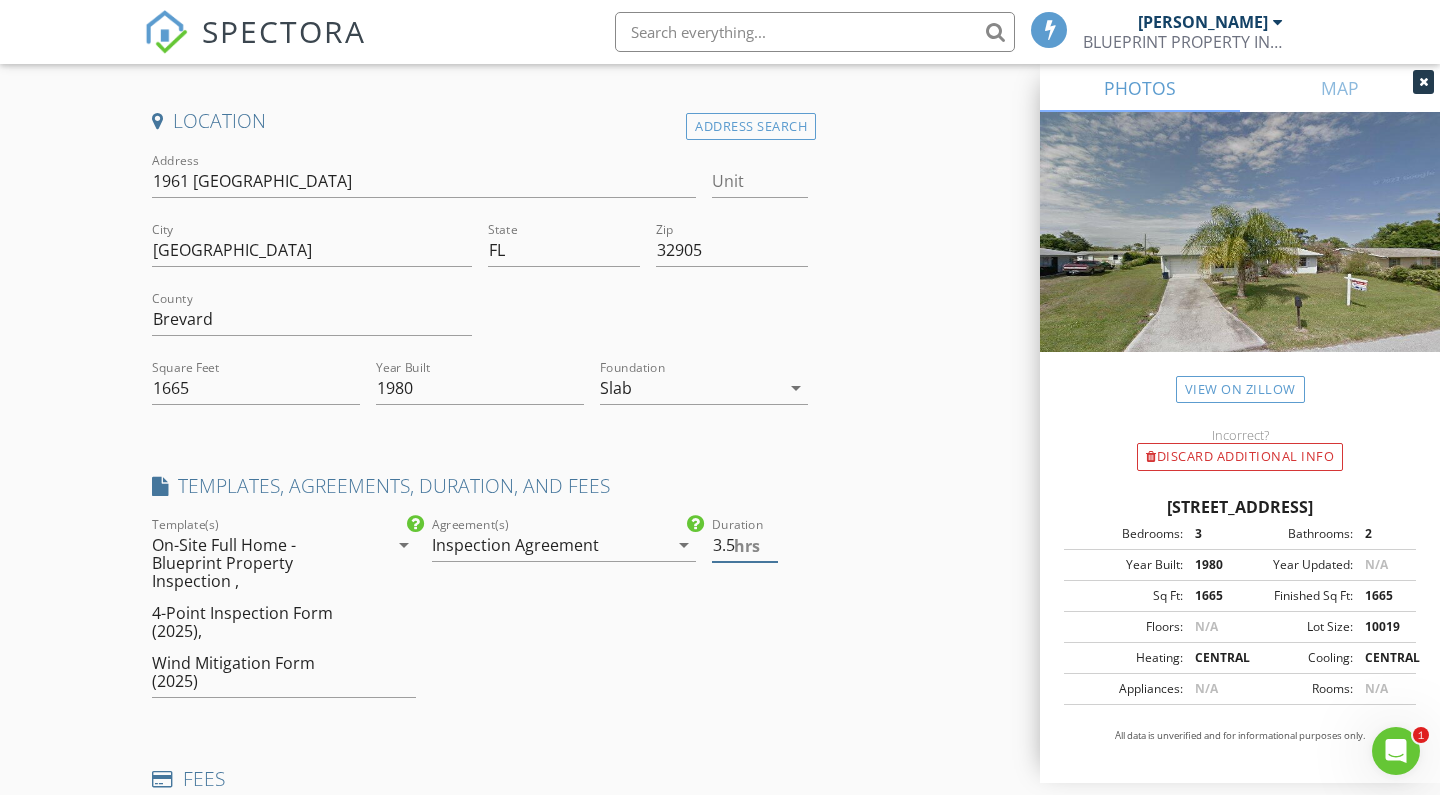 click on "3.5" at bounding box center [745, 545] 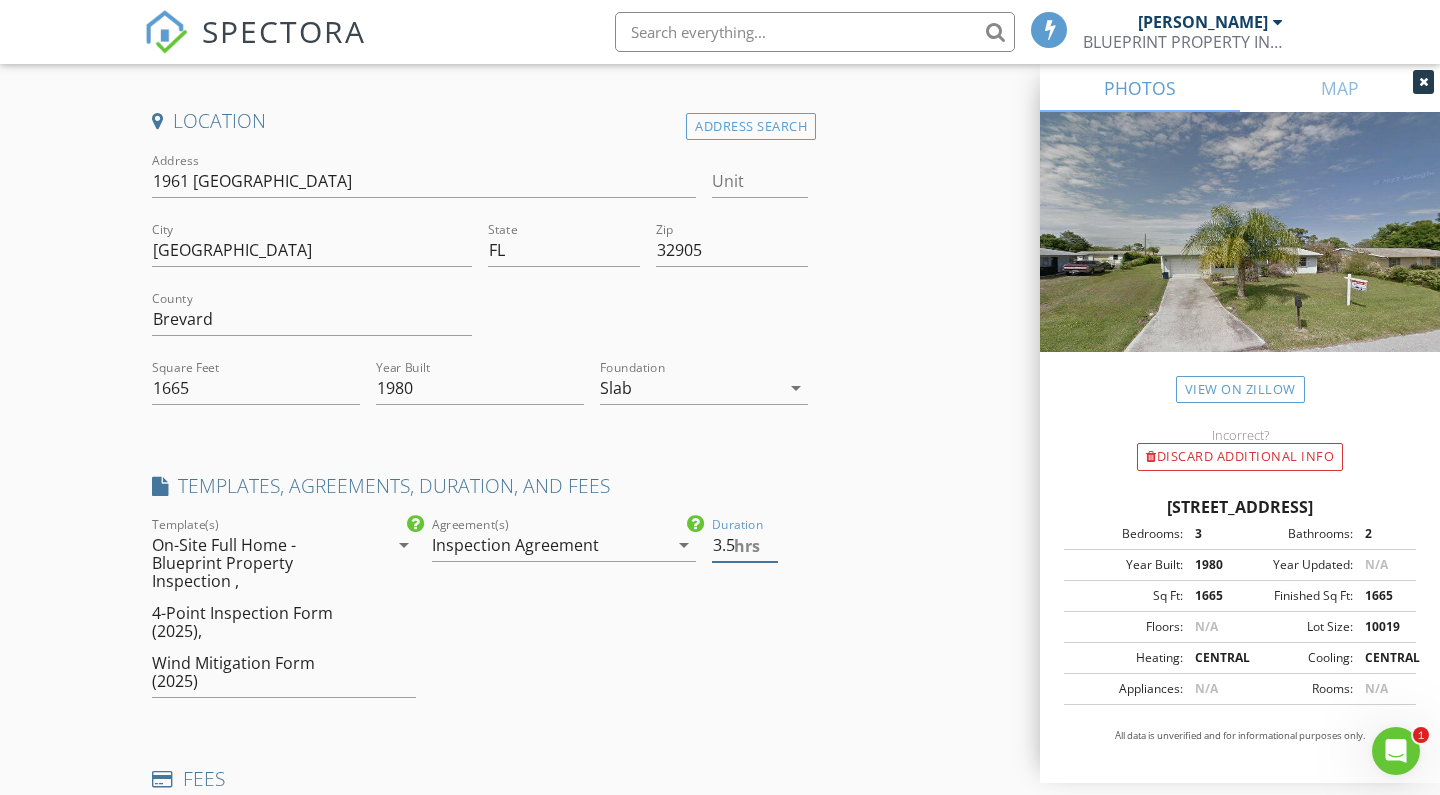 type on "3" 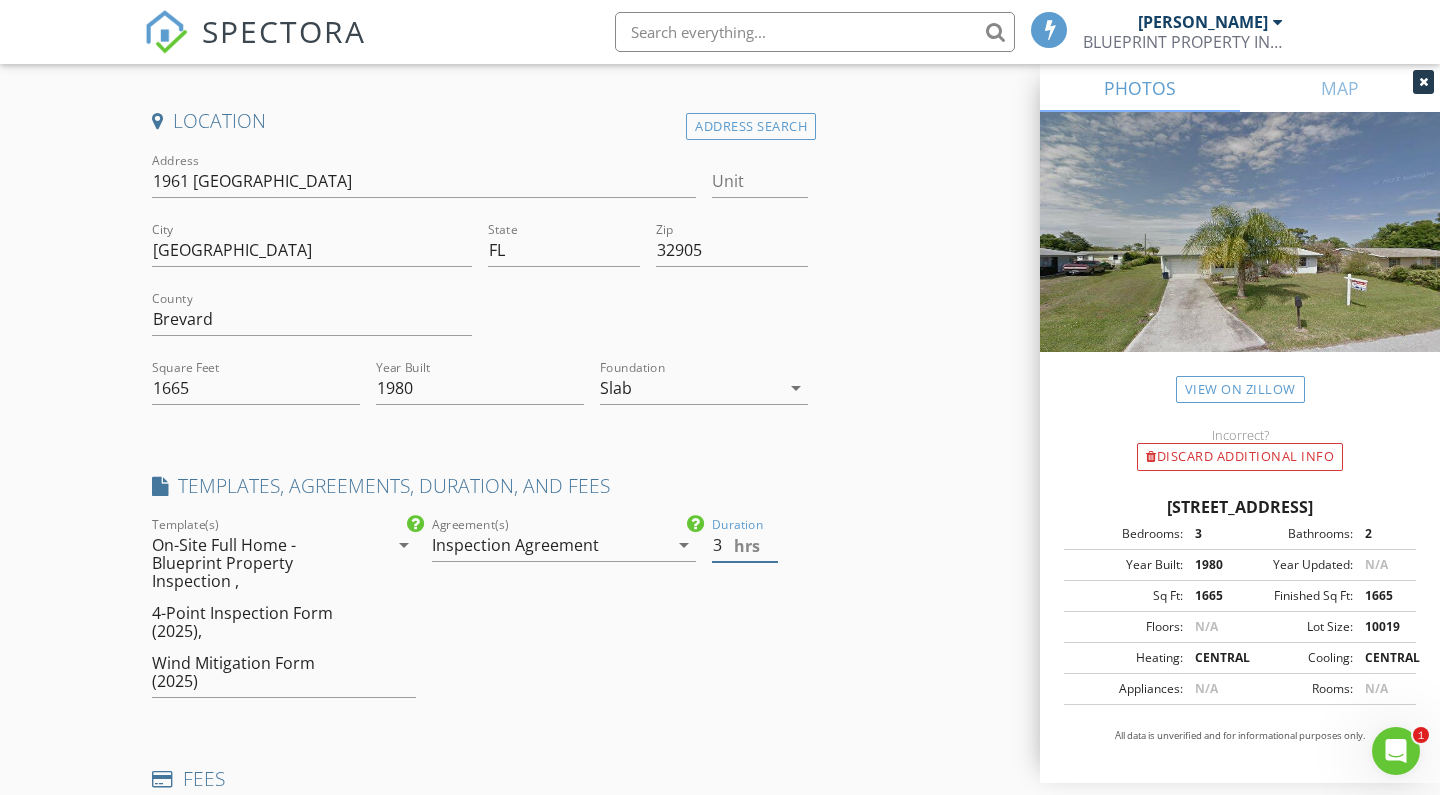 click on "3" at bounding box center (745, 545) 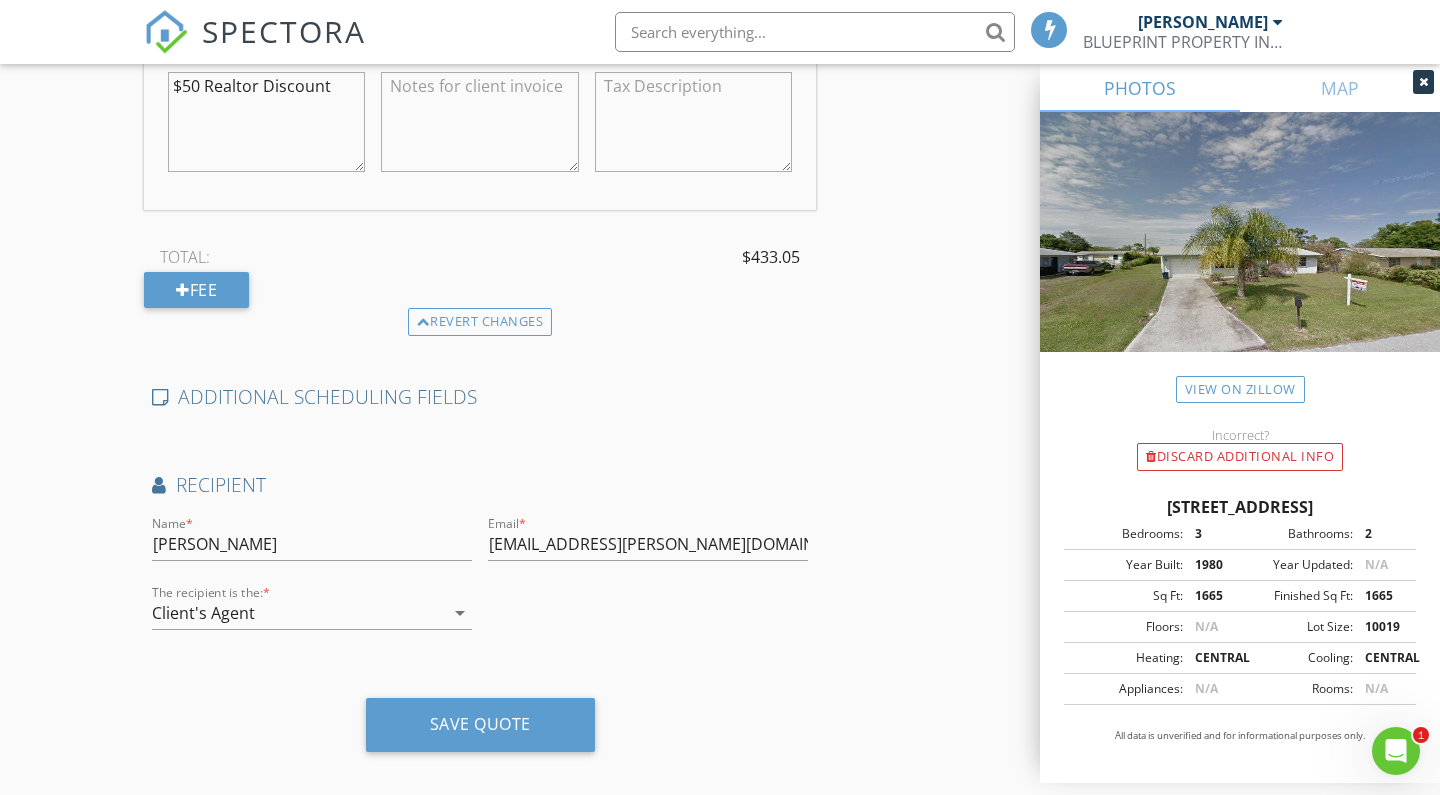 scroll, scrollTop: 1505, scrollLeft: 0, axis: vertical 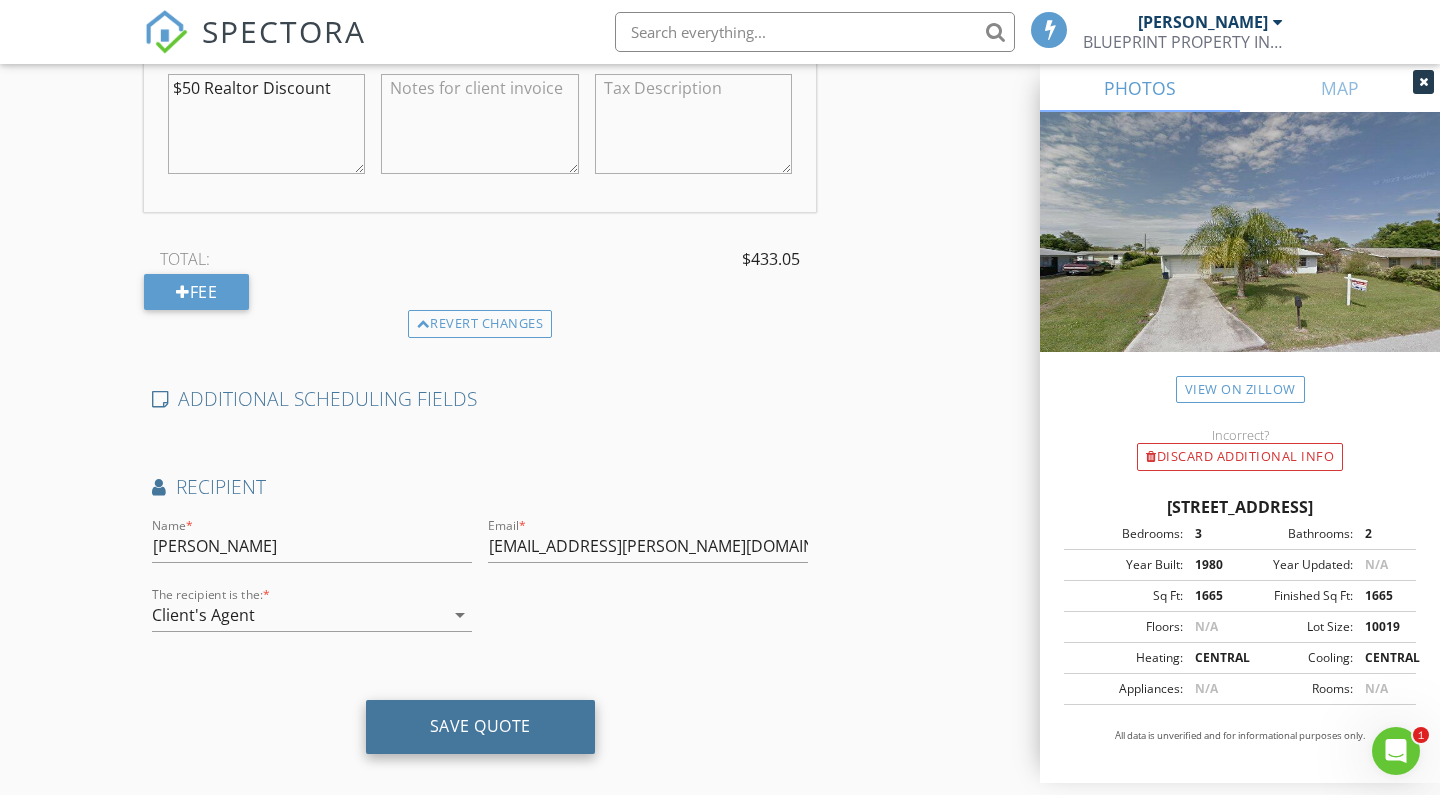 click on "Save Quote" at bounding box center (480, 726) 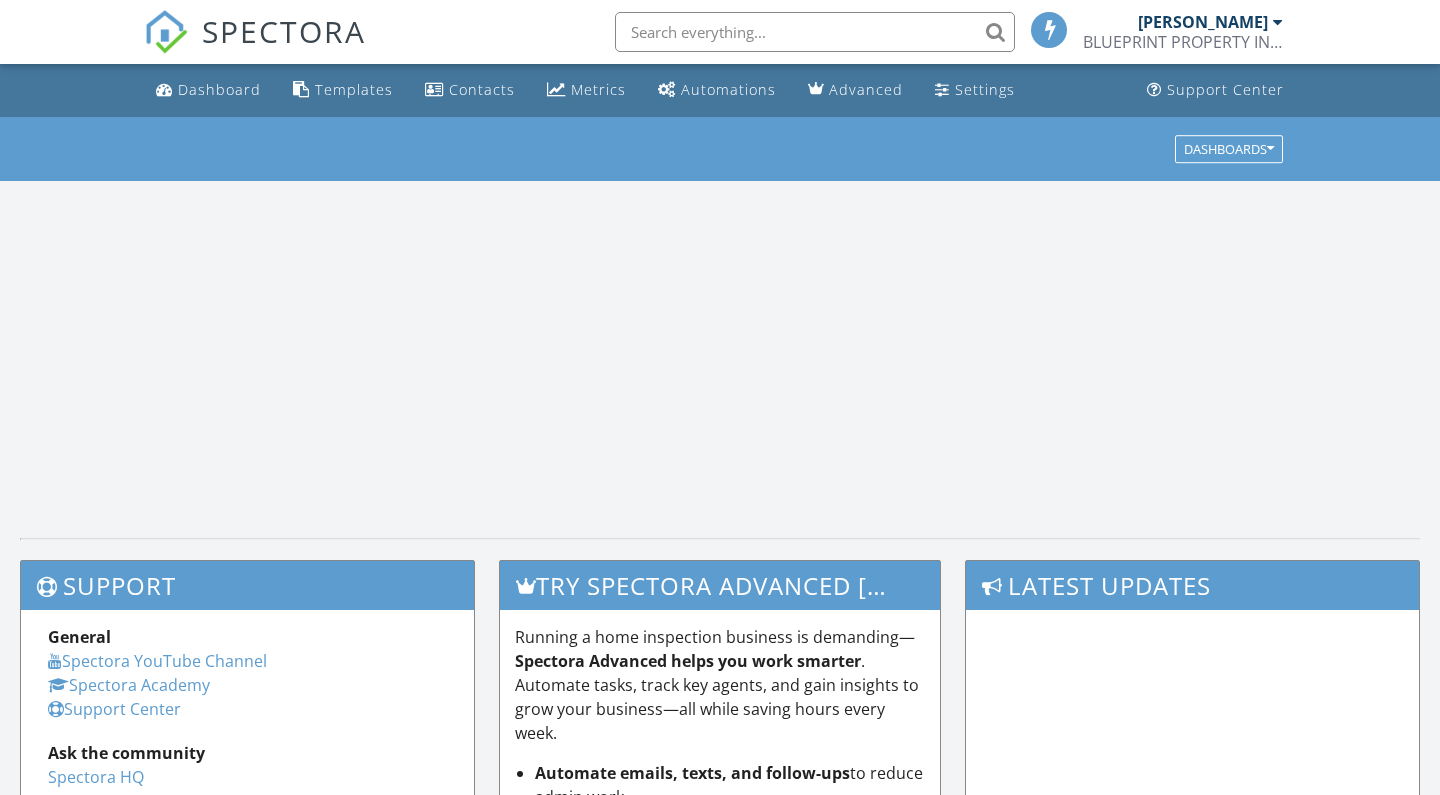 scroll, scrollTop: 0, scrollLeft: 0, axis: both 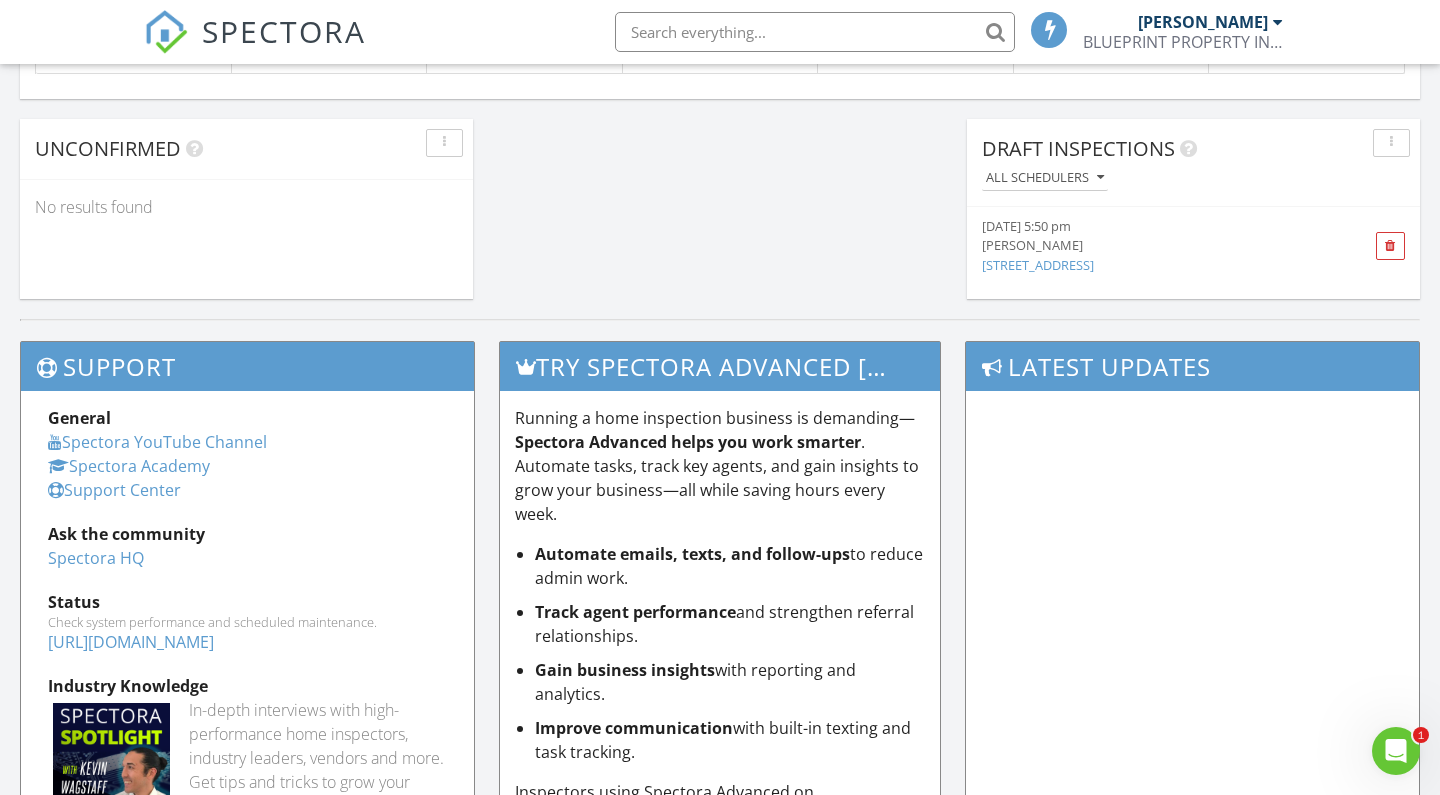 click on "[STREET_ADDRESS]" at bounding box center [1038, 265] 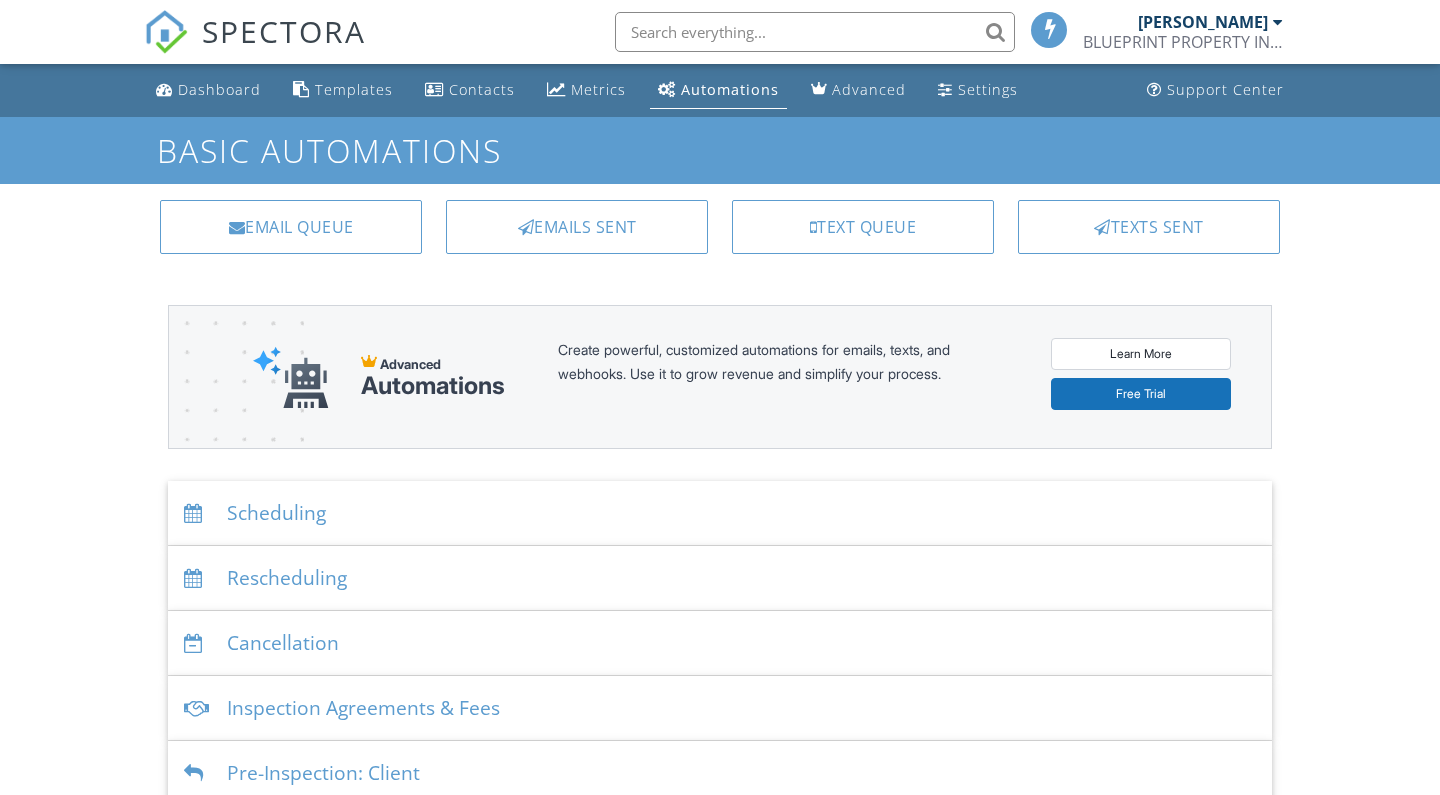 scroll, scrollTop: 0, scrollLeft: 0, axis: both 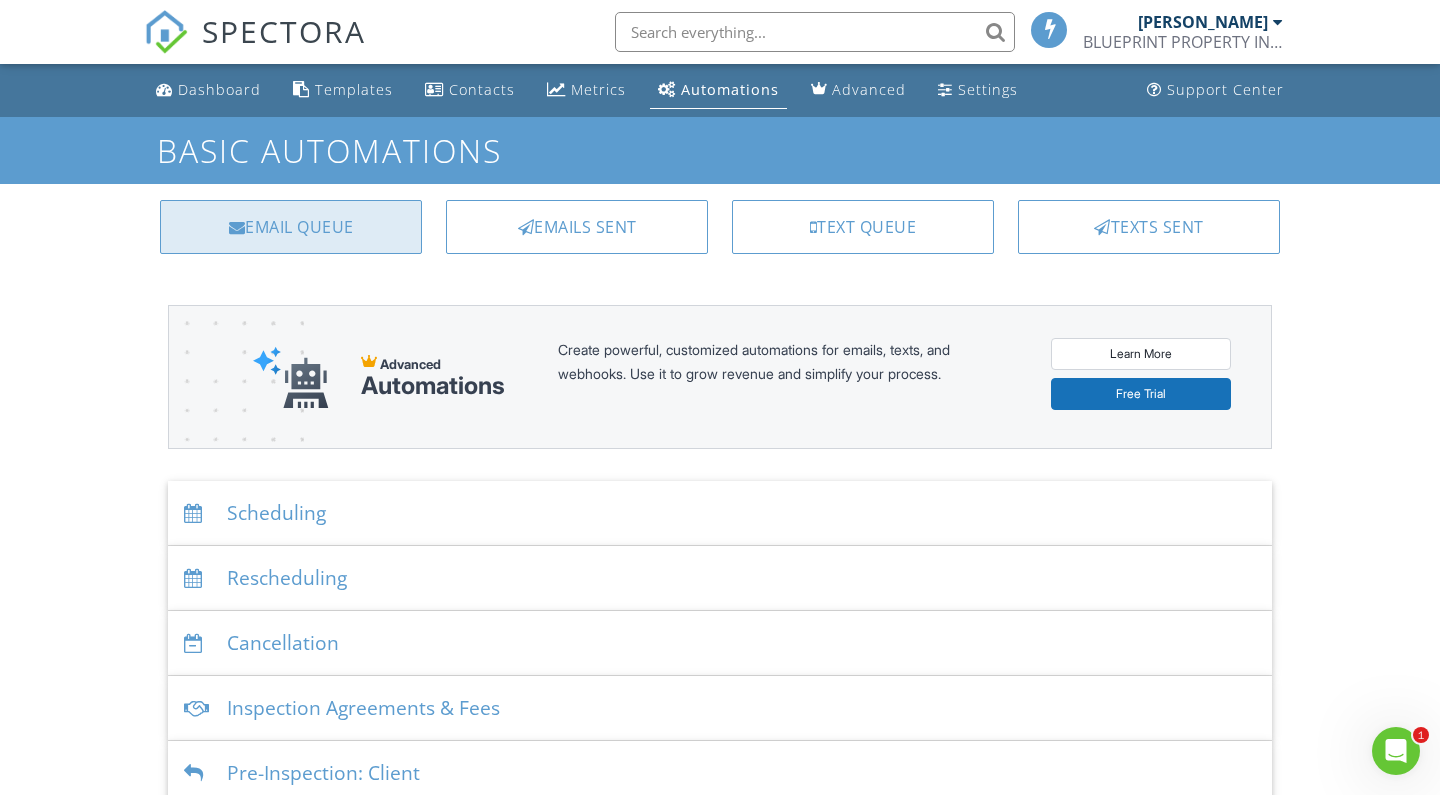 click on "Email Queue" at bounding box center (291, 227) 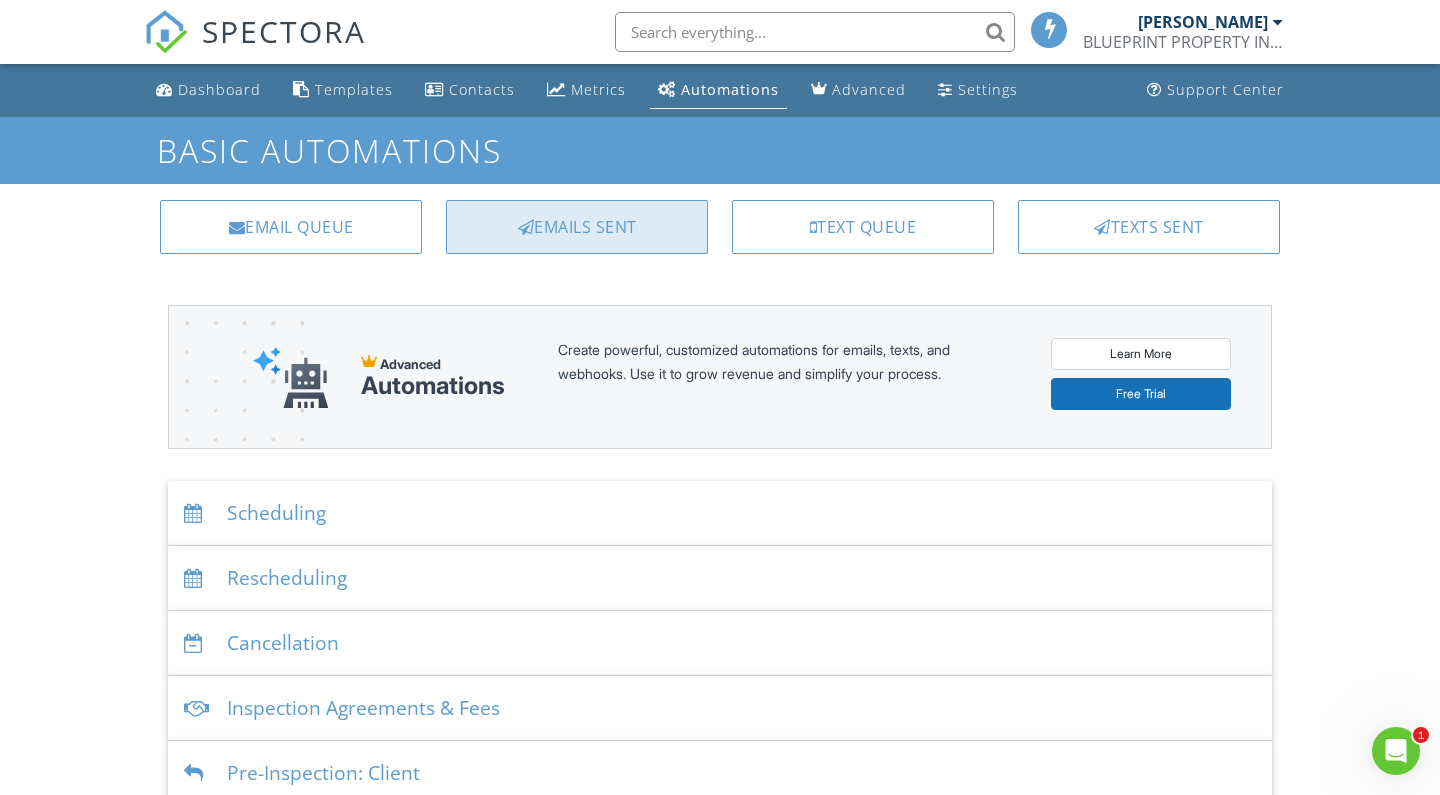 click on "Emails Sent" at bounding box center (577, 227) 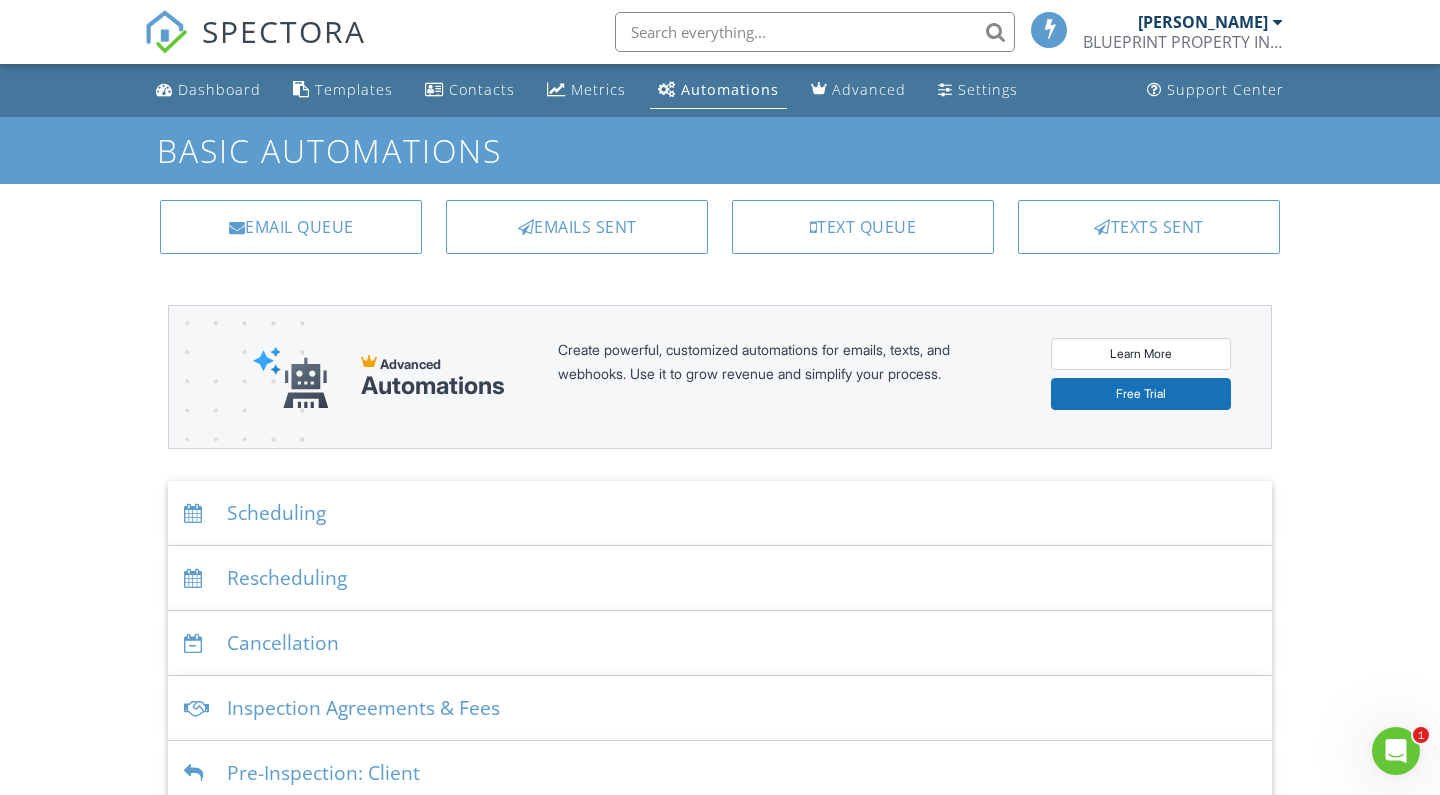 click on "Scheduling" at bounding box center (720, 513) 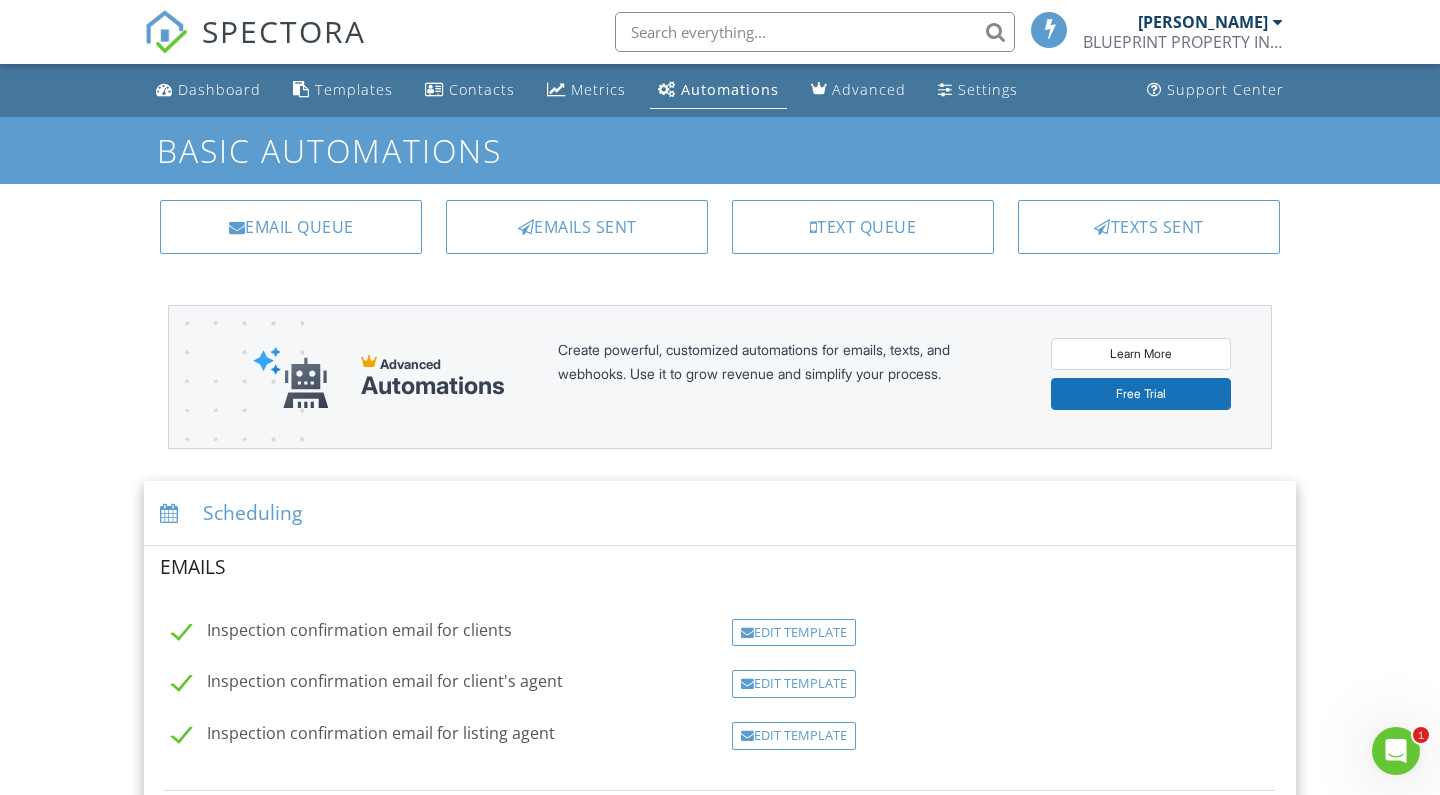 click on "Scheduling" at bounding box center (720, 513) 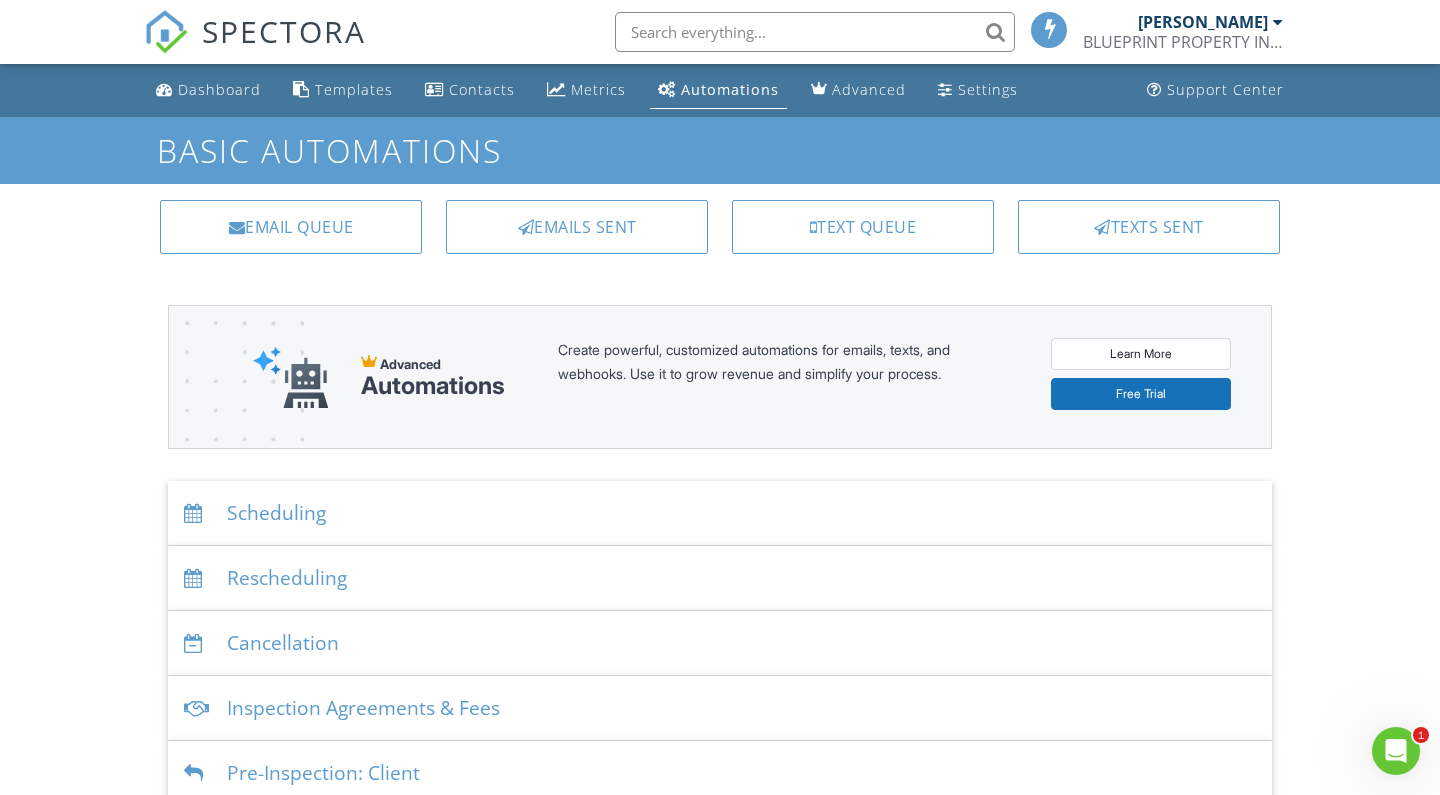 scroll, scrollTop: 0, scrollLeft: 0, axis: both 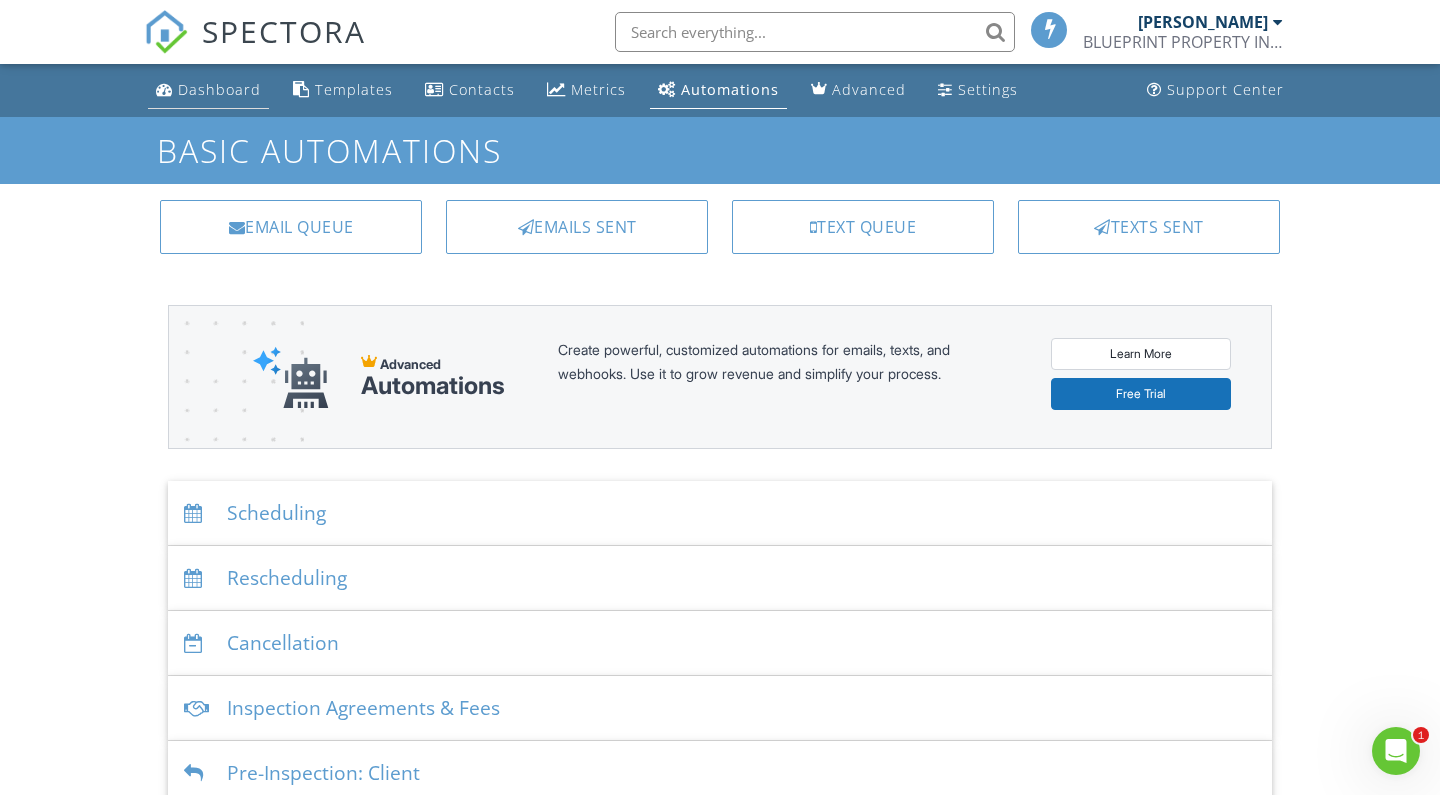 click on "Dashboard" at bounding box center [208, 90] 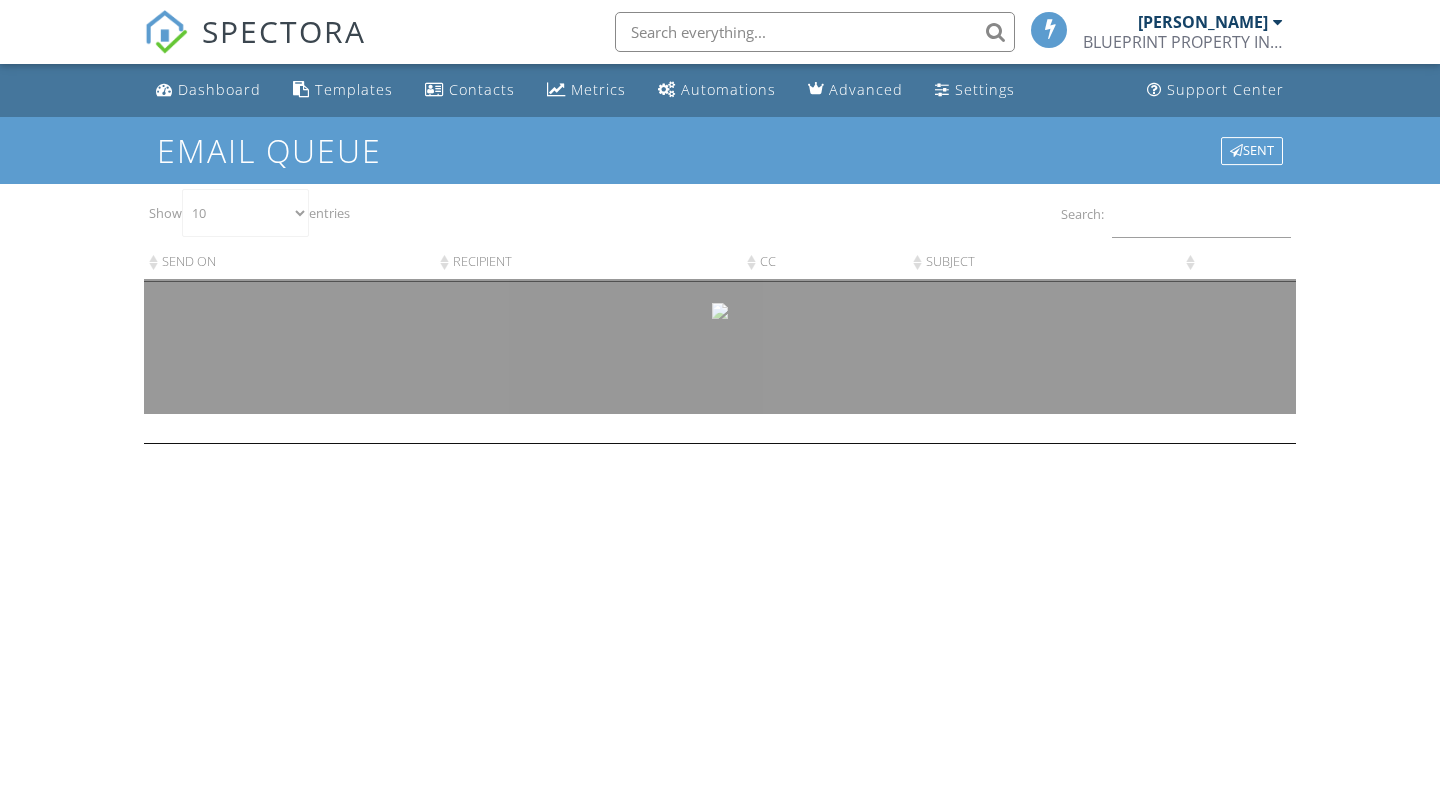 scroll, scrollTop: 0, scrollLeft: 0, axis: both 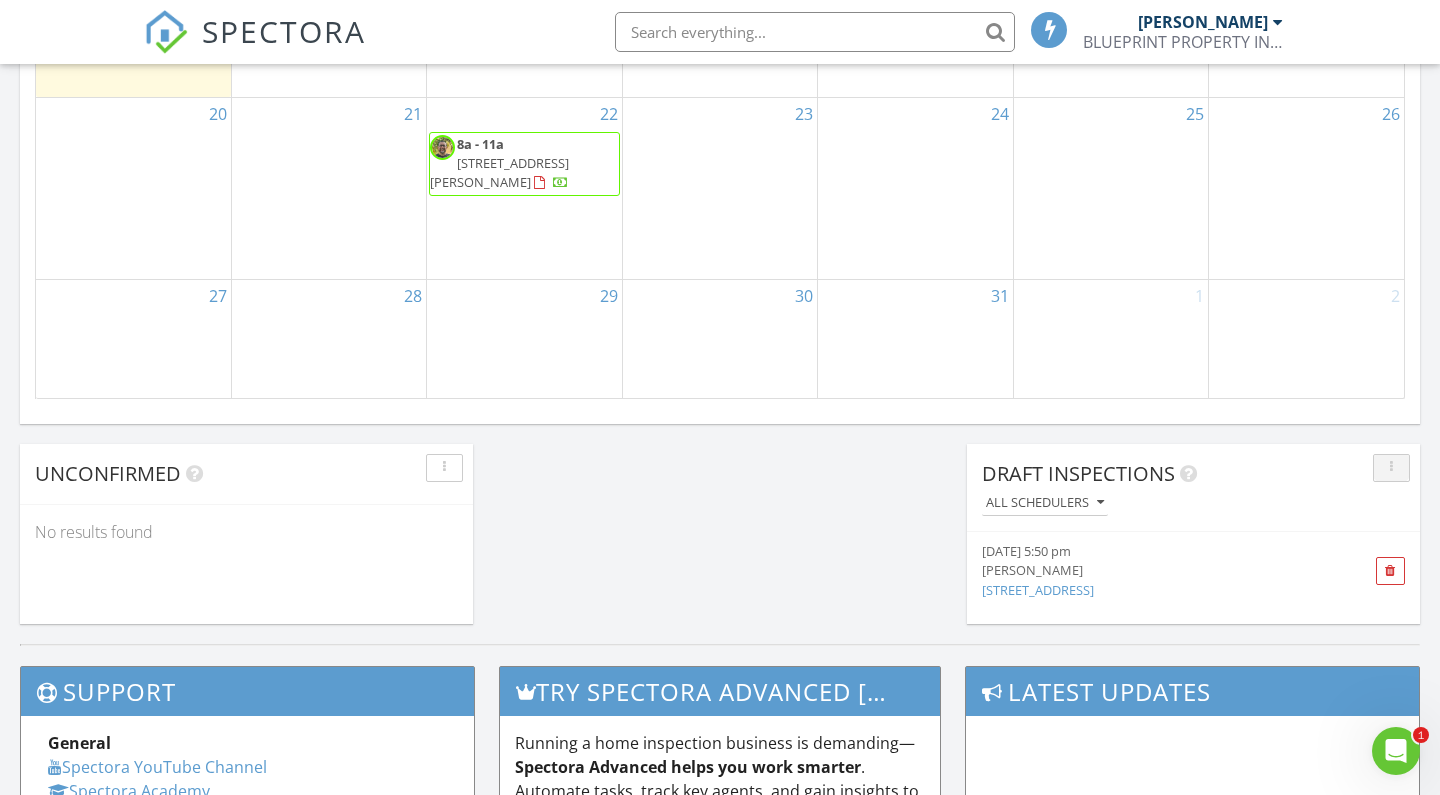 click at bounding box center [1391, 468] 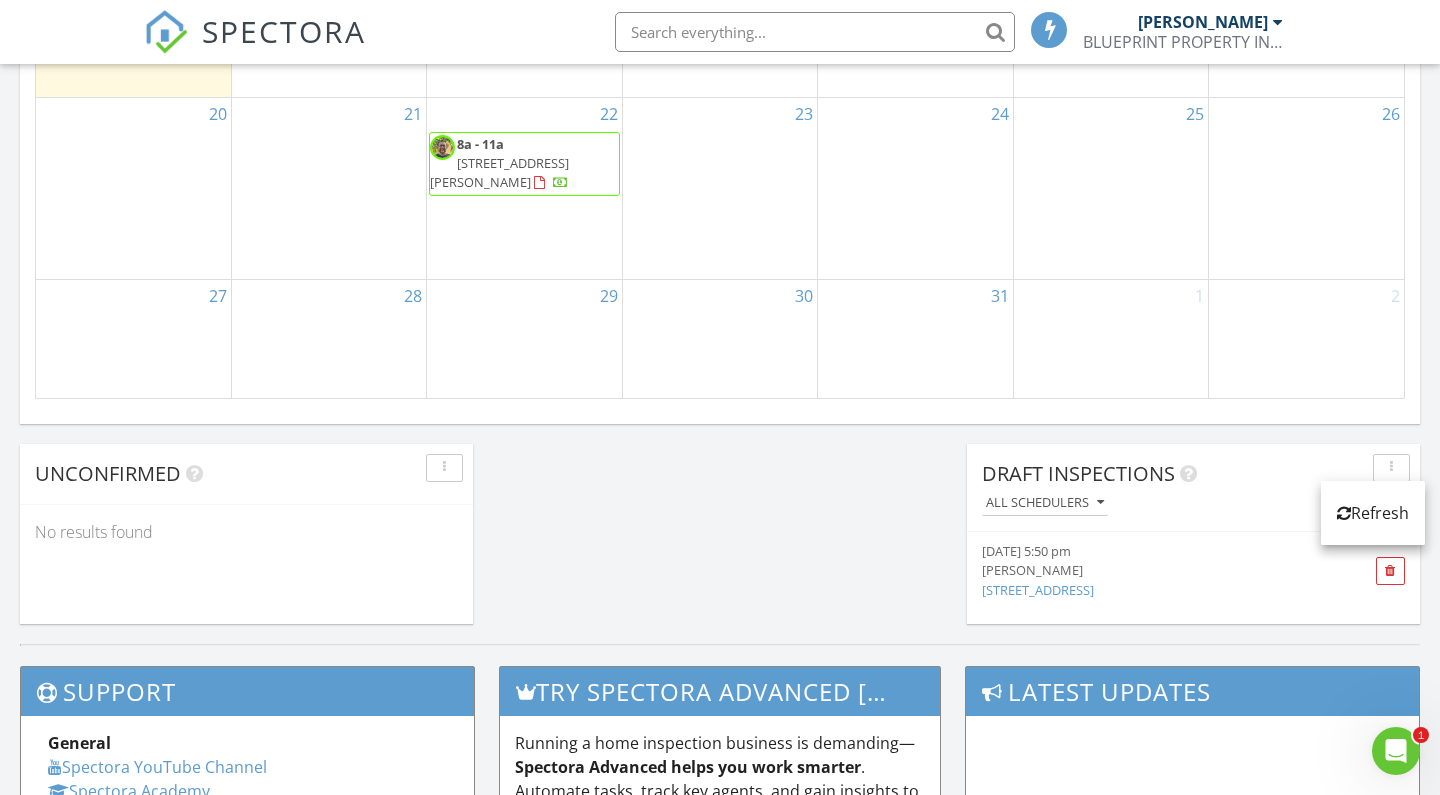 click on "Draft Inspections" at bounding box center [1178, 474] 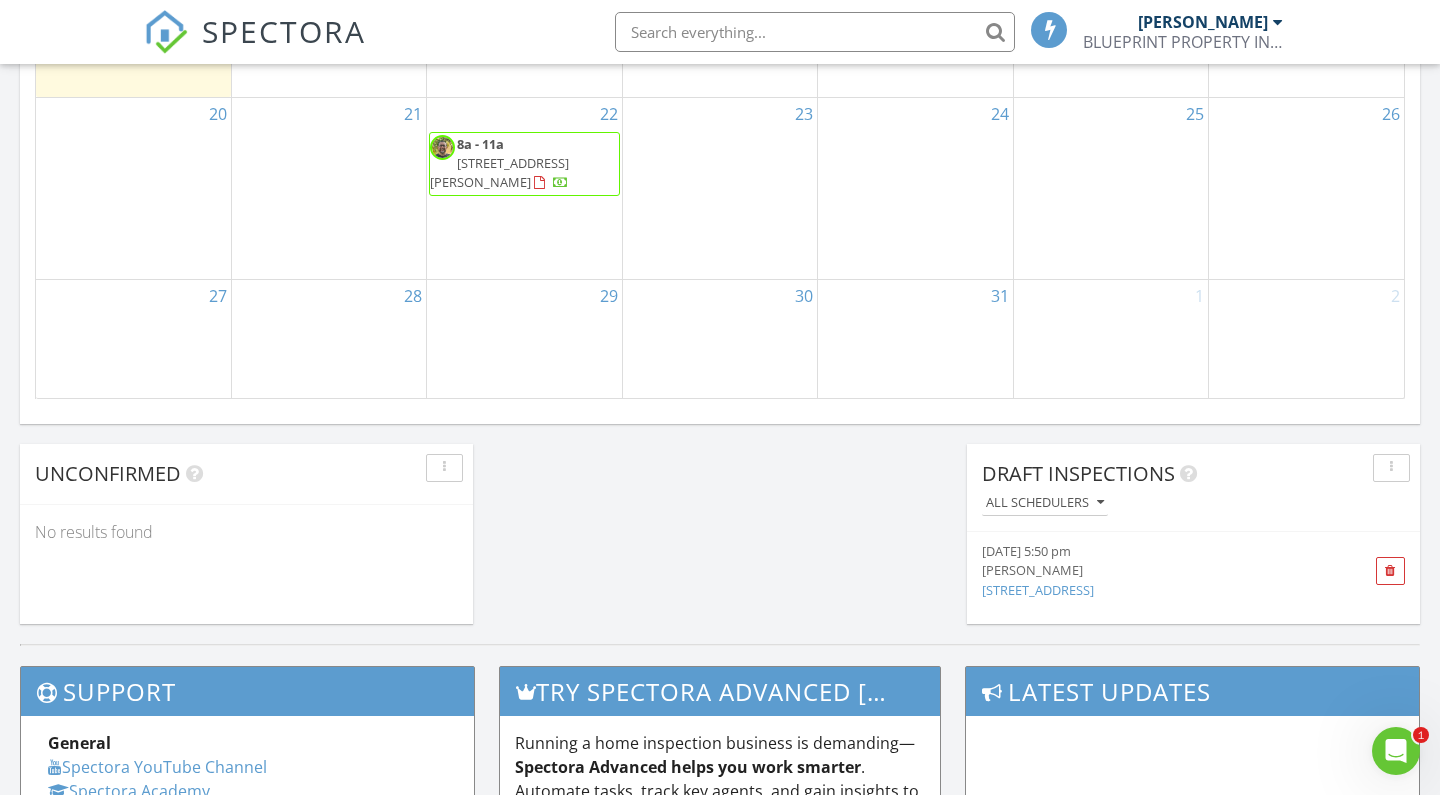 click on "[PERSON_NAME]" at bounding box center [1158, 570] 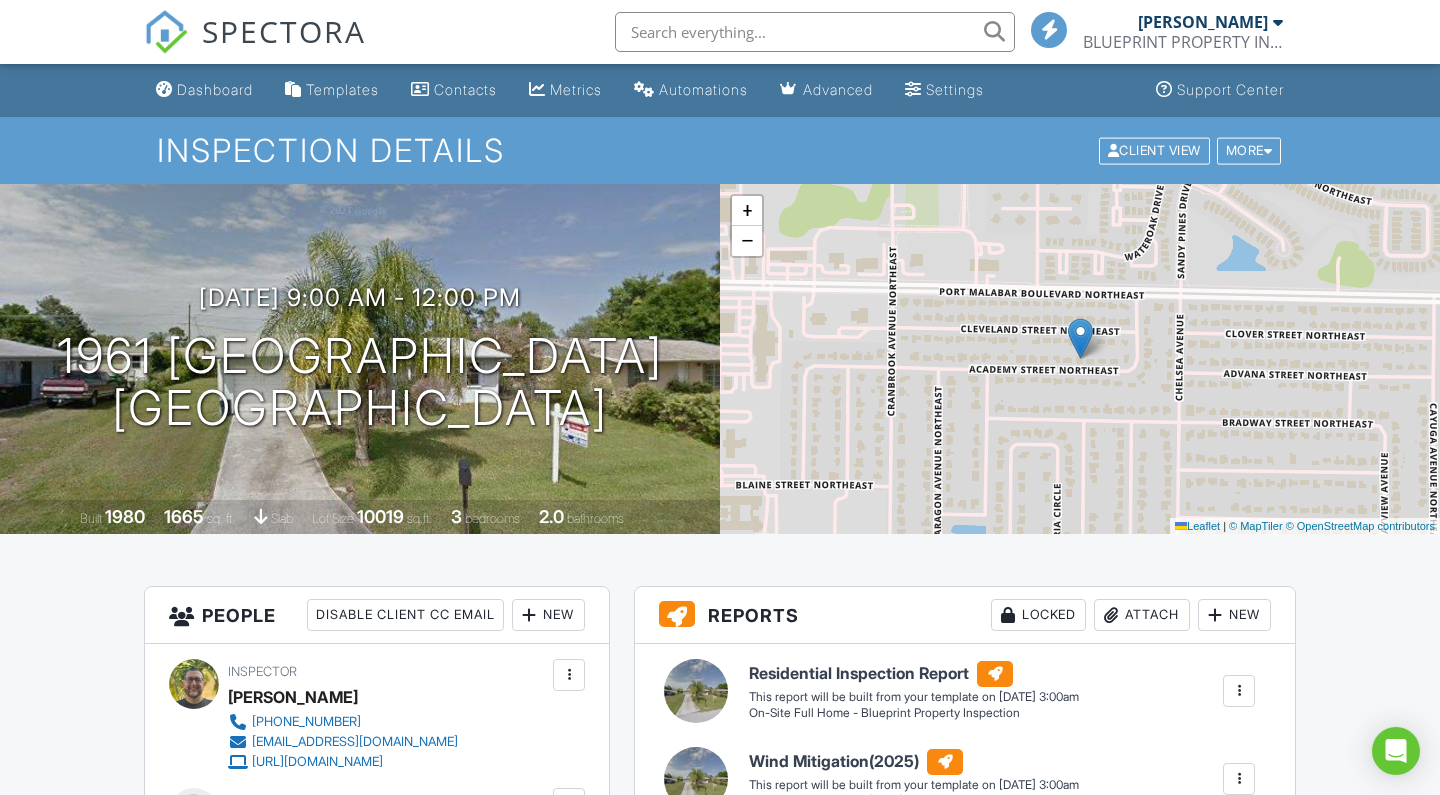 scroll, scrollTop: 153, scrollLeft: 0, axis: vertical 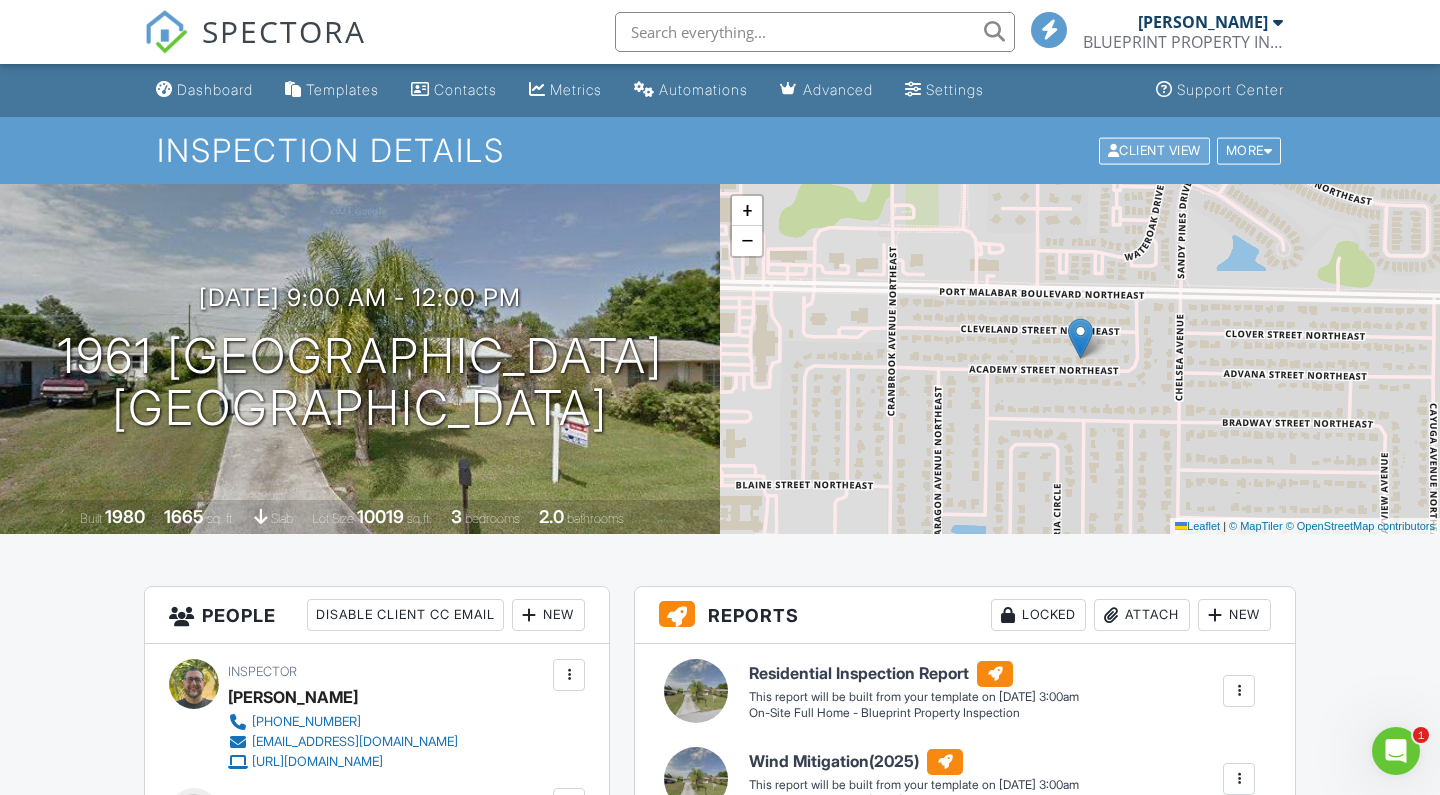 click on "Client View" at bounding box center (1154, 150) 